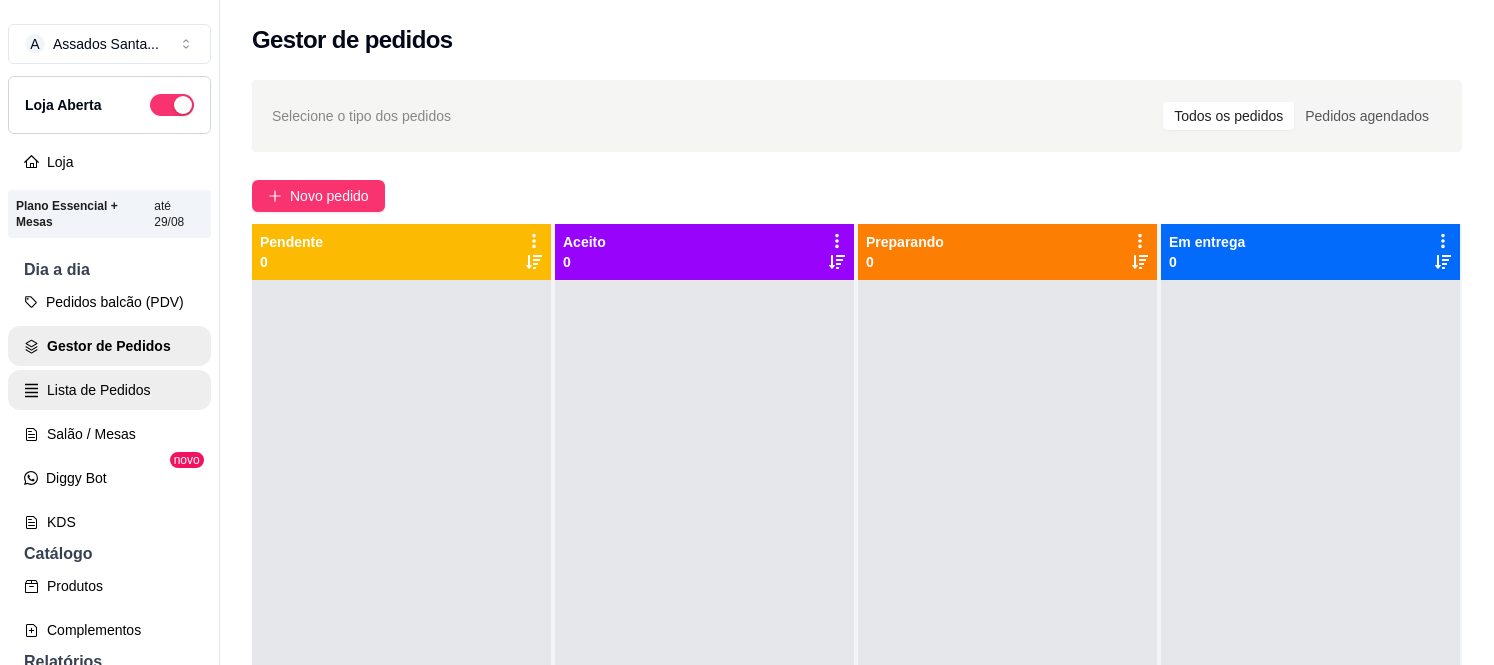 scroll, scrollTop: 0, scrollLeft: 0, axis: both 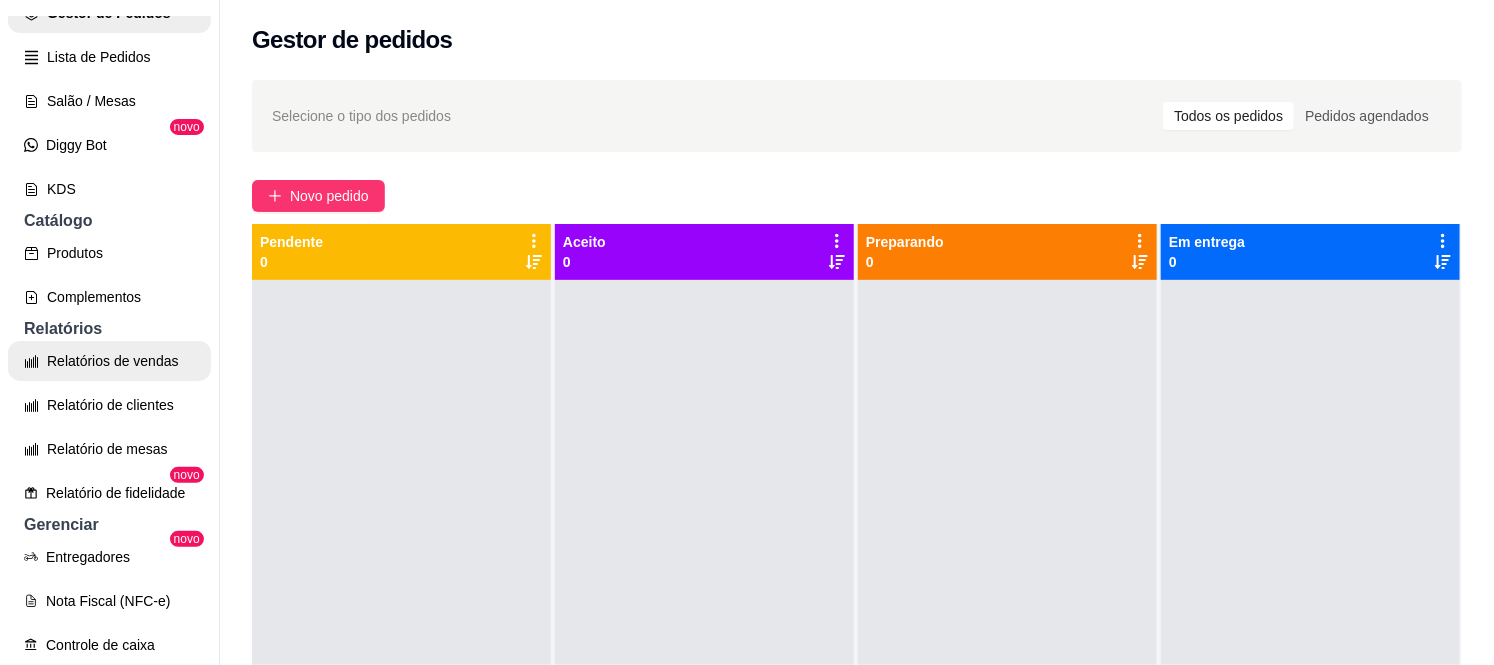 click on "Relatórios de vendas" at bounding box center [109, 361] 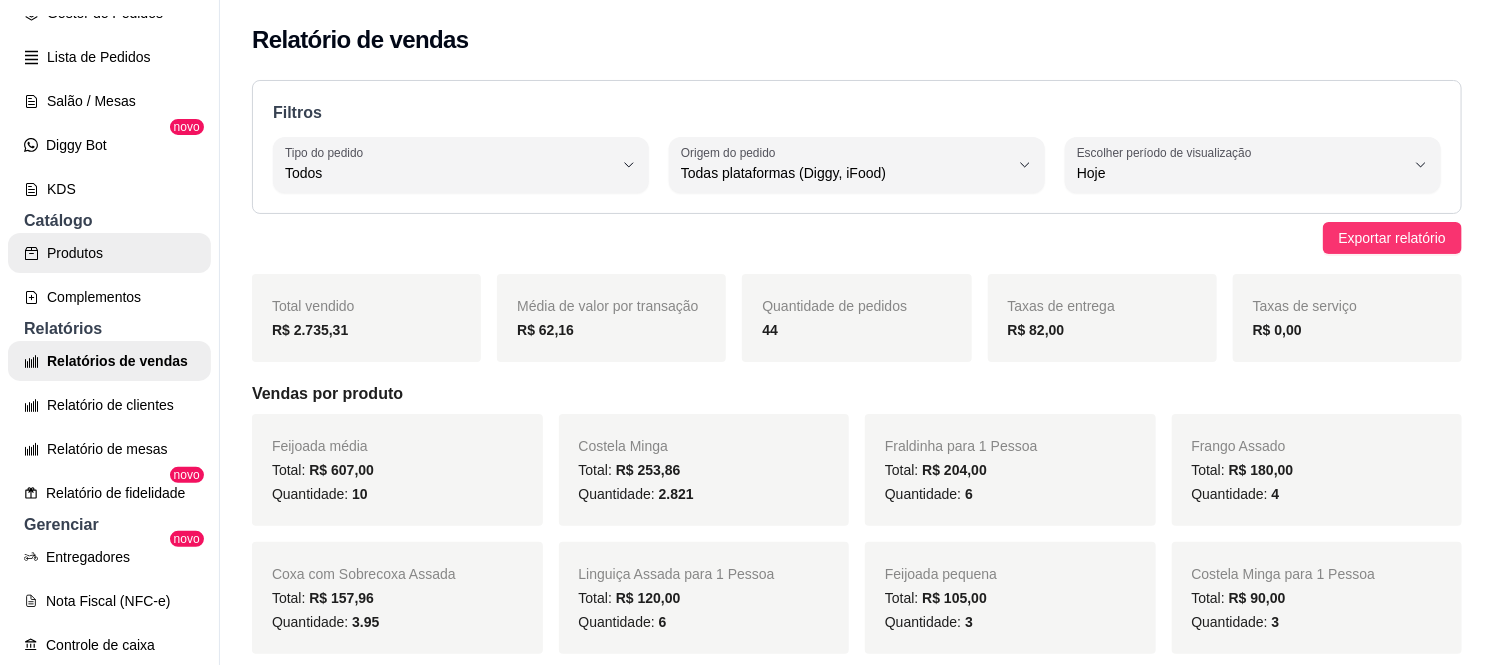 click on "Produtos" at bounding box center (109, 253) 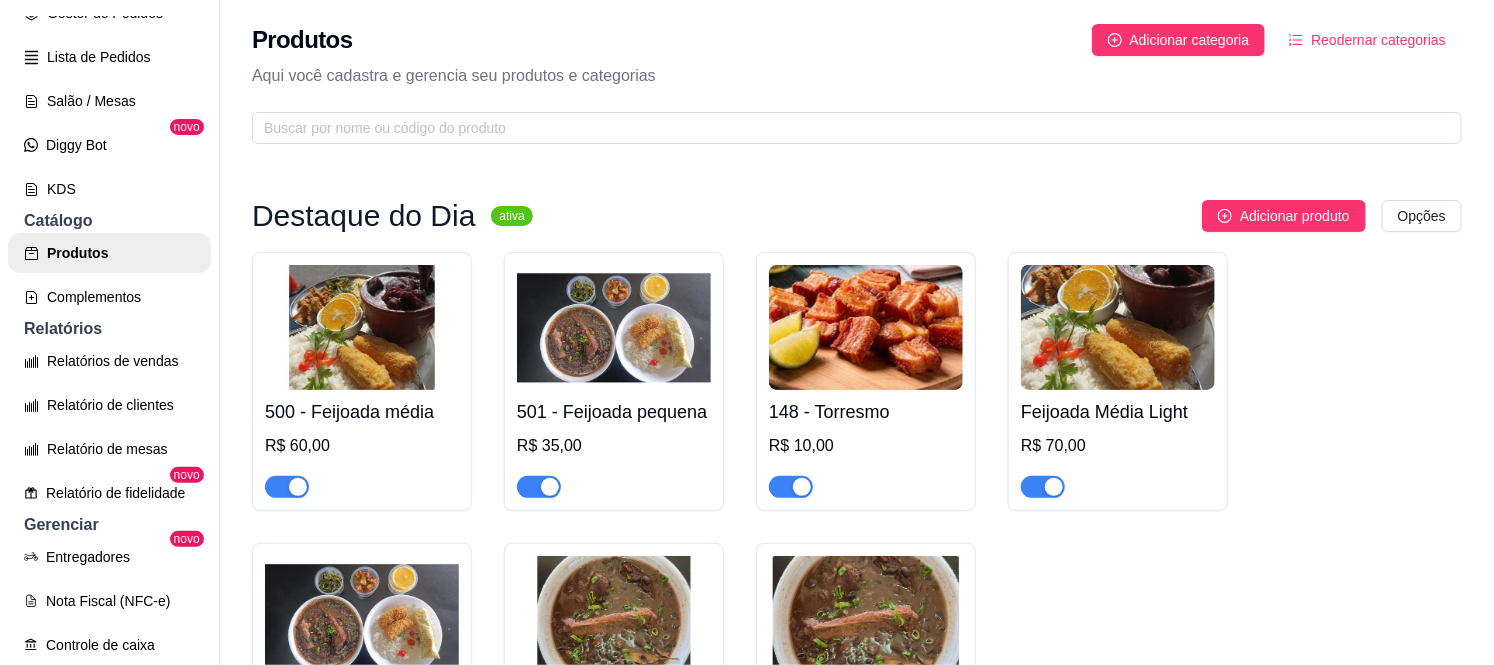 click at bounding box center (287, 487) 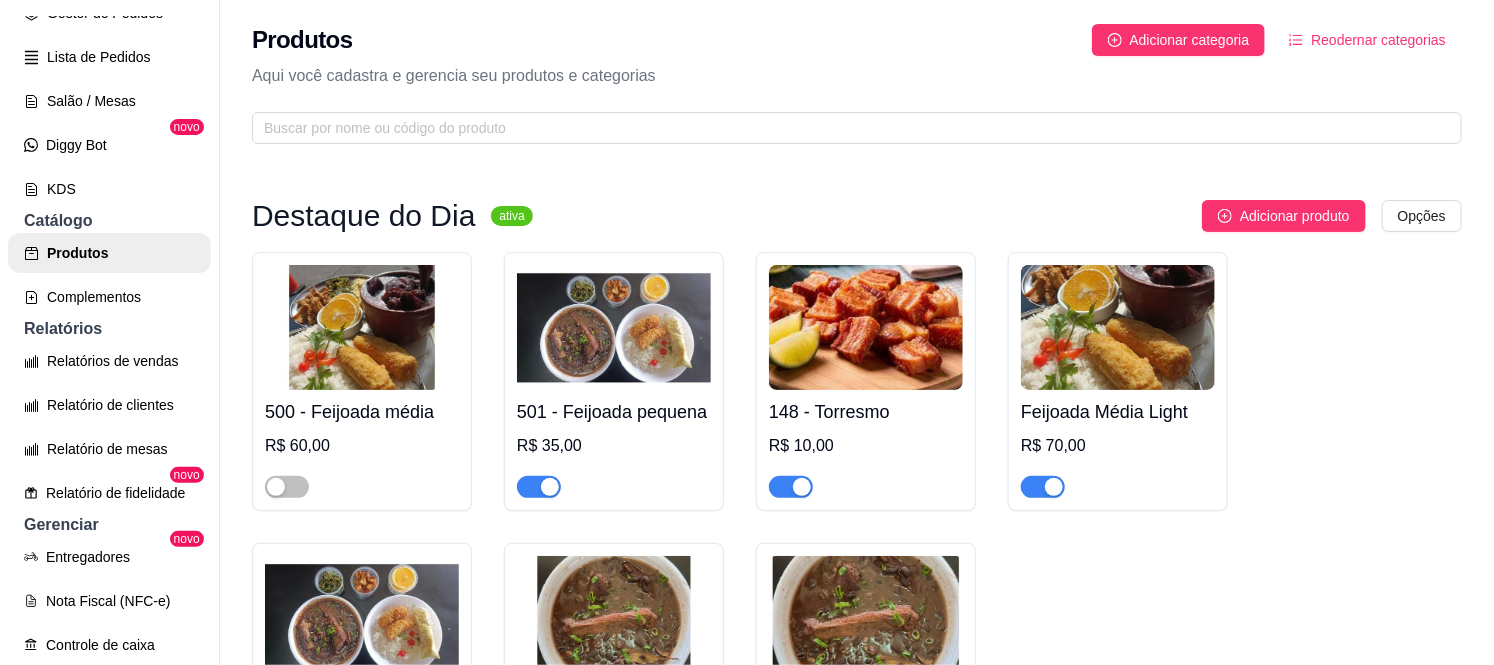 click at bounding box center [539, 487] 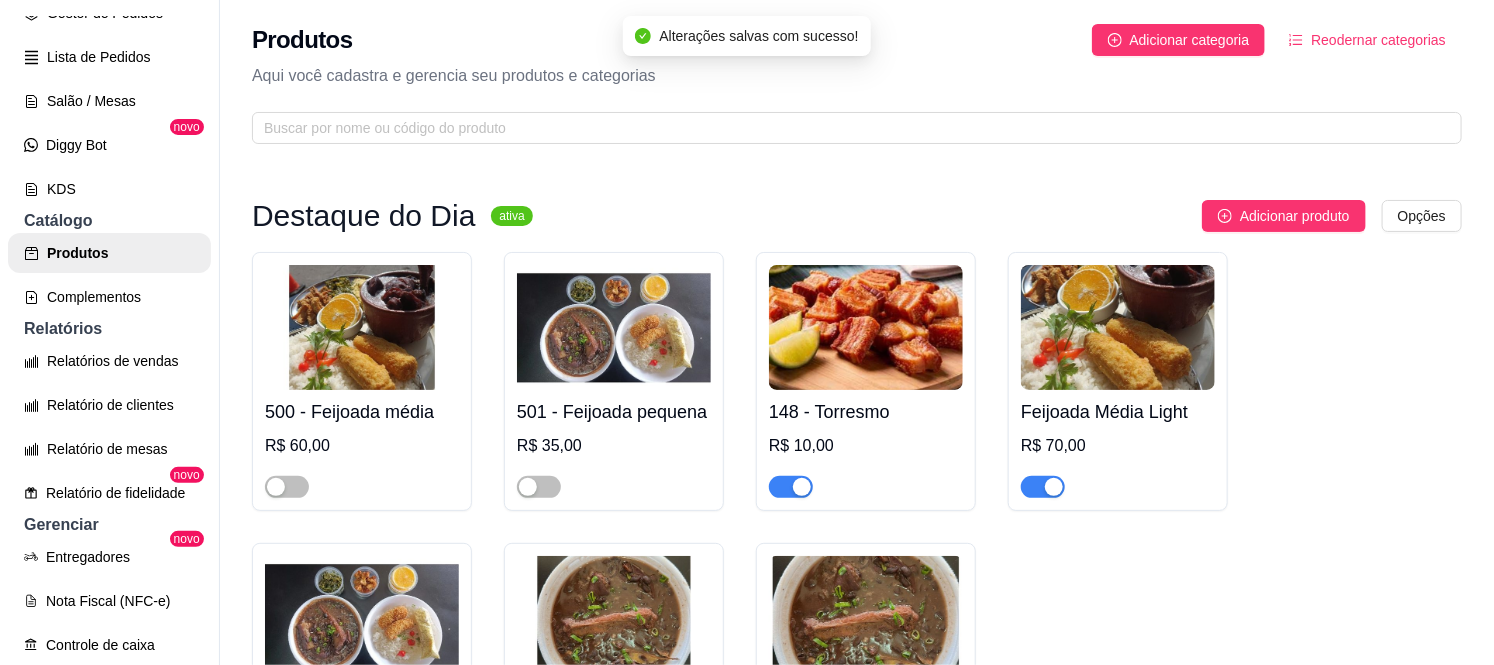 click at bounding box center (802, 487) 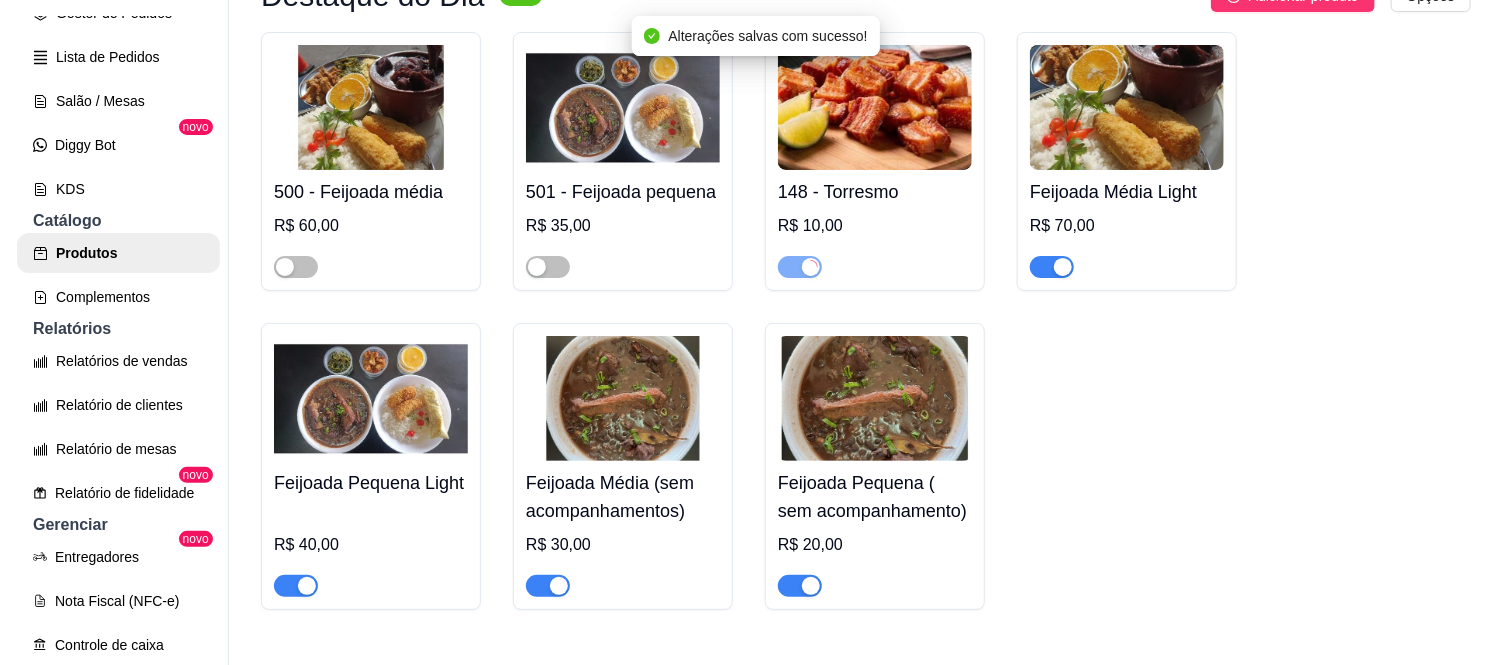 scroll, scrollTop: 222, scrollLeft: 0, axis: vertical 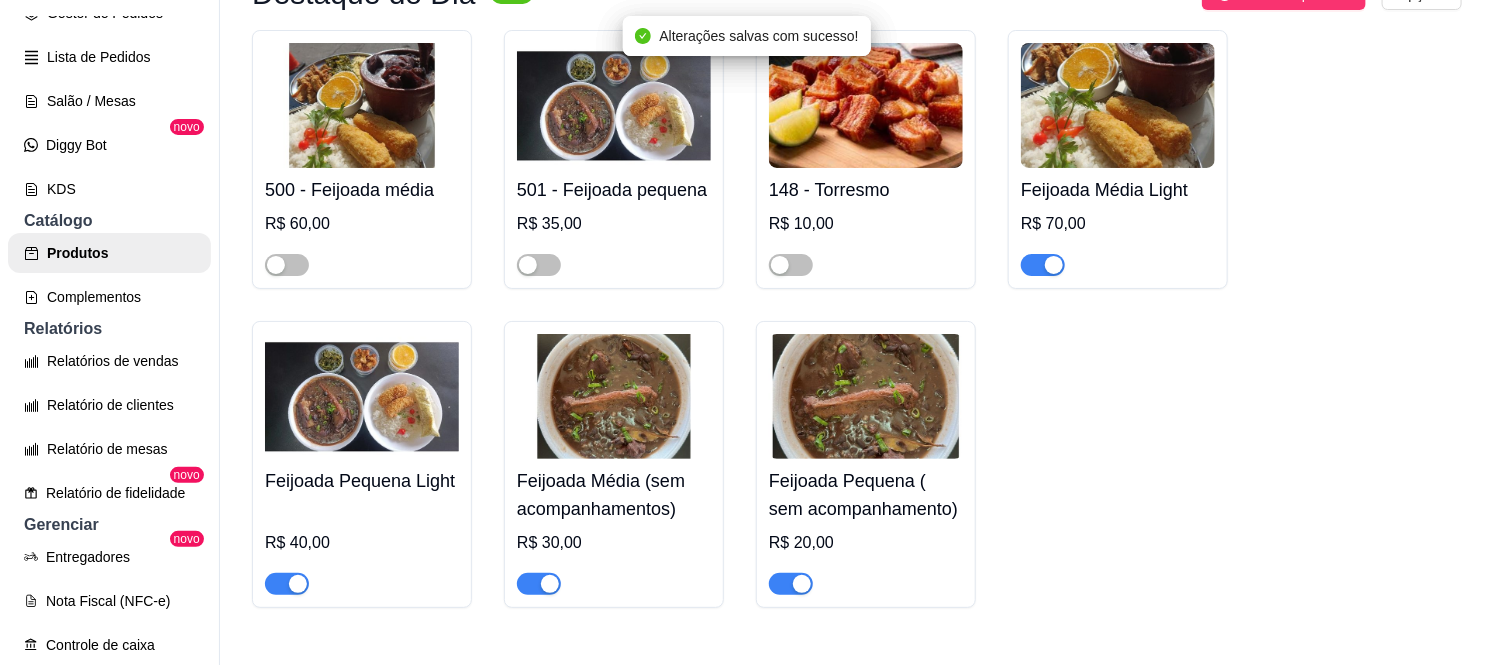 click at bounding box center [1043, 265] 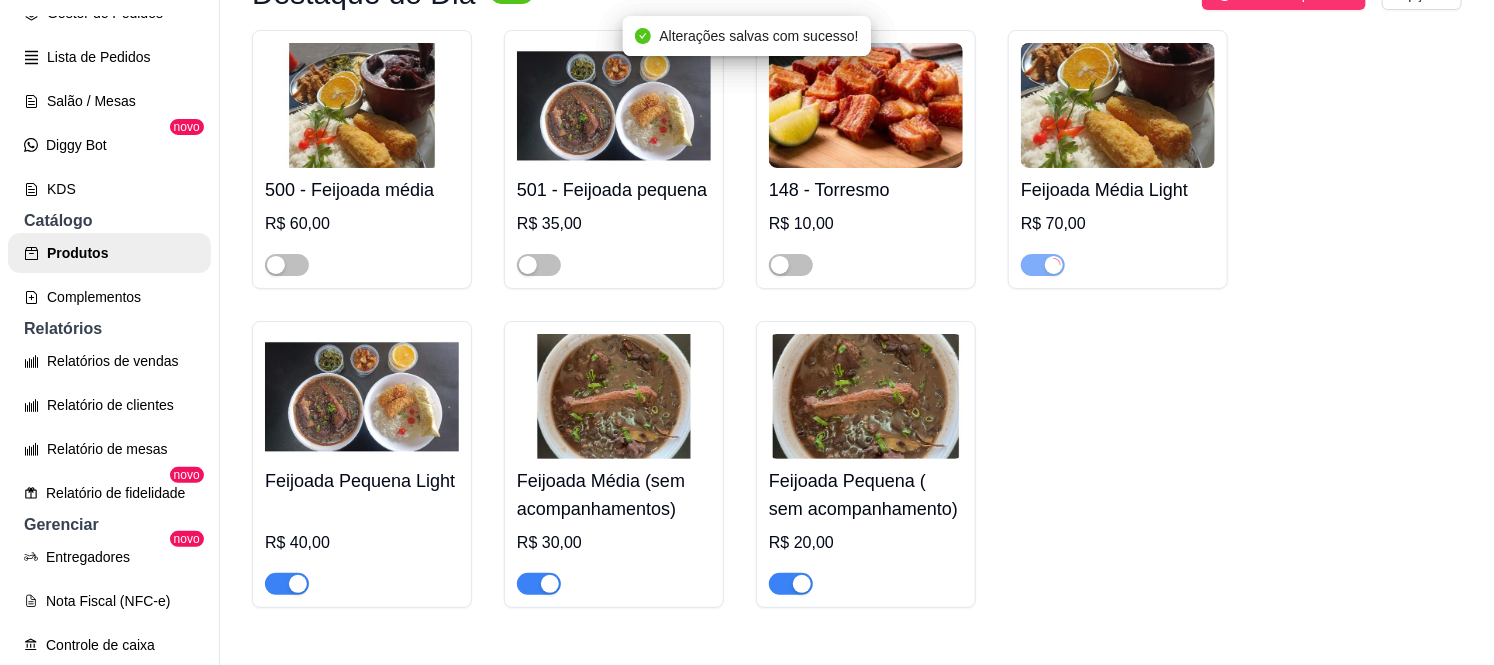 click at bounding box center (802, 584) 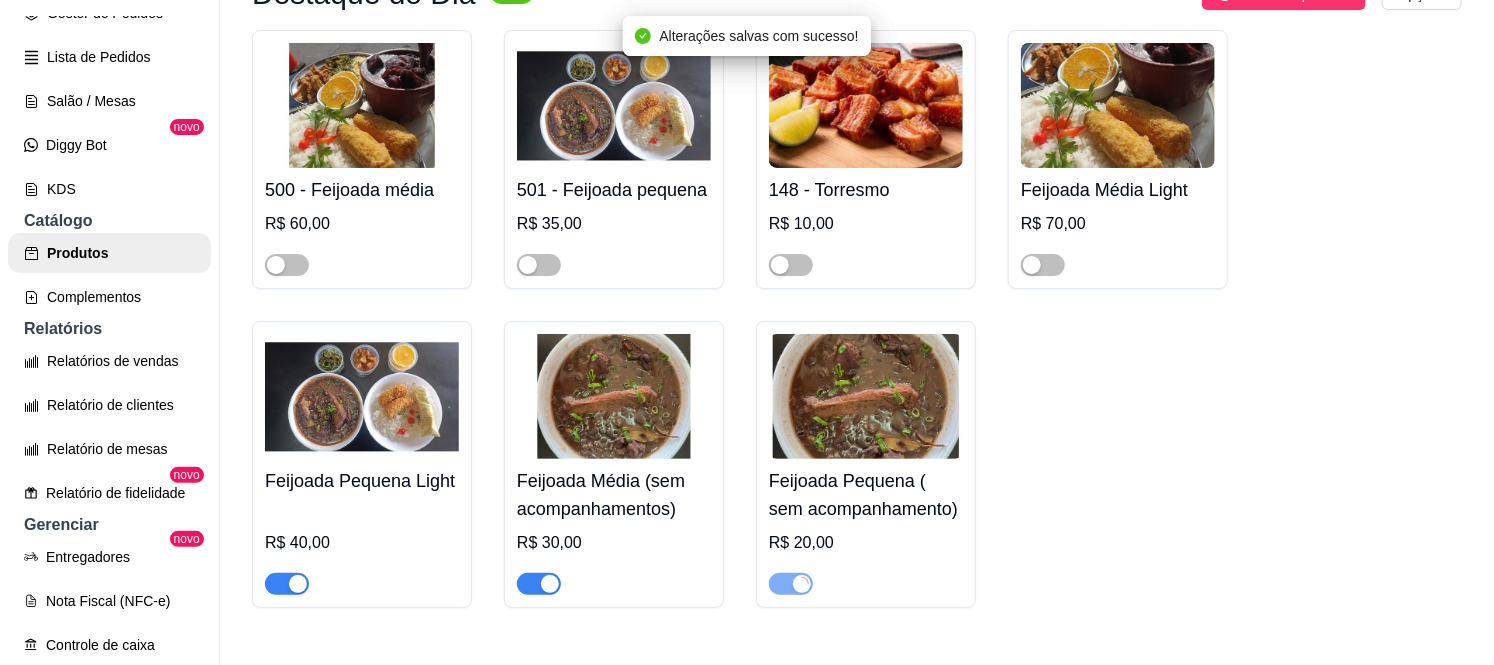 click at bounding box center [550, 584] 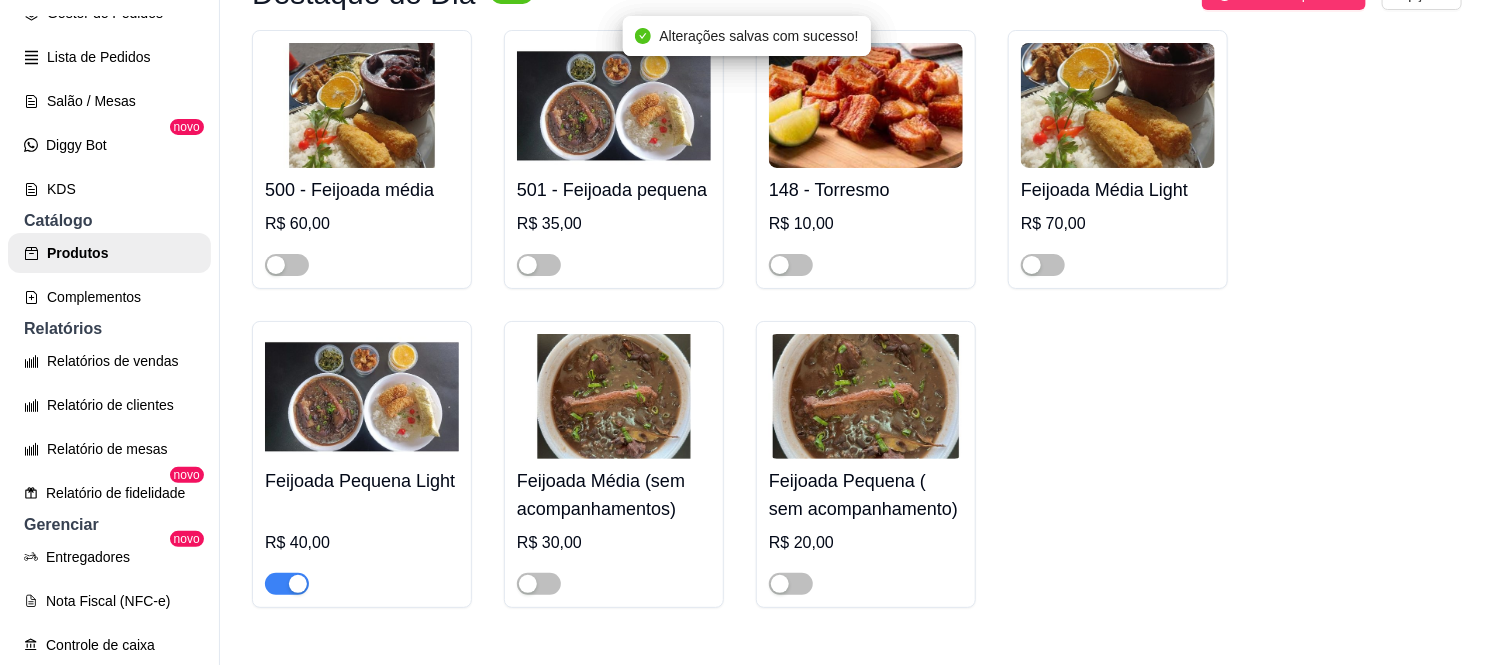 click at bounding box center [298, 584] 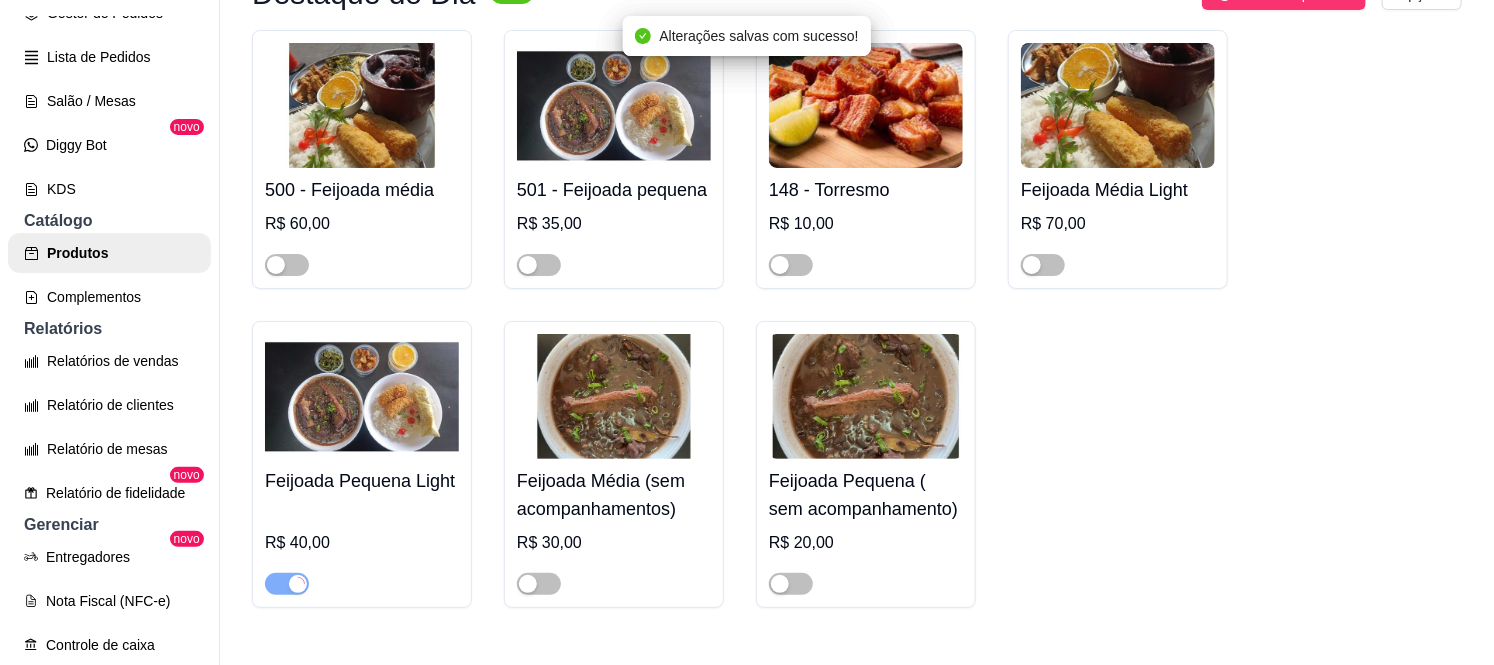 click on "500 - Feijoada média" at bounding box center (362, 190) 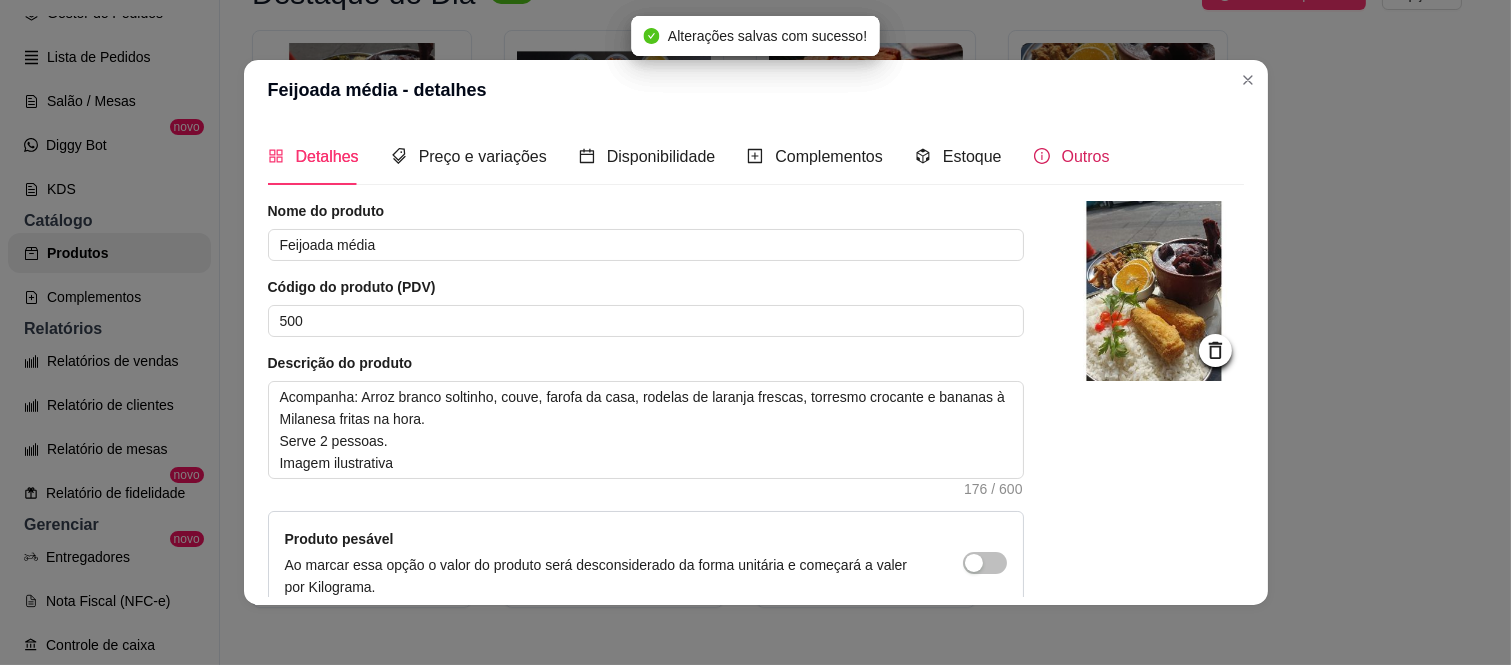click on "Outros" at bounding box center [1086, 156] 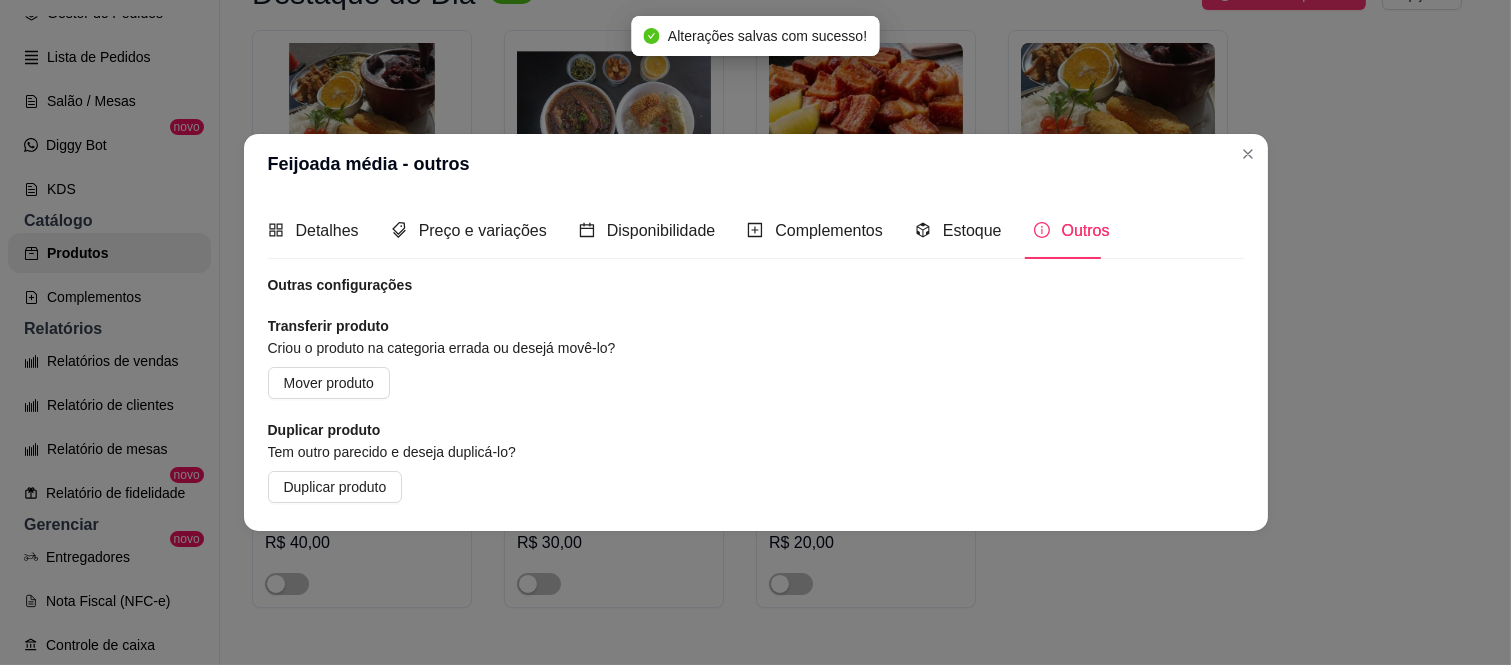 click on "Transferir produto Criou o produto na categoria errada ou desejá movê-lo? Mover produto" at bounding box center [556, 357] 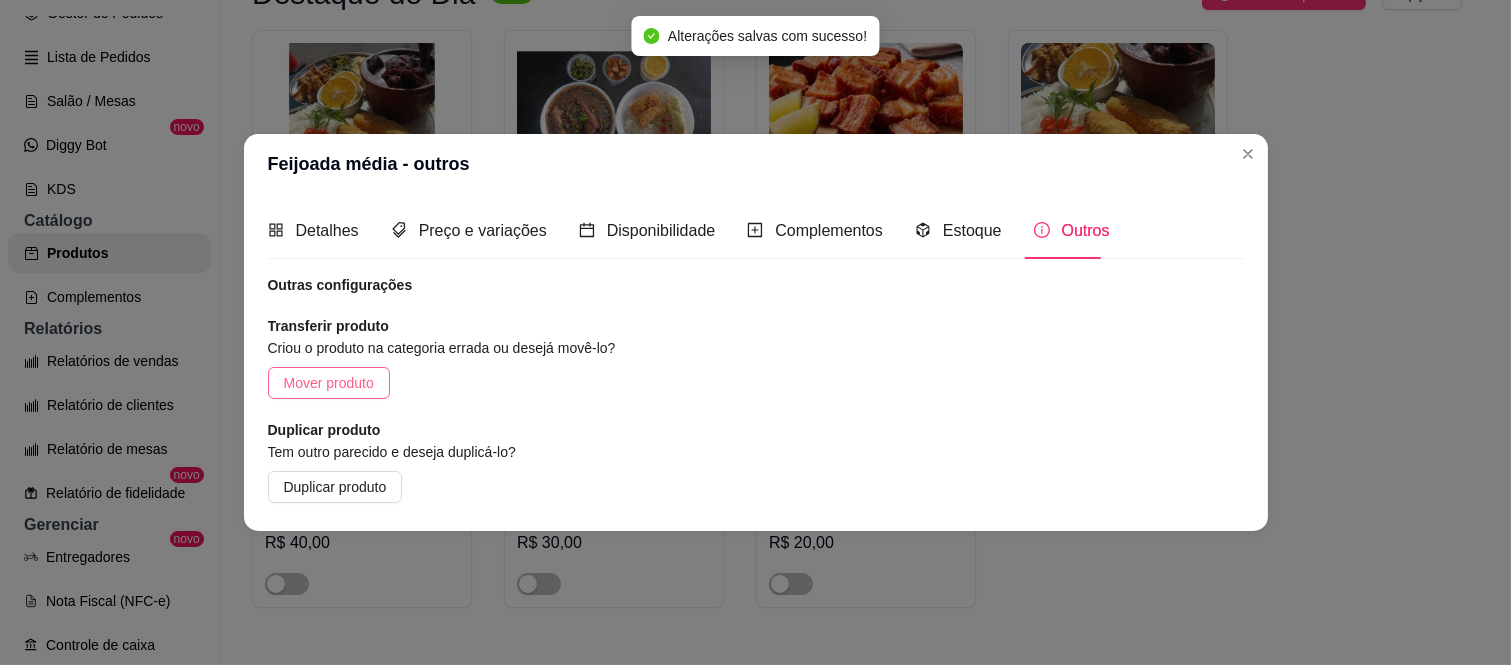 click on "Mover produto" at bounding box center [329, 383] 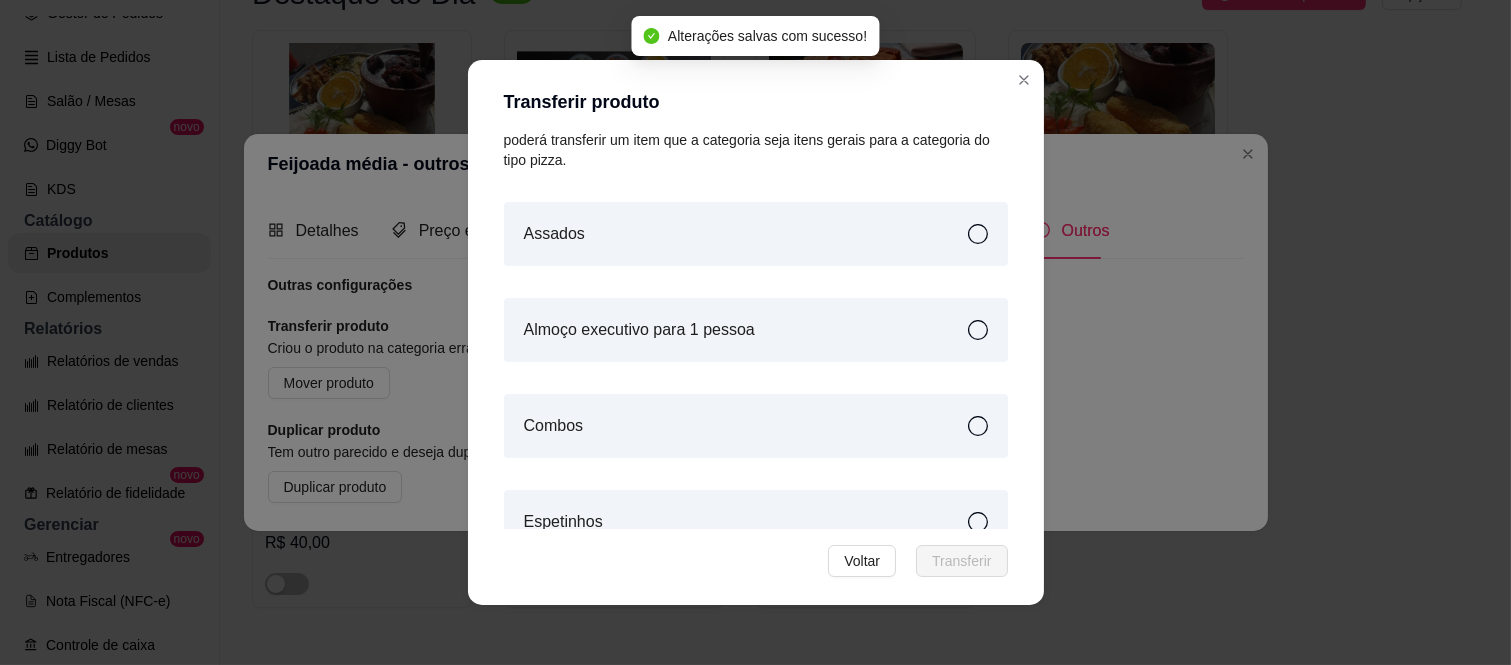 scroll, scrollTop: 222, scrollLeft: 0, axis: vertical 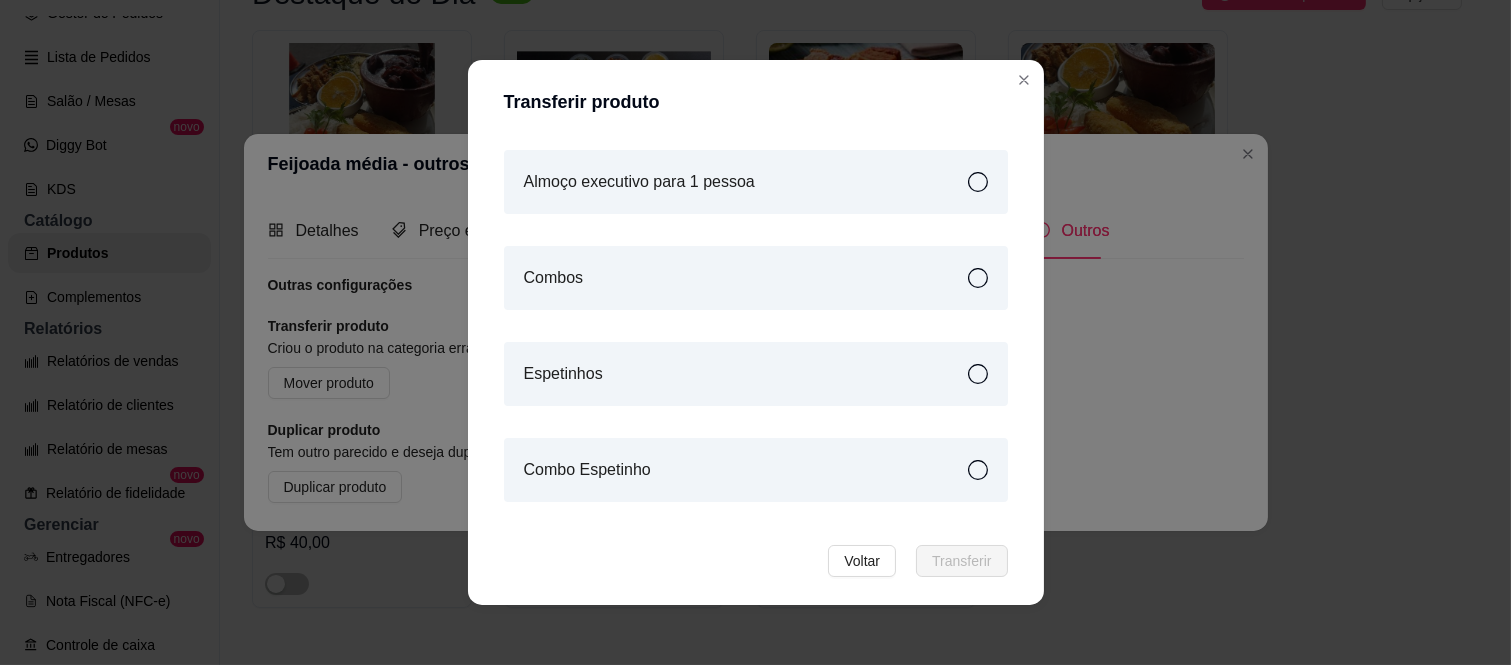 click on "Almoço executivo para 1 pessoa" at bounding box center (756, 182) 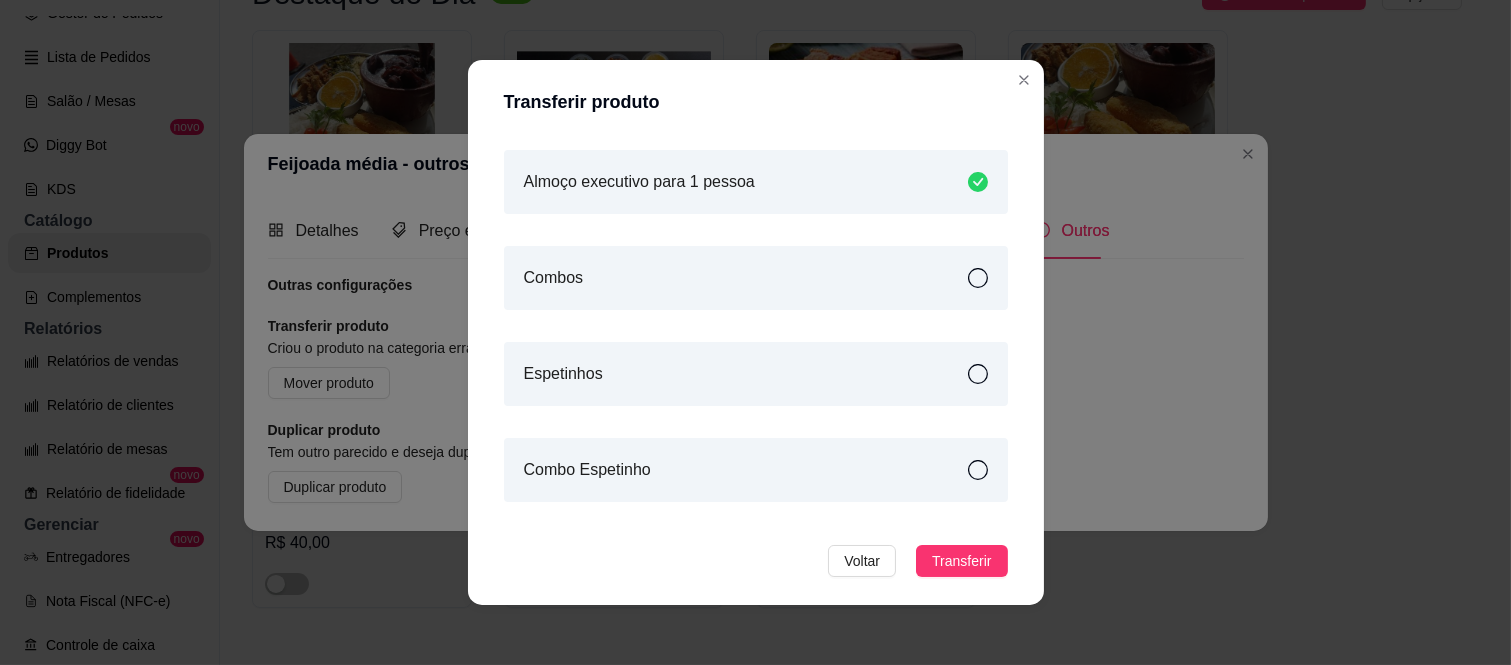 drag, startPoint x: 980, startPoint y: 555, endPoint x: 1000, endPoint y: 564, distance: 21.931713 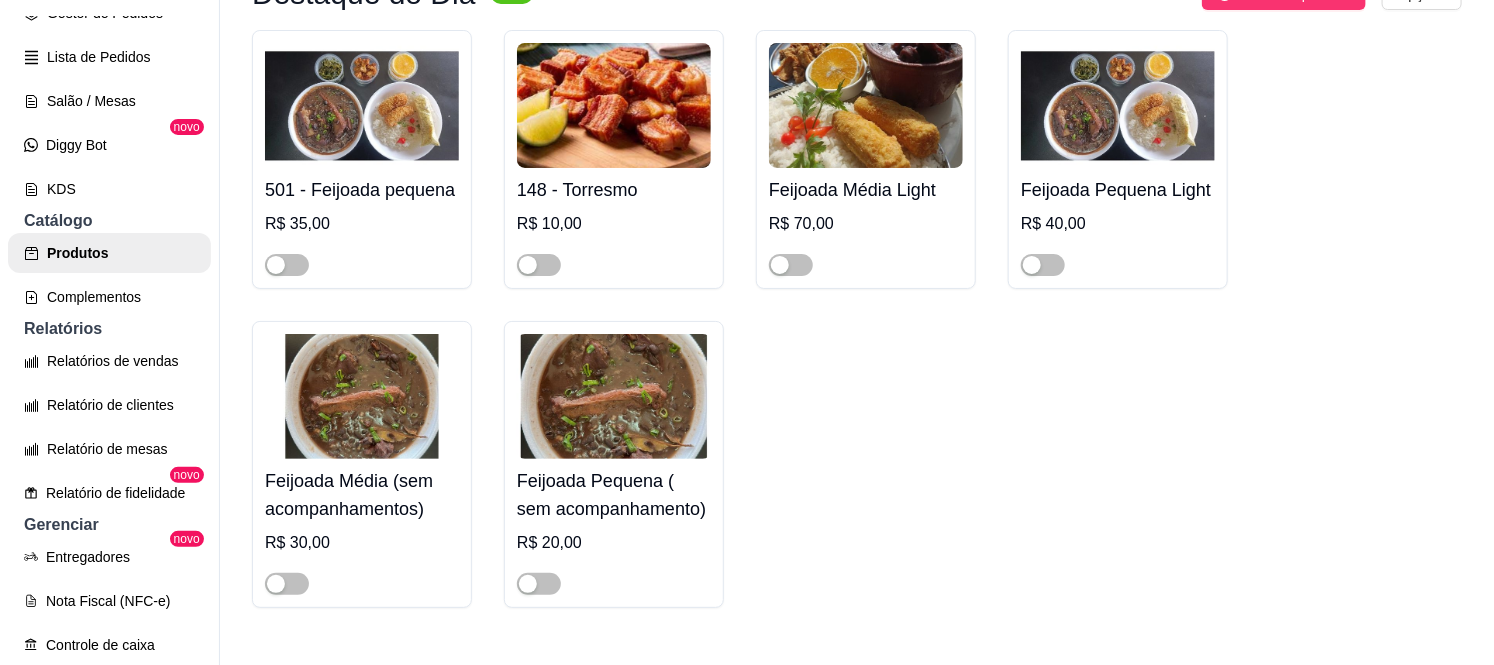 click on "501 - Feijoada pequena" at bounding box center (362, 190) 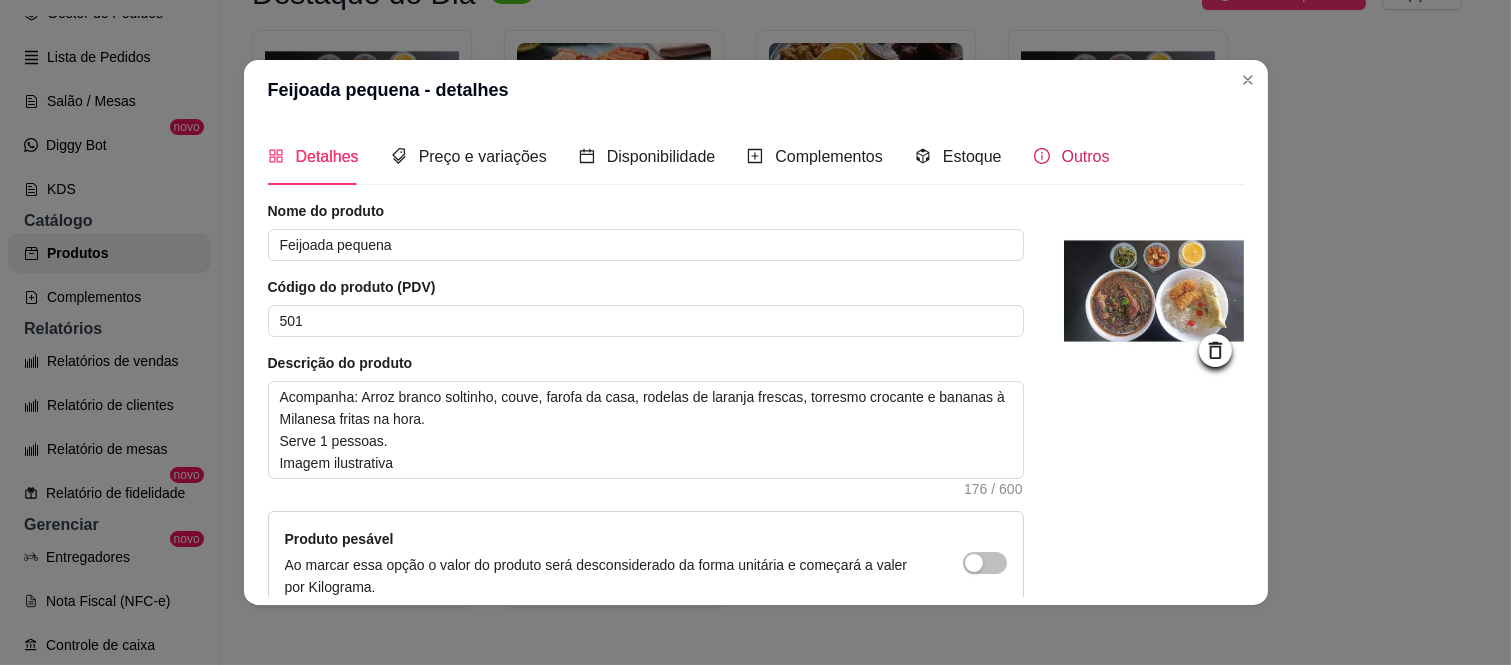 click on "Outros" at bounding box center [1086, 156] 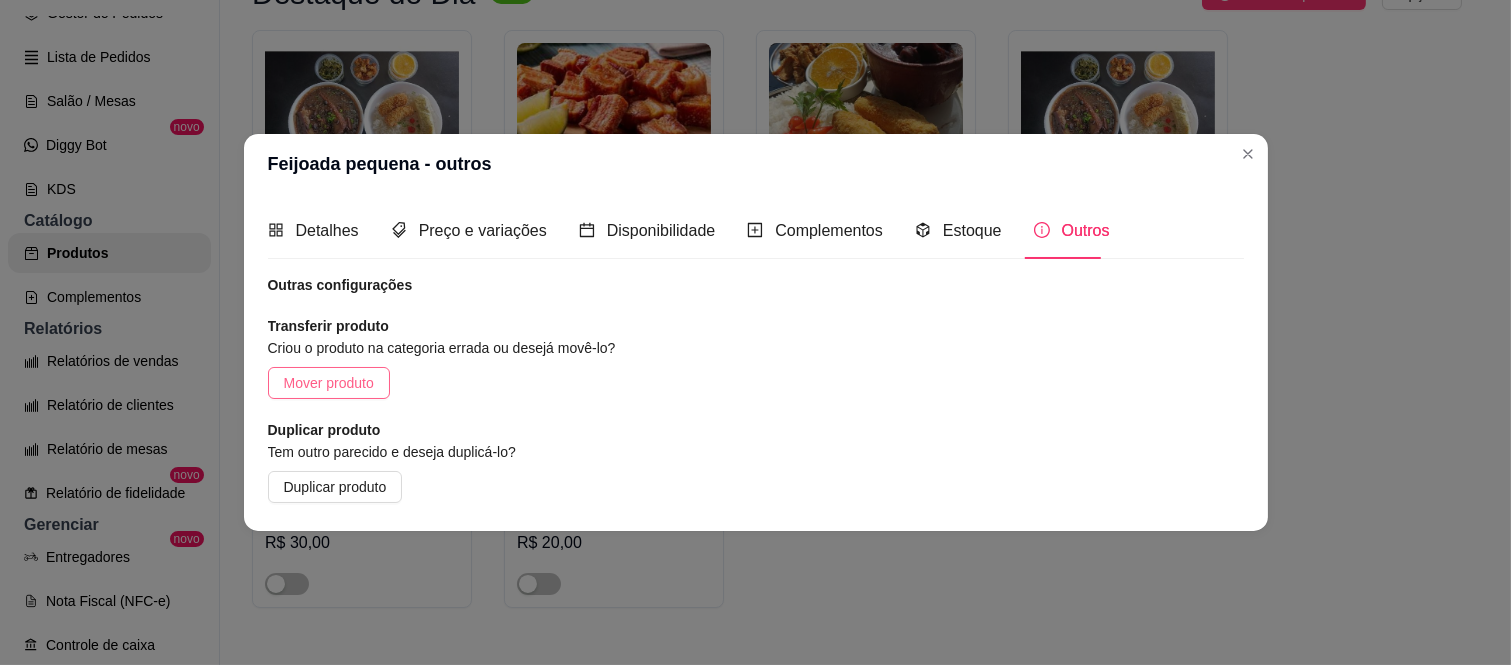 click on "Mover produto" at bounding box center [329, 383] 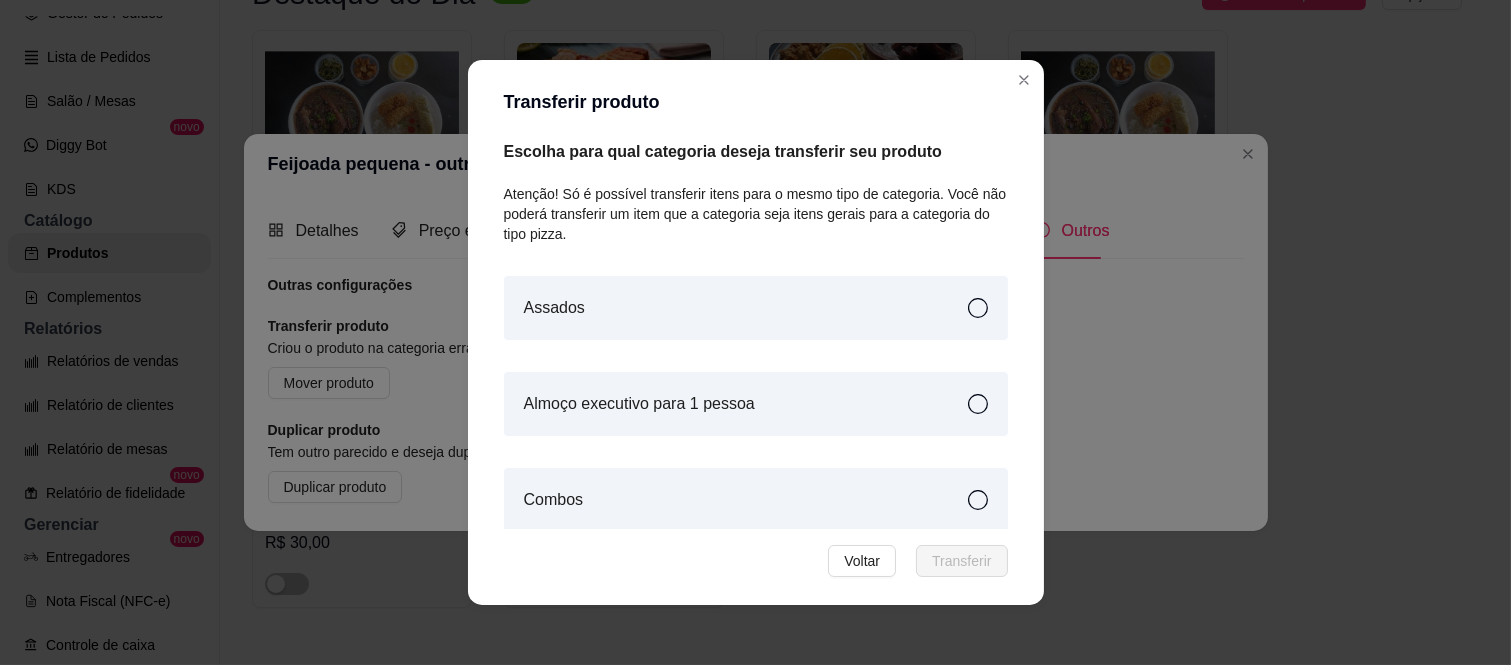 click on "Almoço executivo para 1 pessoa" at bounding box center [639, 404] 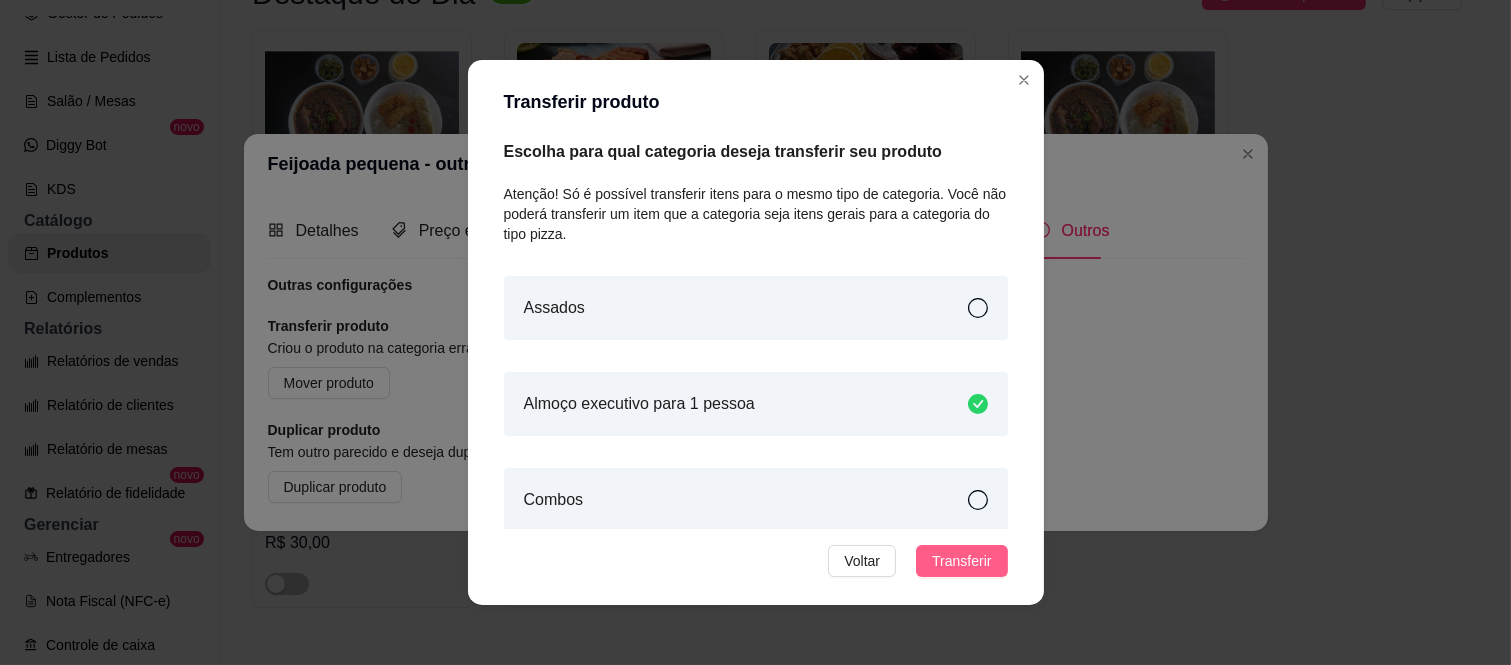 click on "Transferir" at bounding box center [961, 561] 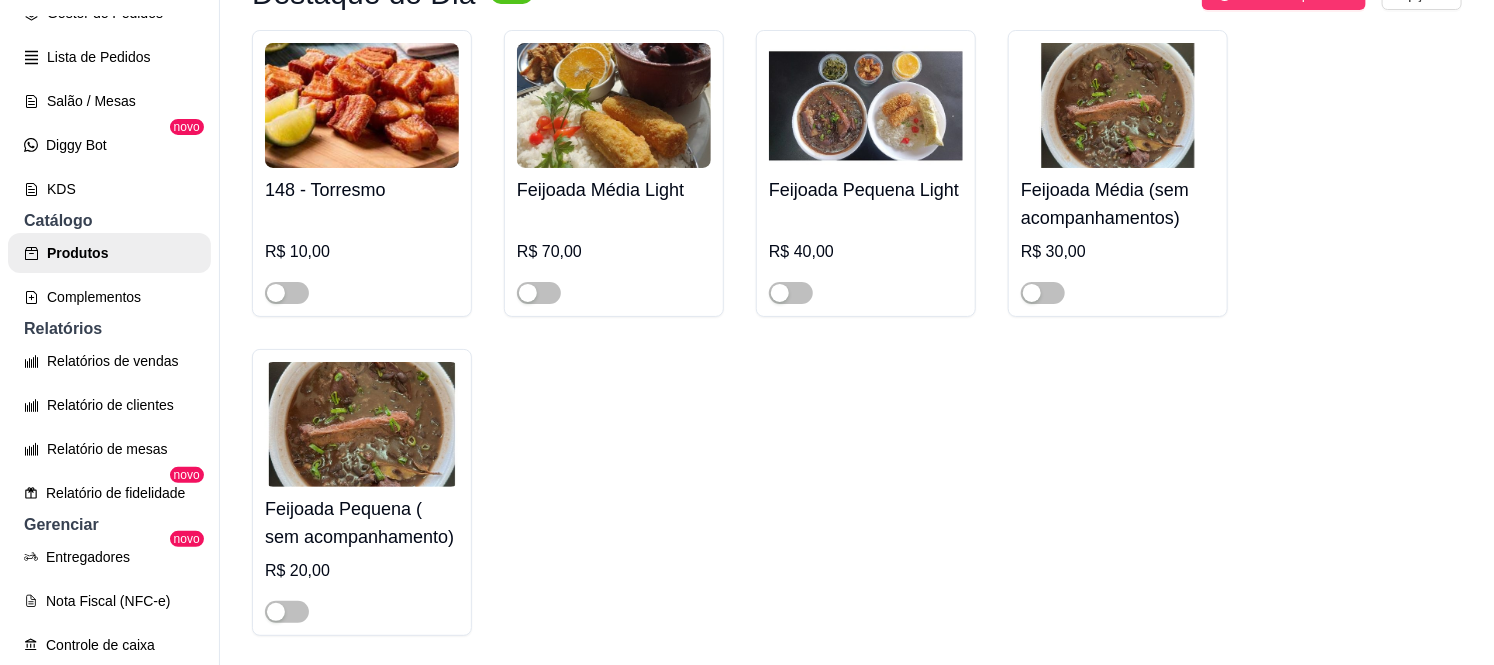 click on "[PRODUCT_NAME]    R$ 10,00" at bounding box center (362, 236) 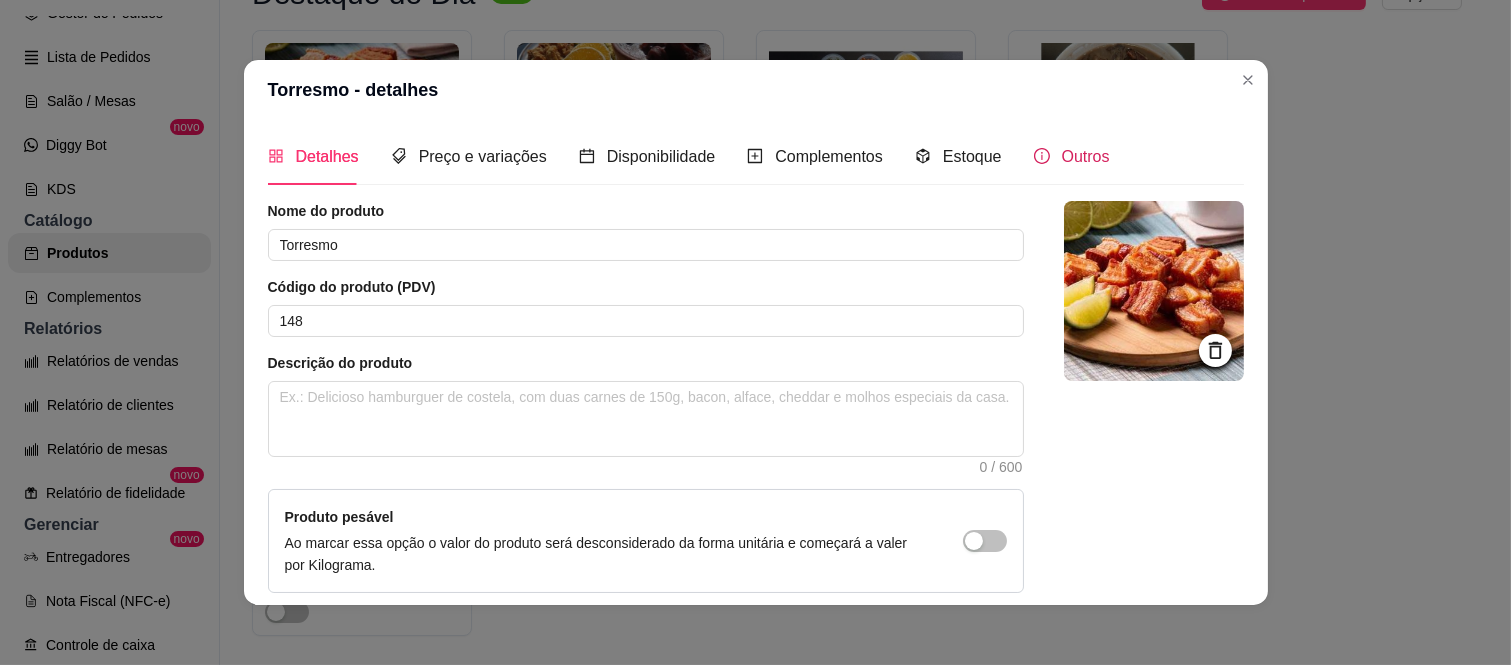 click on "Outros" at bounding box center [1086, 156] 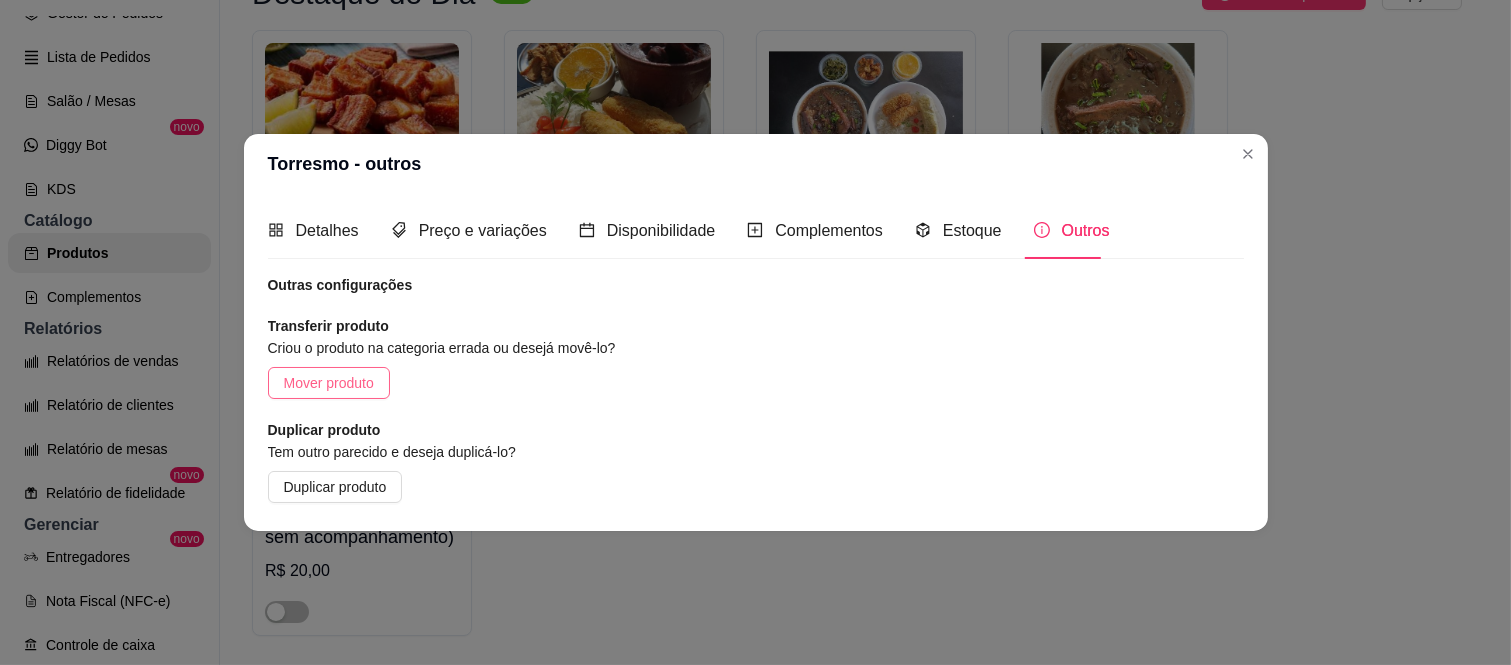 click on "Mover produto" at bounding box center [329, 383] 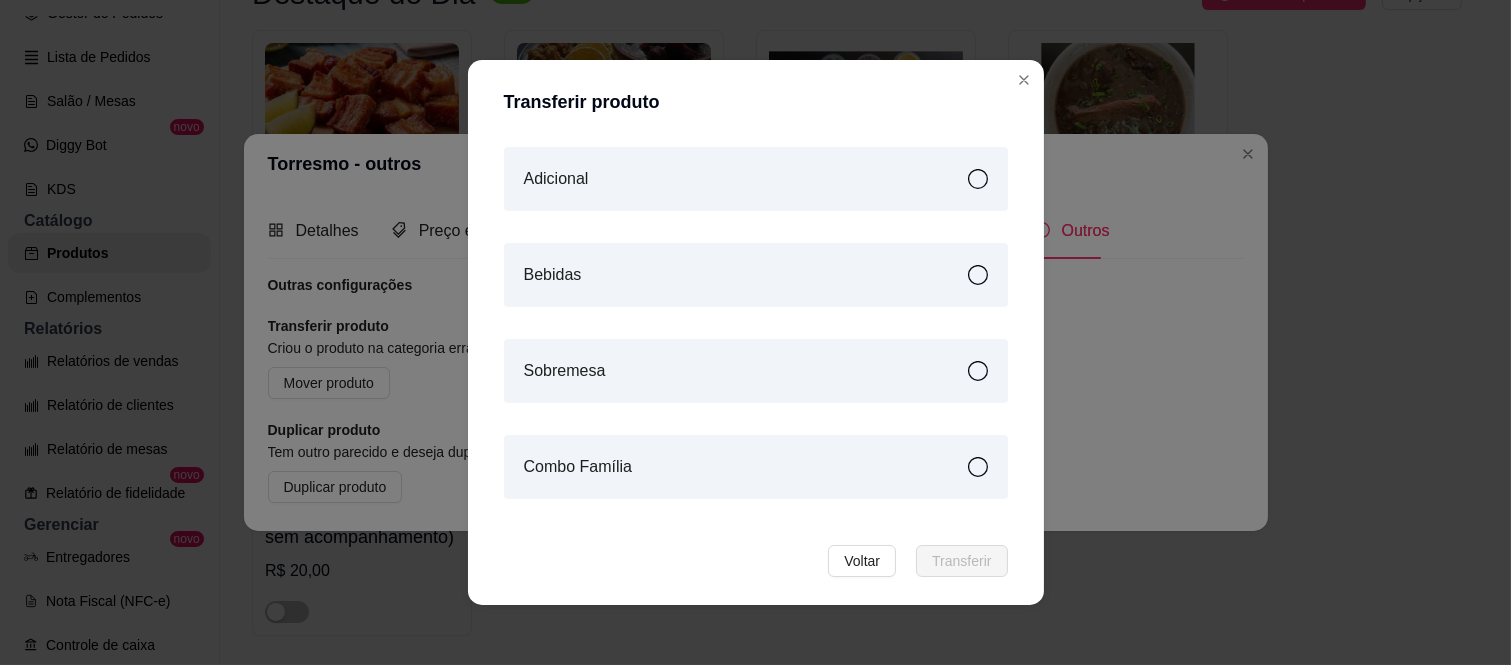 scroll, scrollTop: 555, scrollLeft: 0, axis: vertical 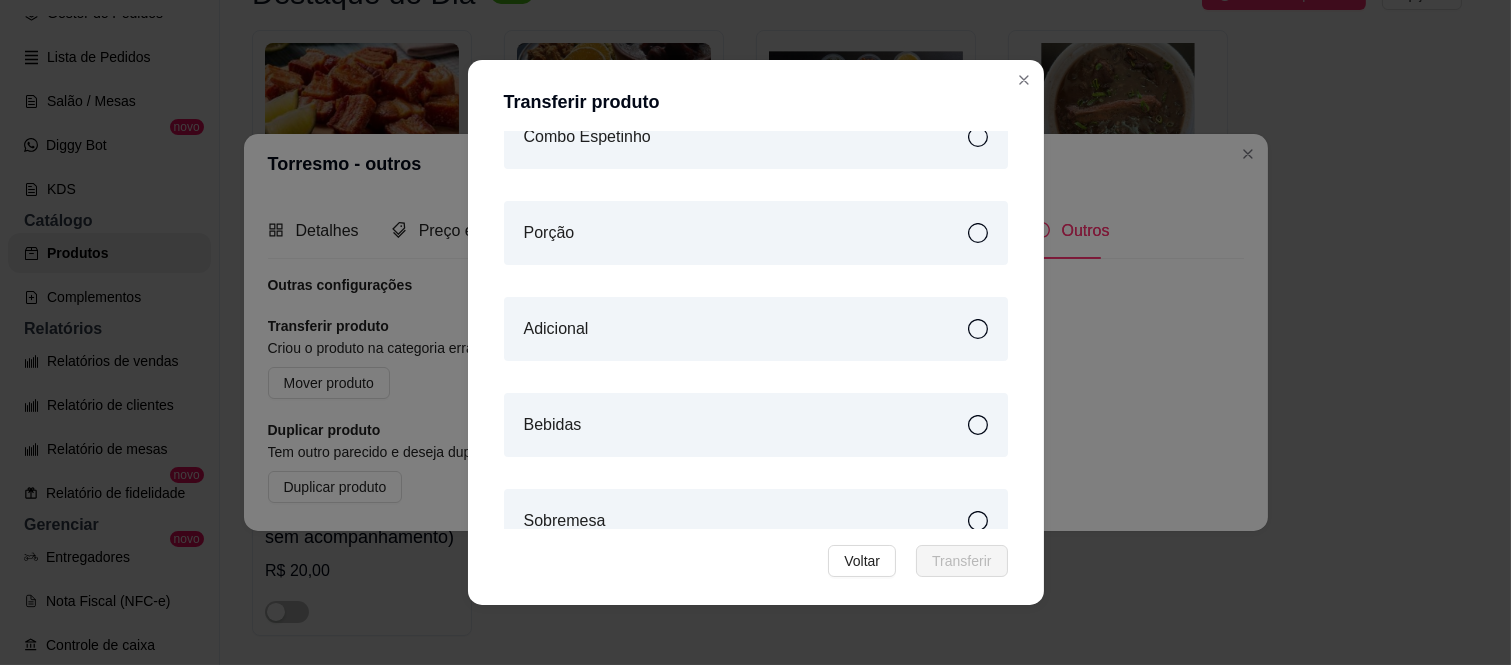 click on "Adicional" at bounding box center [756, 329] 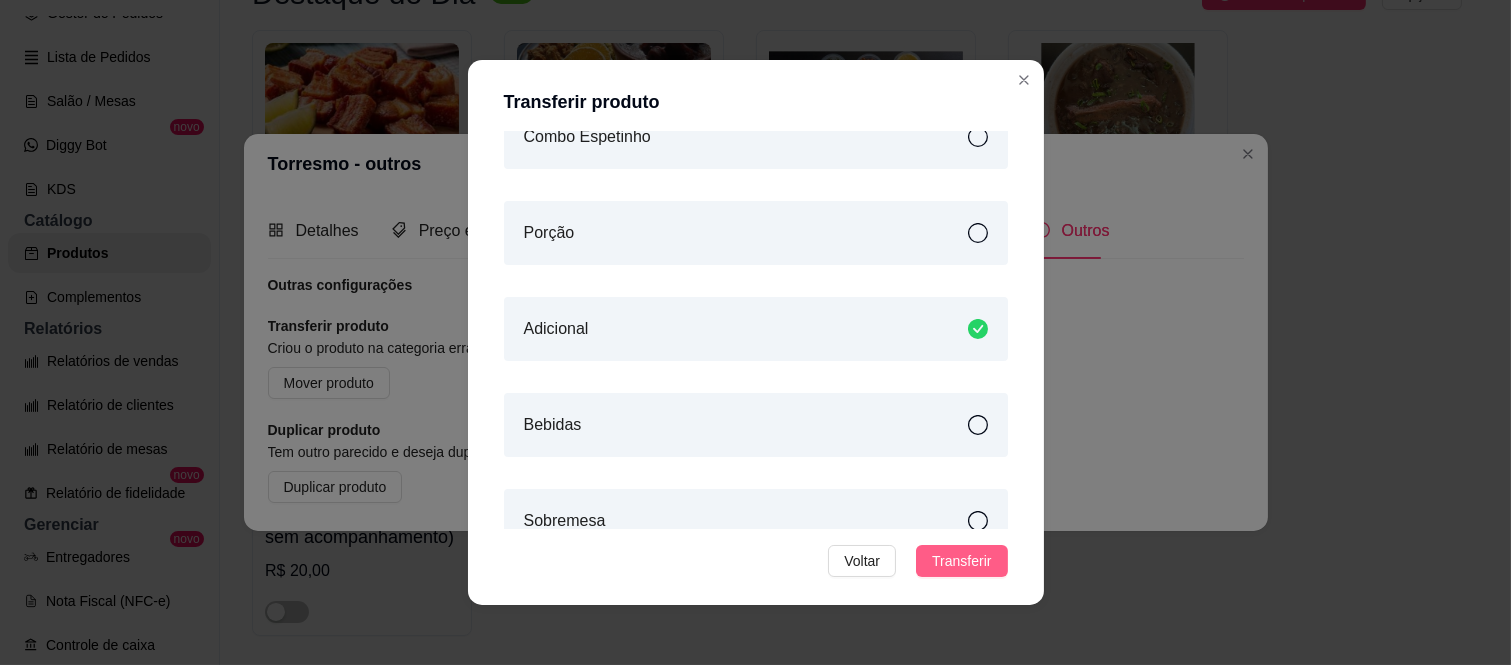 click on "Transferir" at bounding box center [961, 561] 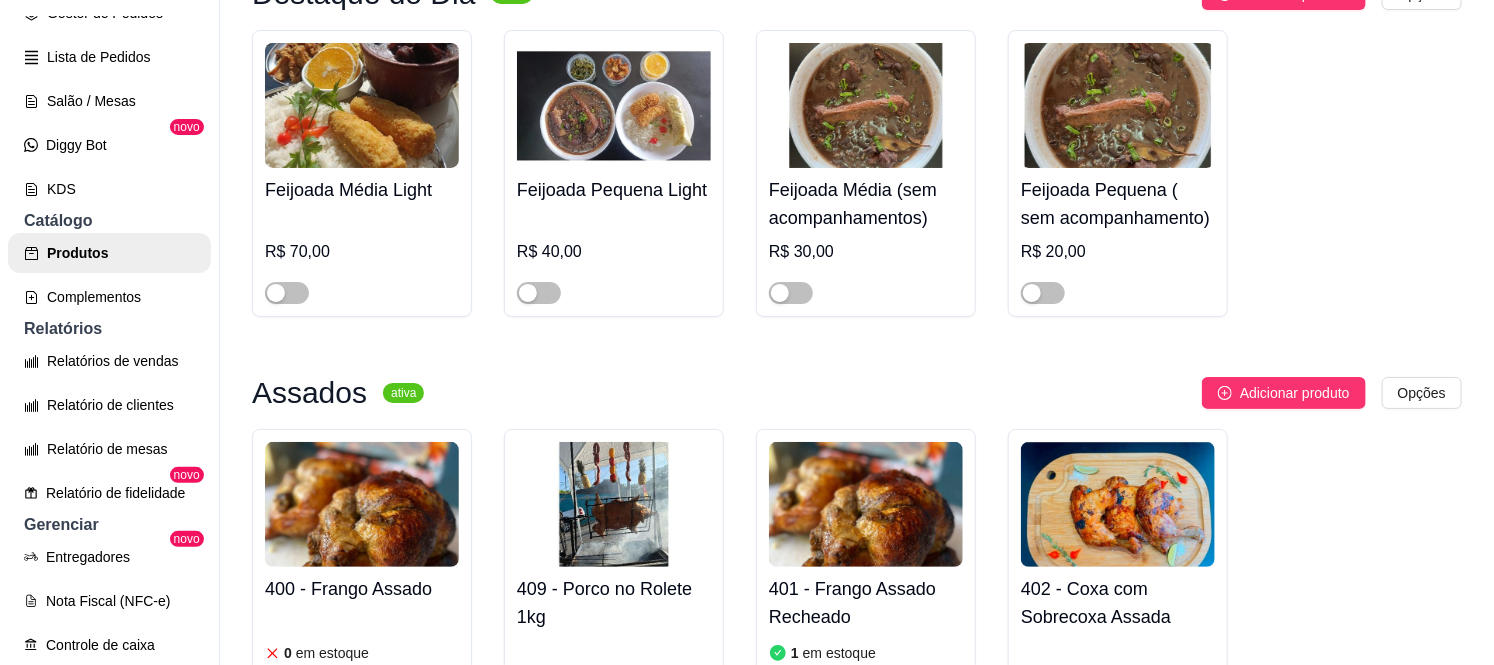 click on "Feijoada Média  Light" at bounding box center [362, 190] 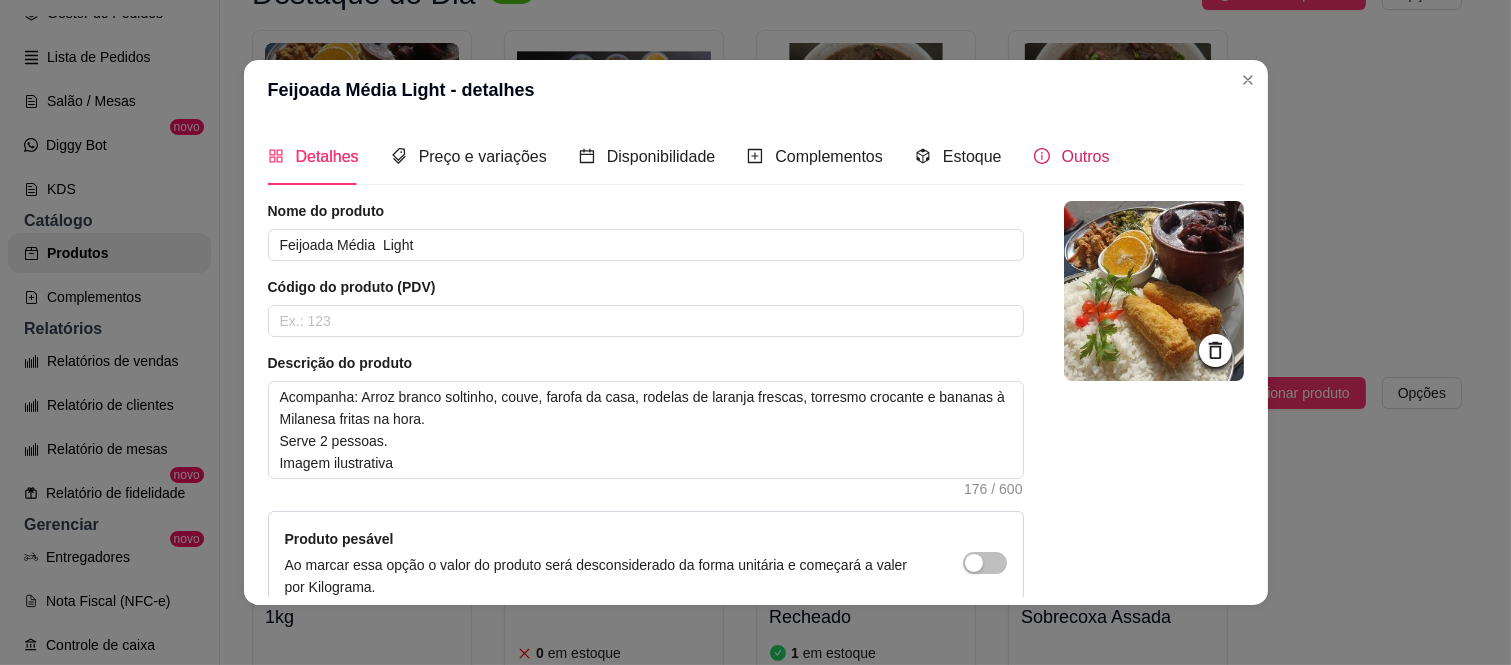 click on "Outros" at bounding box center (1086, 156) 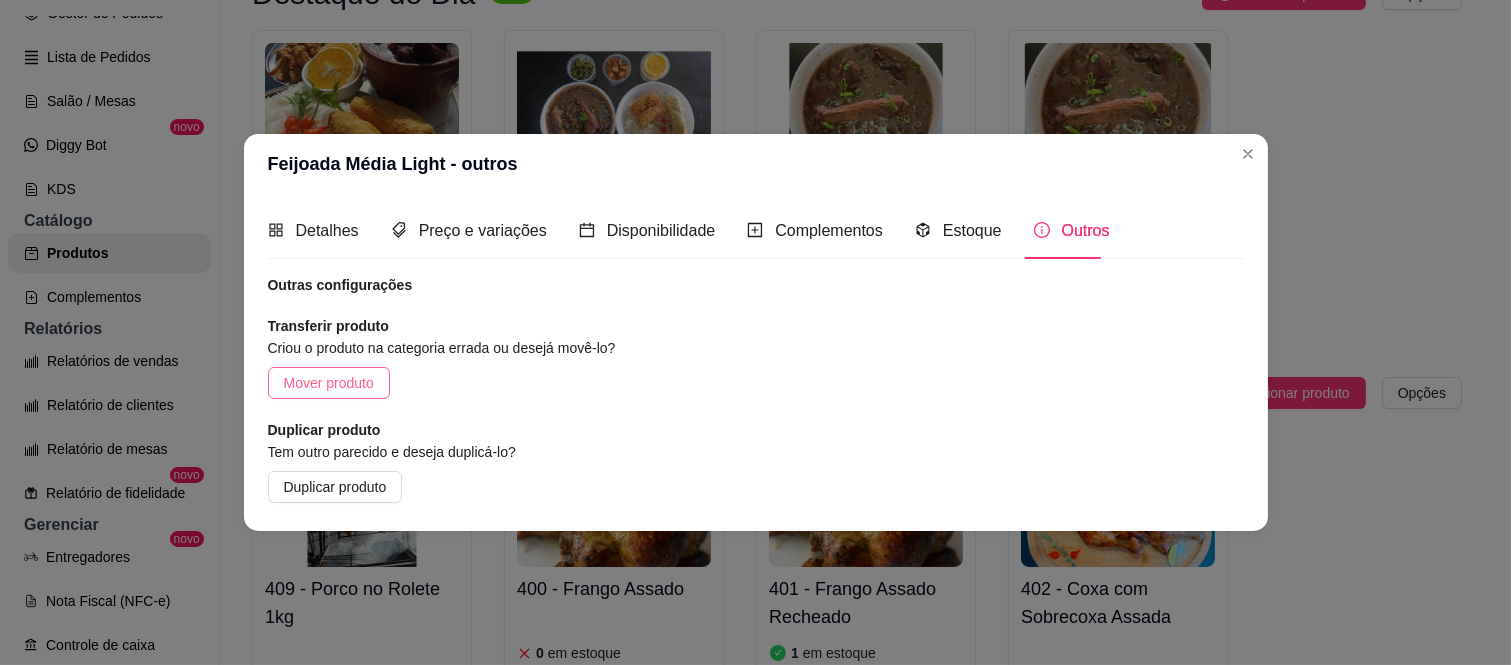 click on "Mover produto" at bounding box center (329, 383) 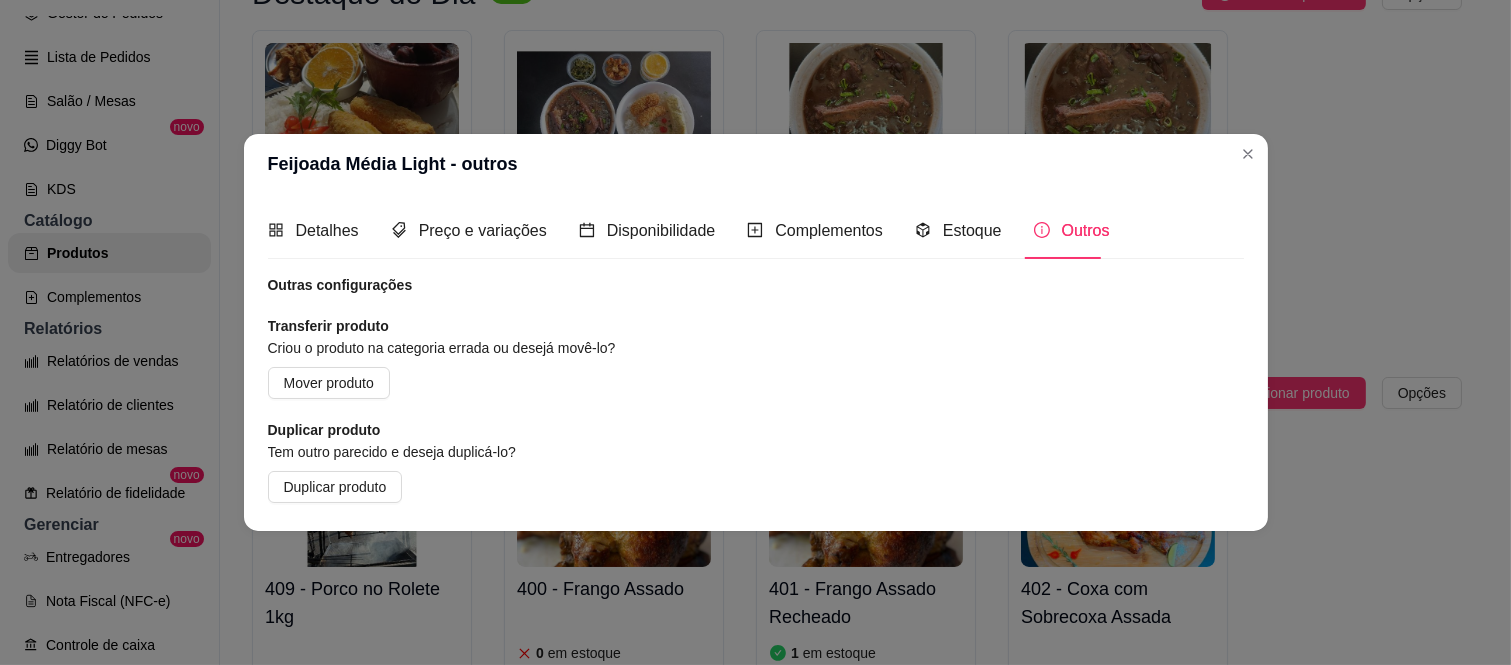 click on "Almoço executivo para 1 pessoa" at bounding box center [755, 404] 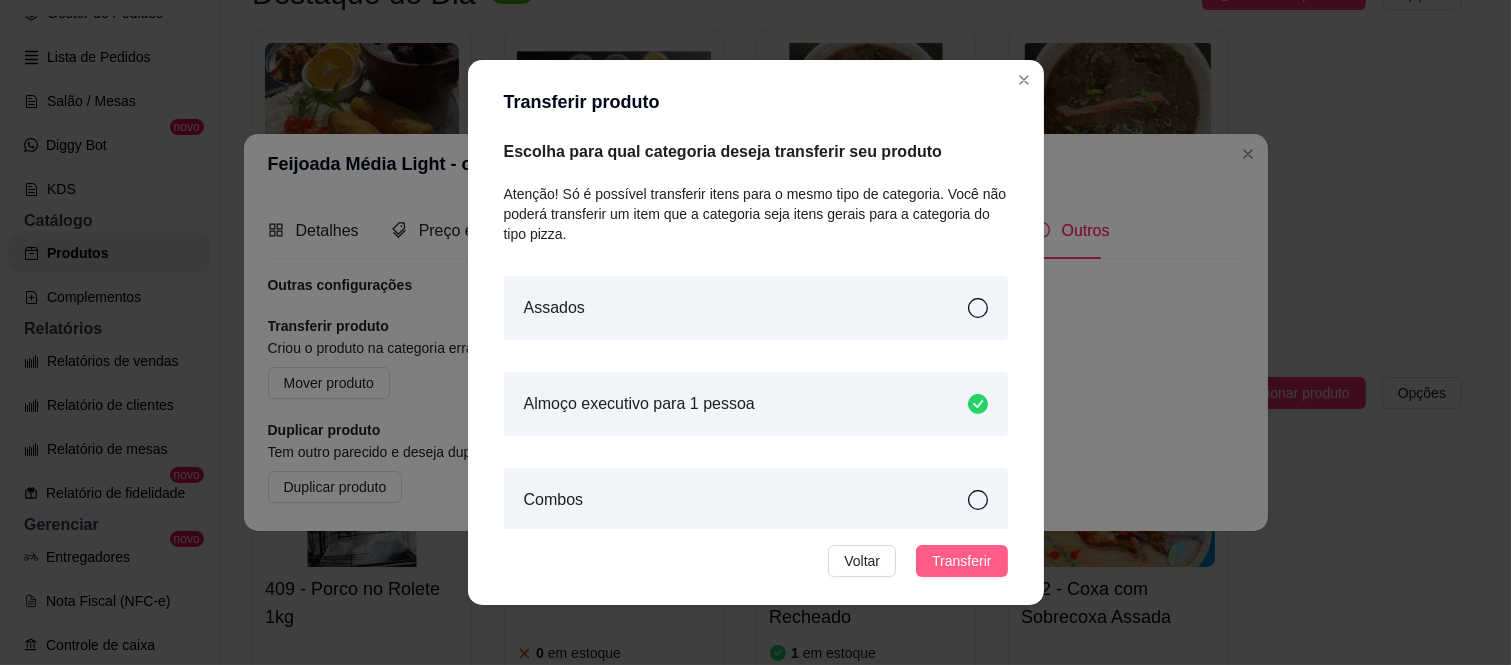 click on "Transferir" at bounding box center [961, 561] 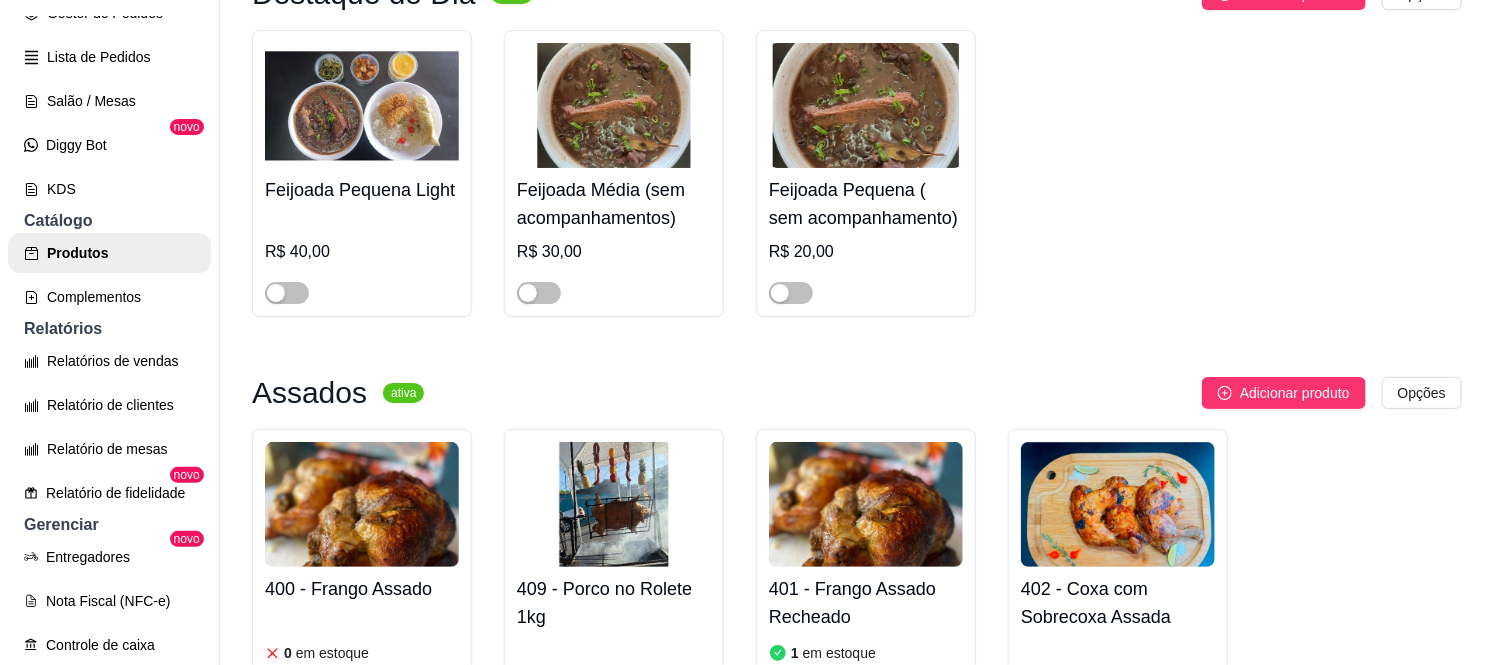 click on "Feijoada Pequena Light   R$ 40,00" at bounding box center (362, 236) 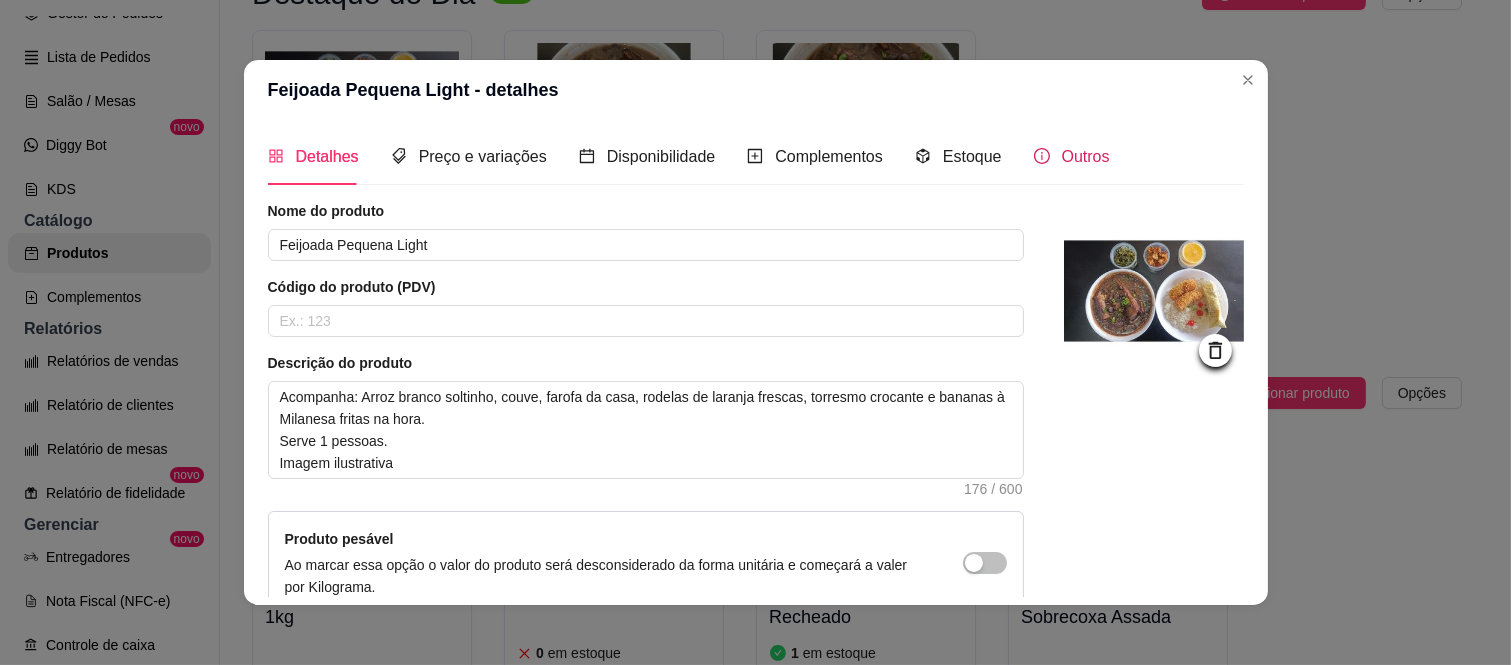 click on "Outros" at bounding box center (1072, 156) 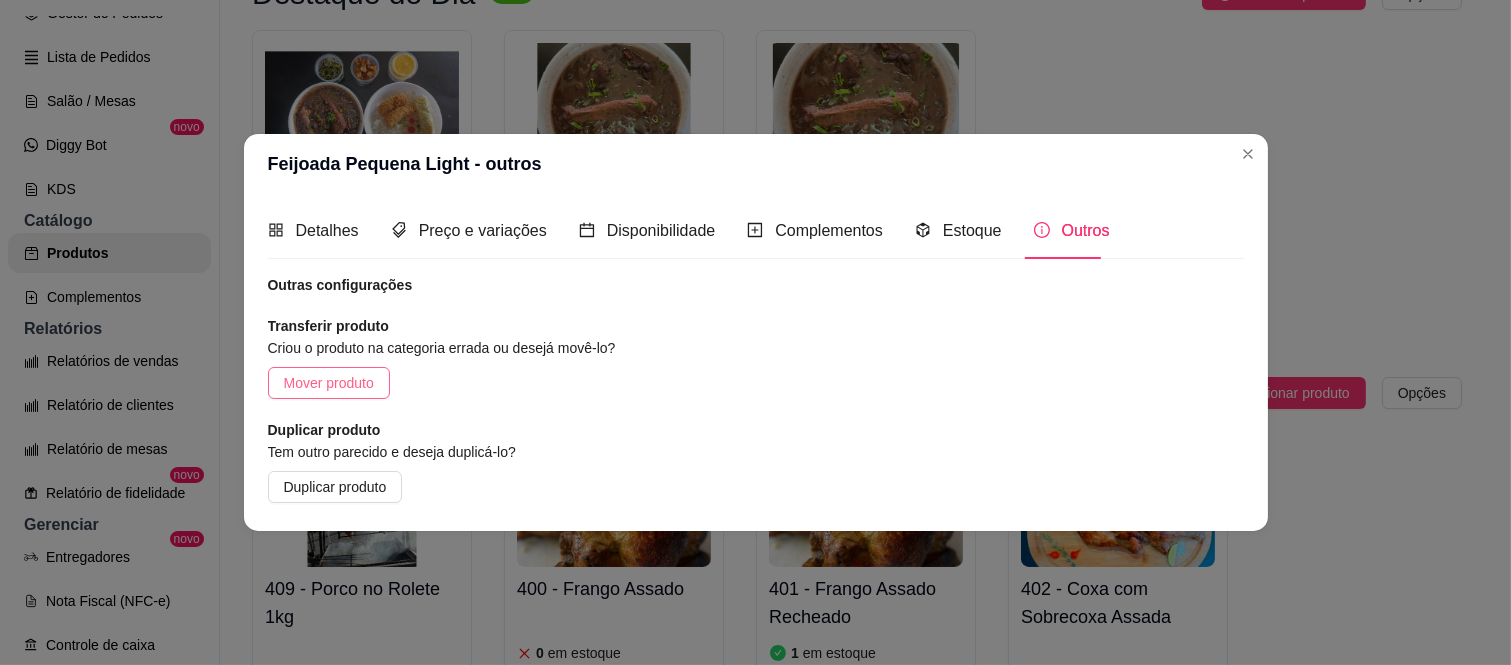 click on "Mover produto" at bounding box center [329, 383] 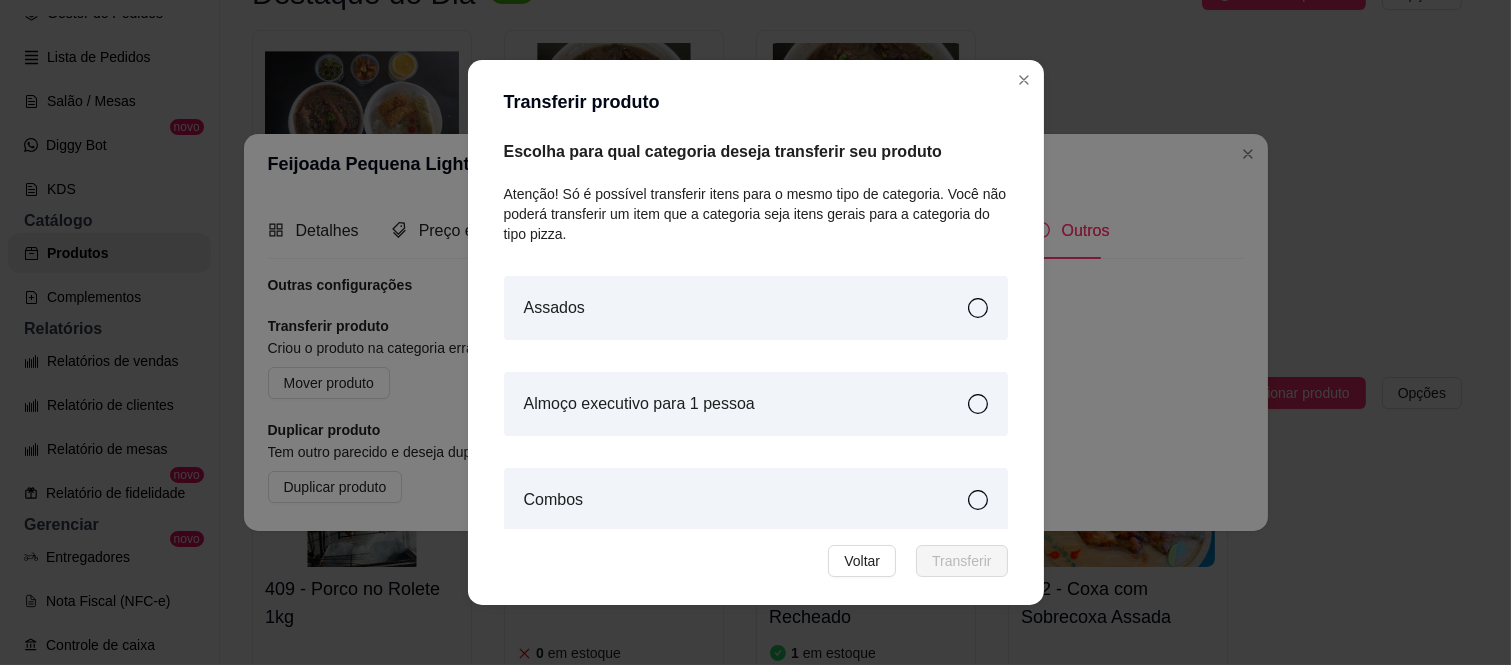 click on "Almoço executivo para 1 pessoa" at bounding box center (639, 404) 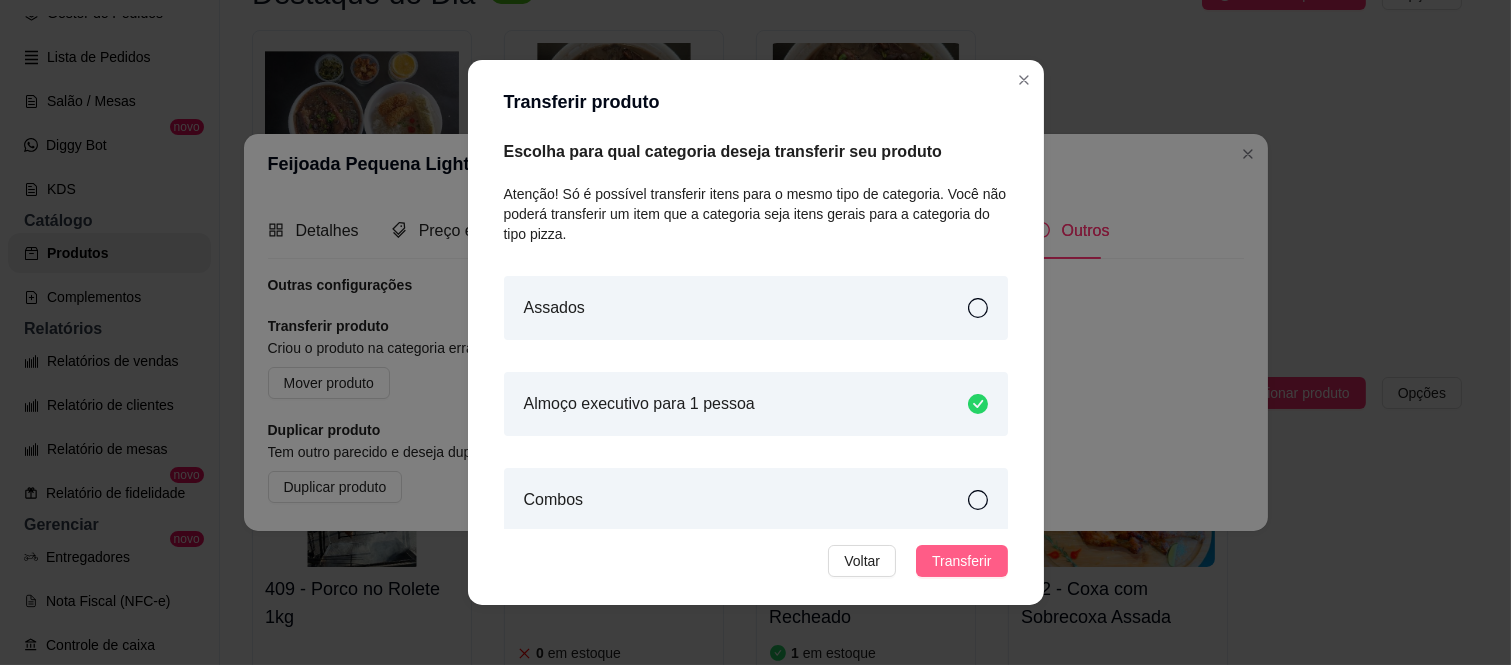 click on "Transferir" at bounding box center (961, 561) 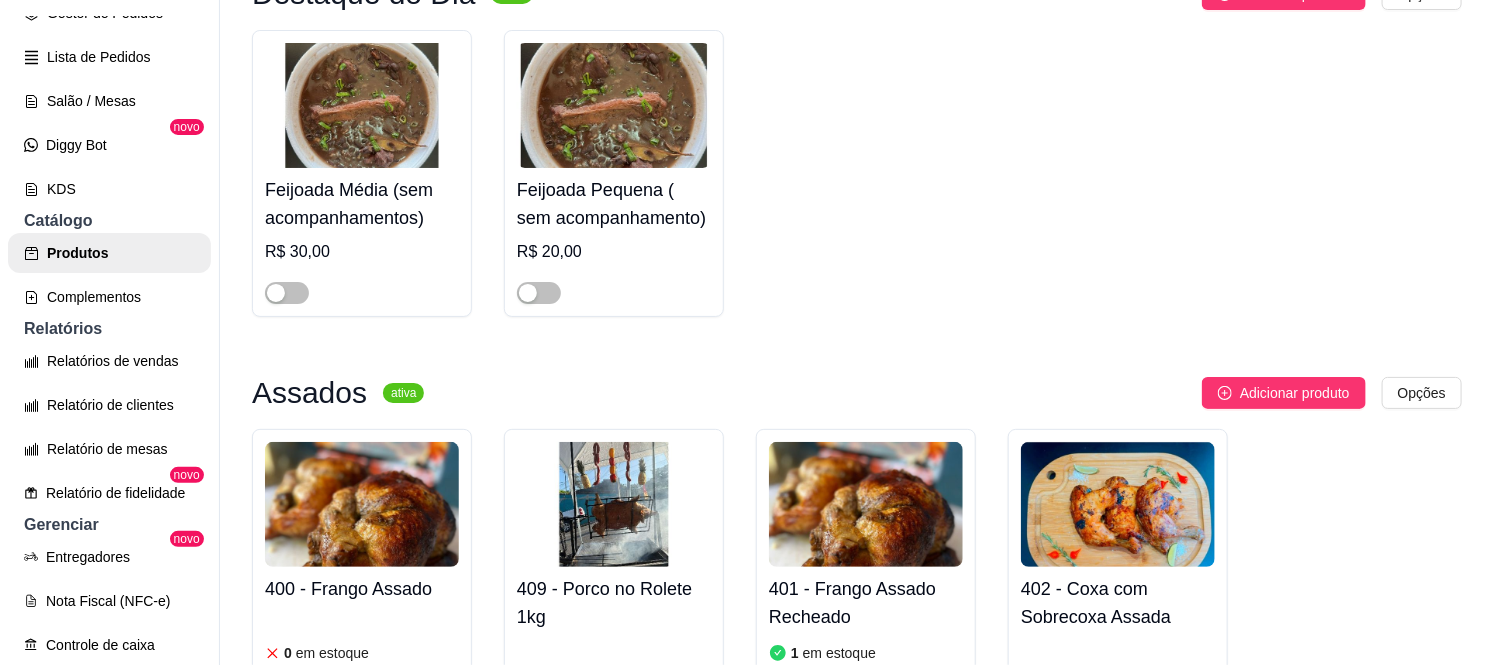 click on "Feijoada Média (sem acompanhamentos)" at bounding box center [362, 204] 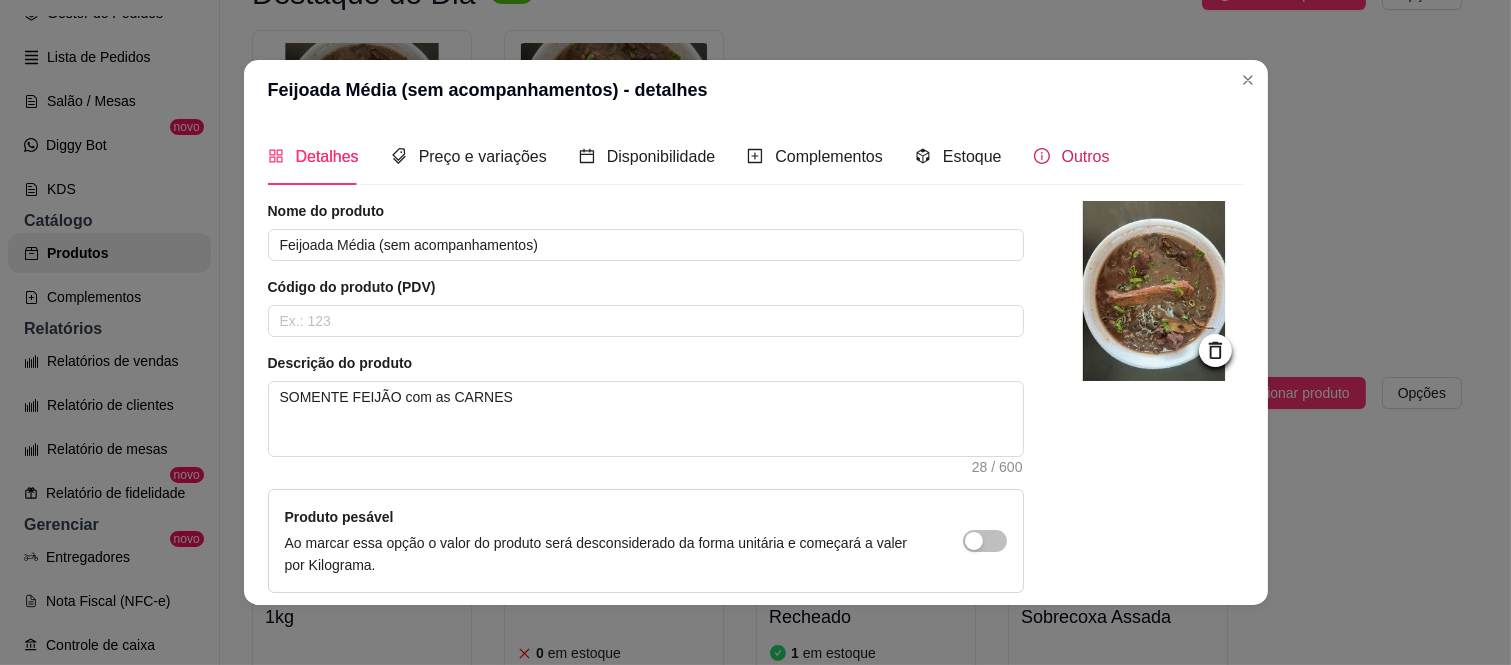 drag, startPoint x: 1058, startPoint y: 157, endPoint x: 875, endPoint y: 227, distance: 195.9311 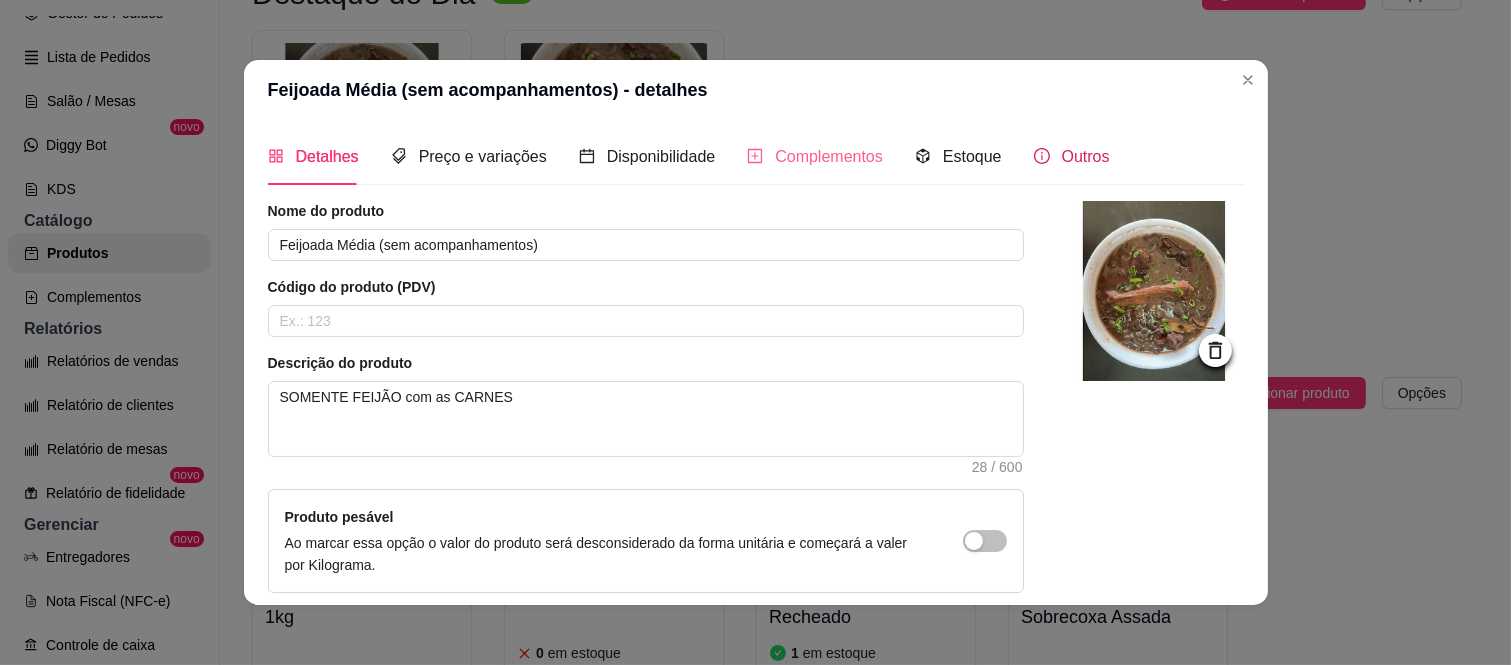 click on "Outros" at bounding box center (1086, 156) 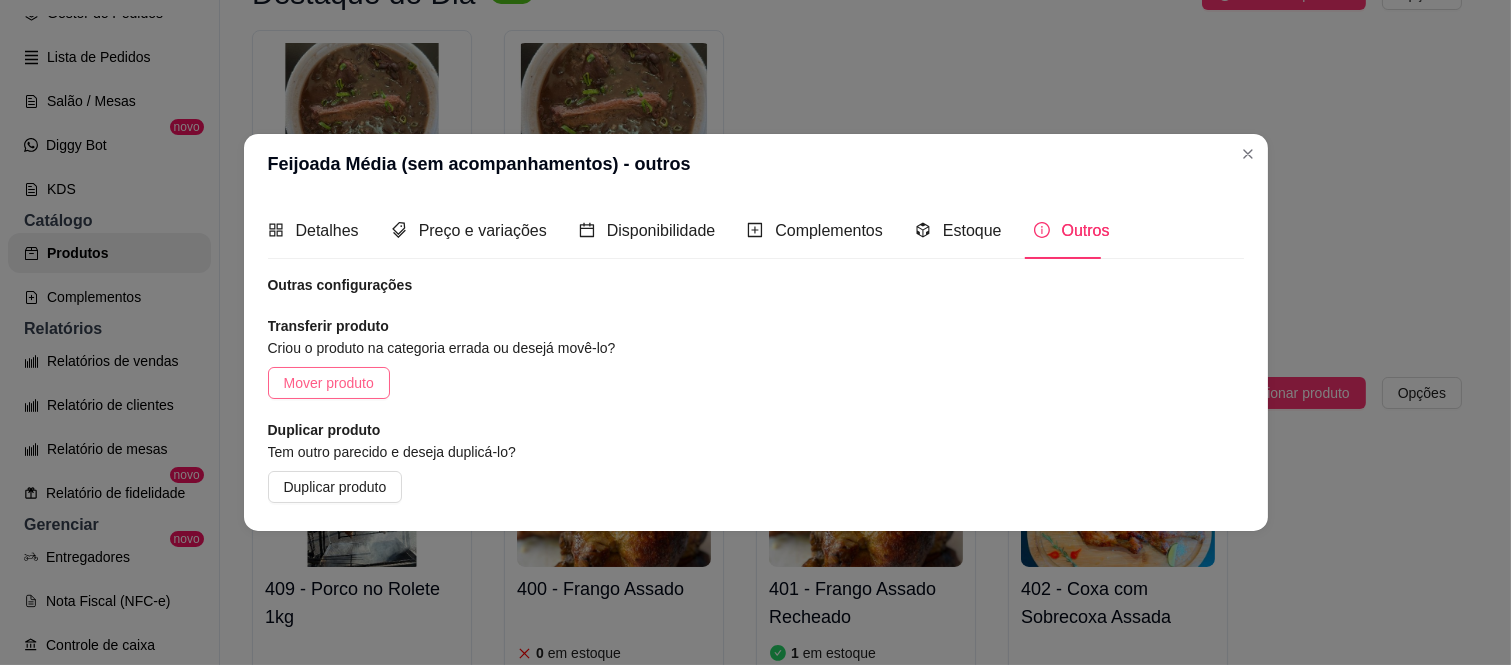click on "Mover produto" at bounding box center (329, 383) 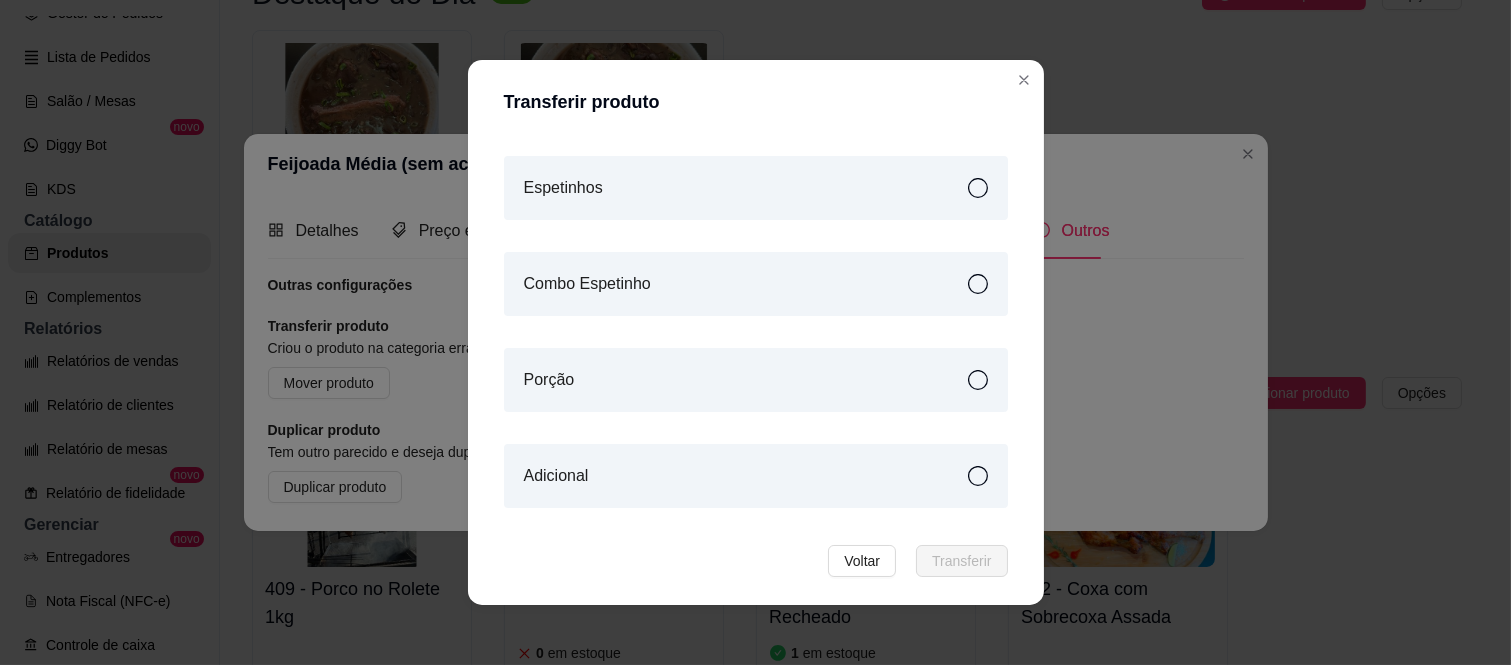 scroll, scrollTop: 444, scrollLeft: 0, axis: vertical 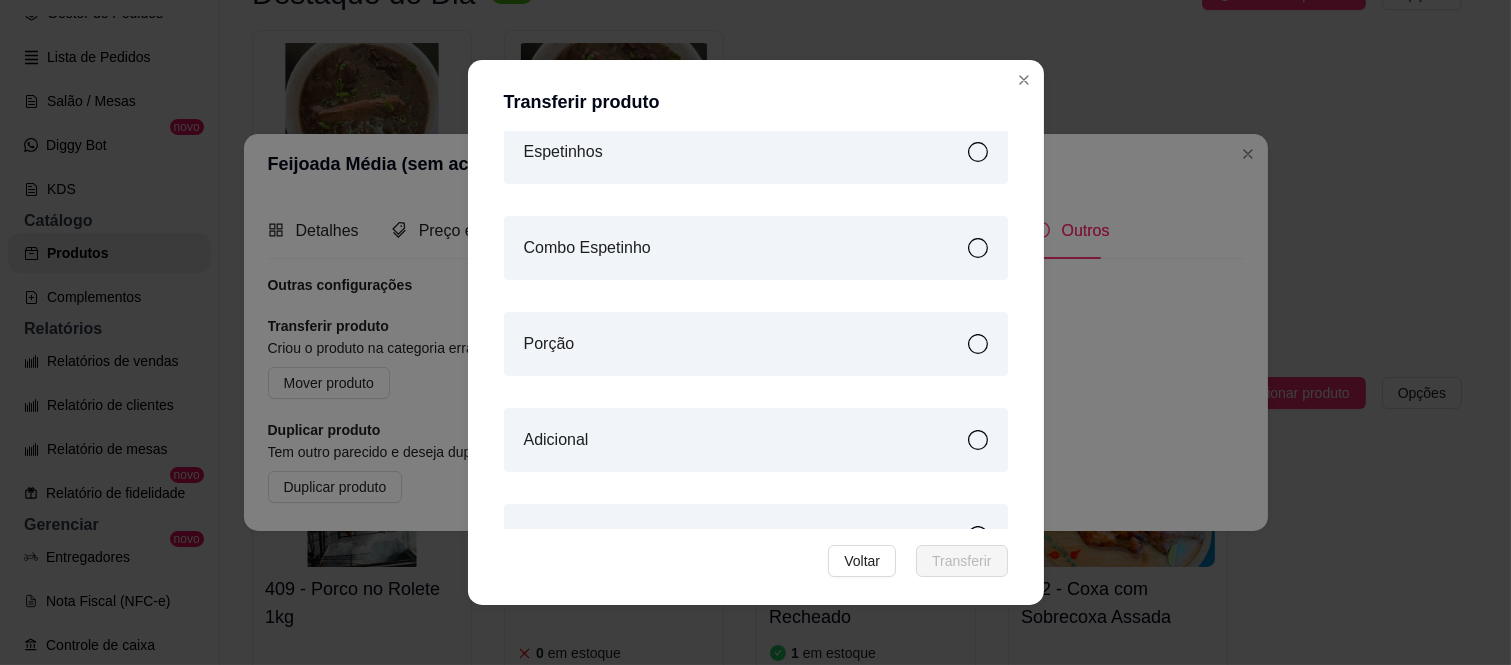 click on "Adicional" at bounding box center [756, 440] 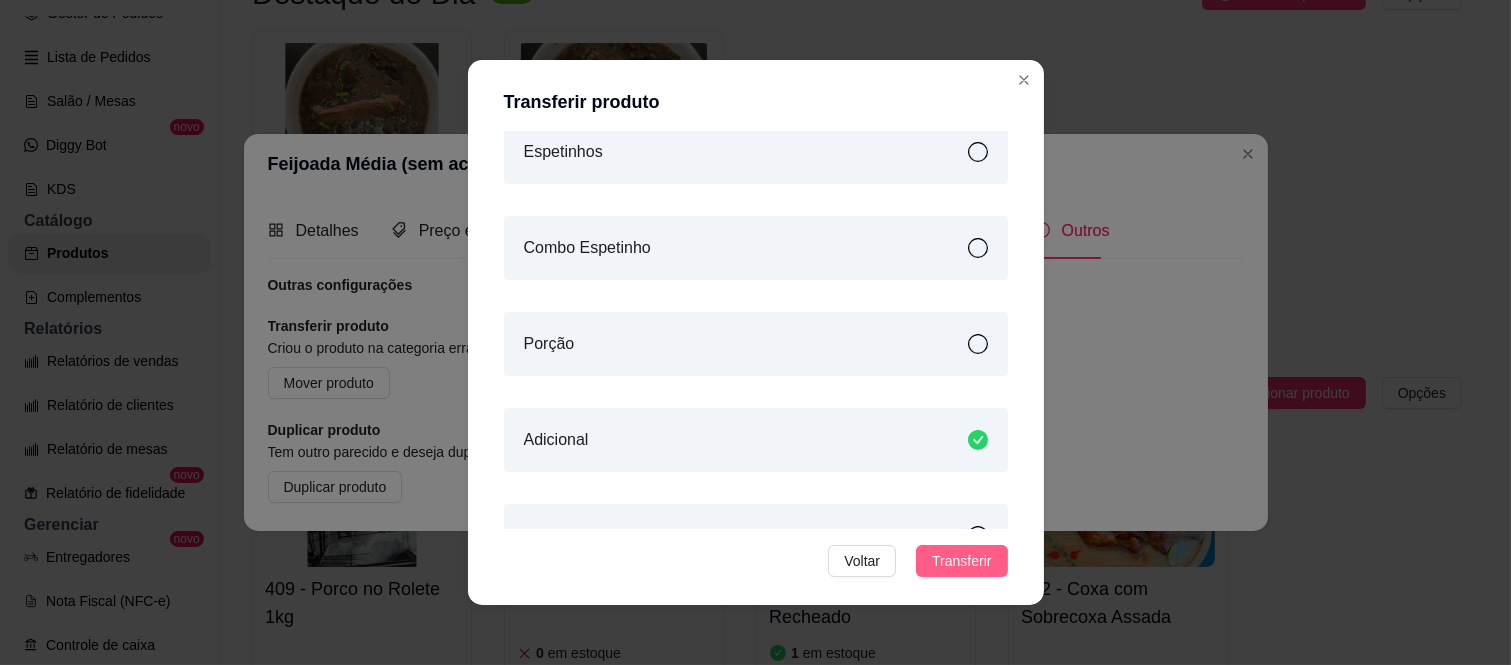 click on "Transferir" at bounding box center [961, 561] 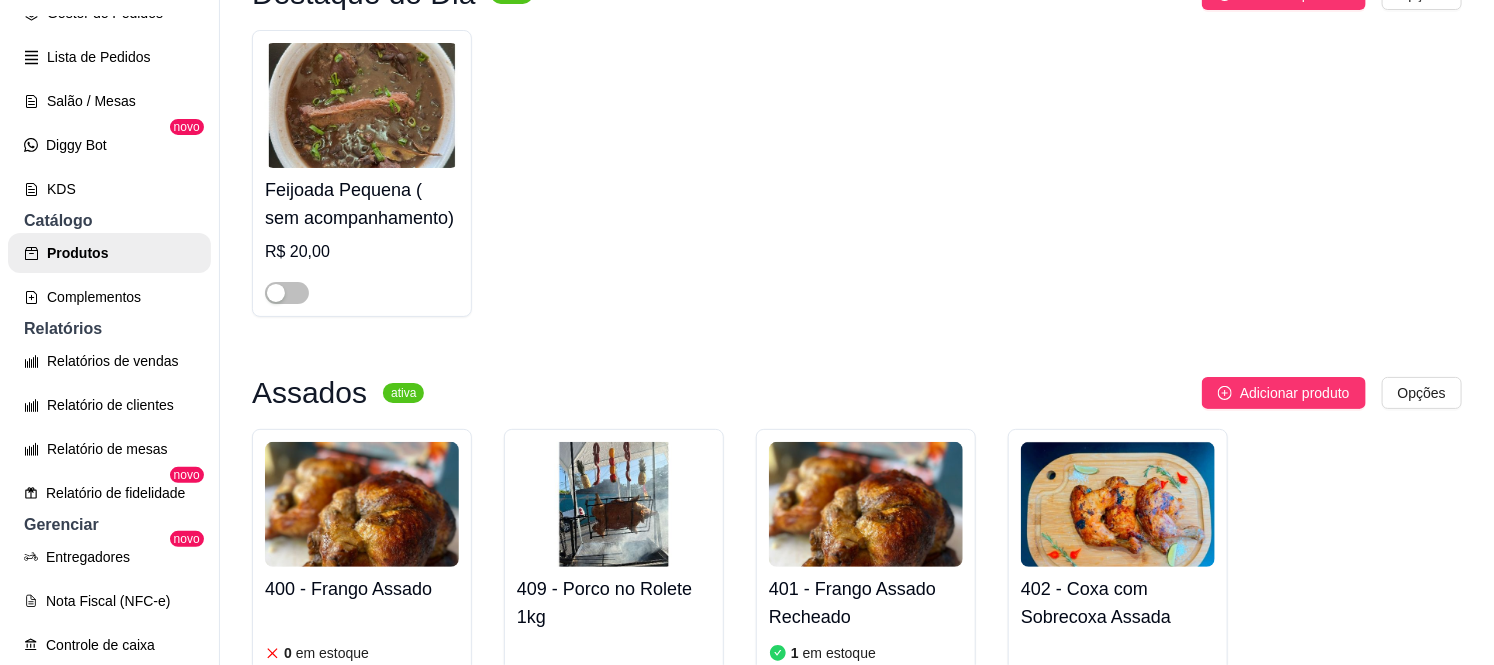 click on "Feijoada Pequena ( sem acompanhamento)" at bounding box center [362, 204] 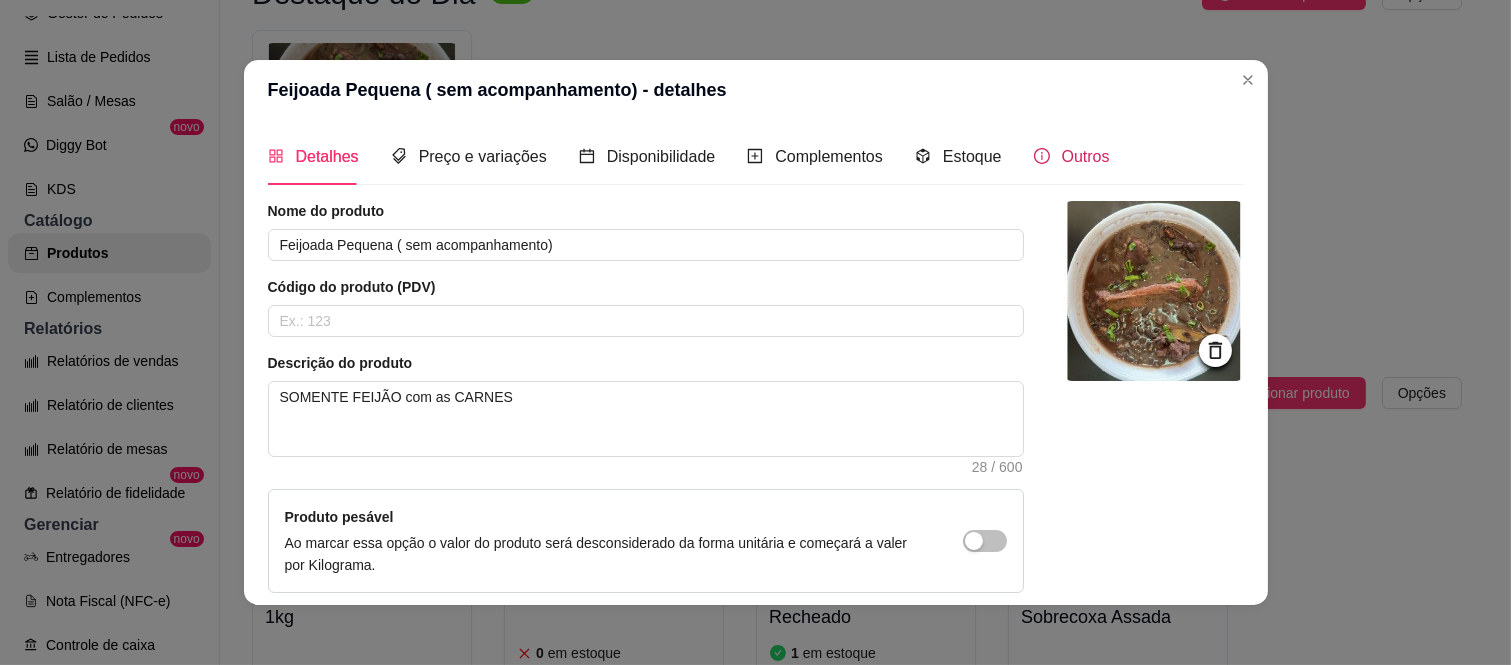 click on "Outros" at bounding box center [1086, 156] 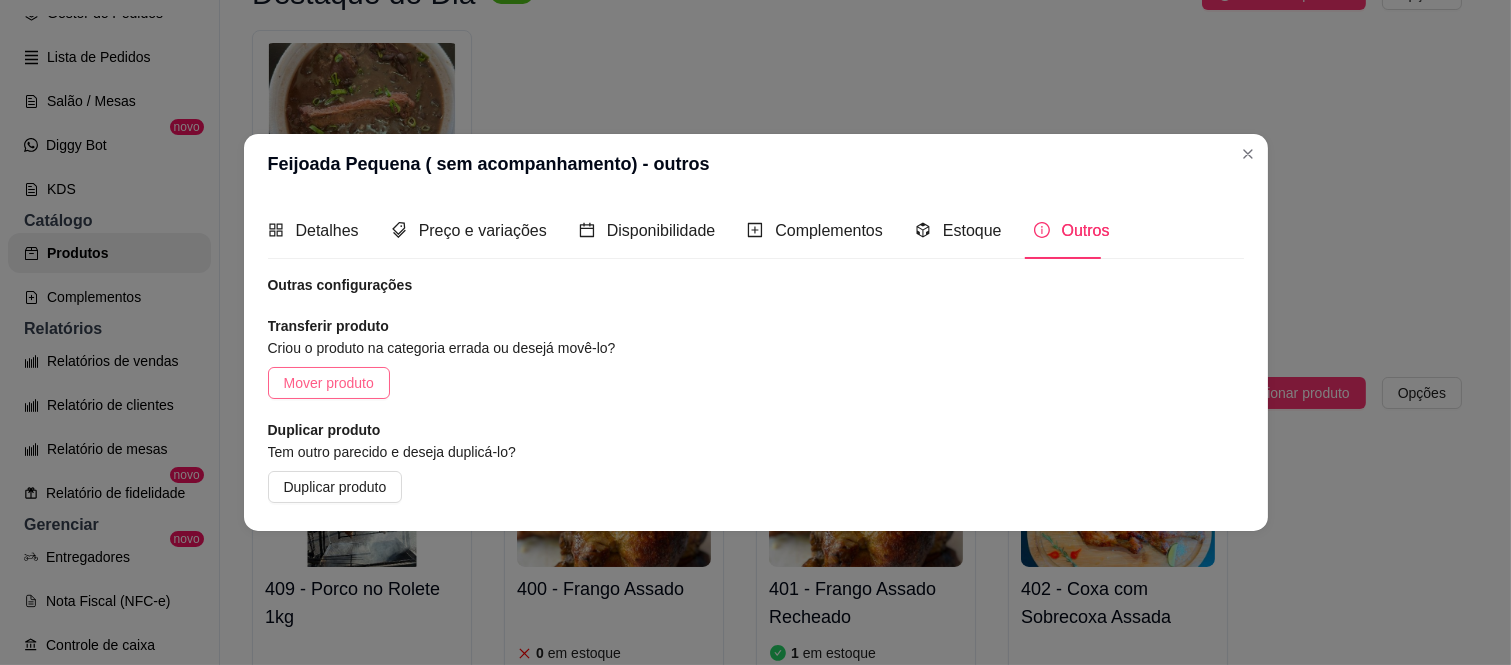 click on "Mover produto" at bounding box center [329, 383] 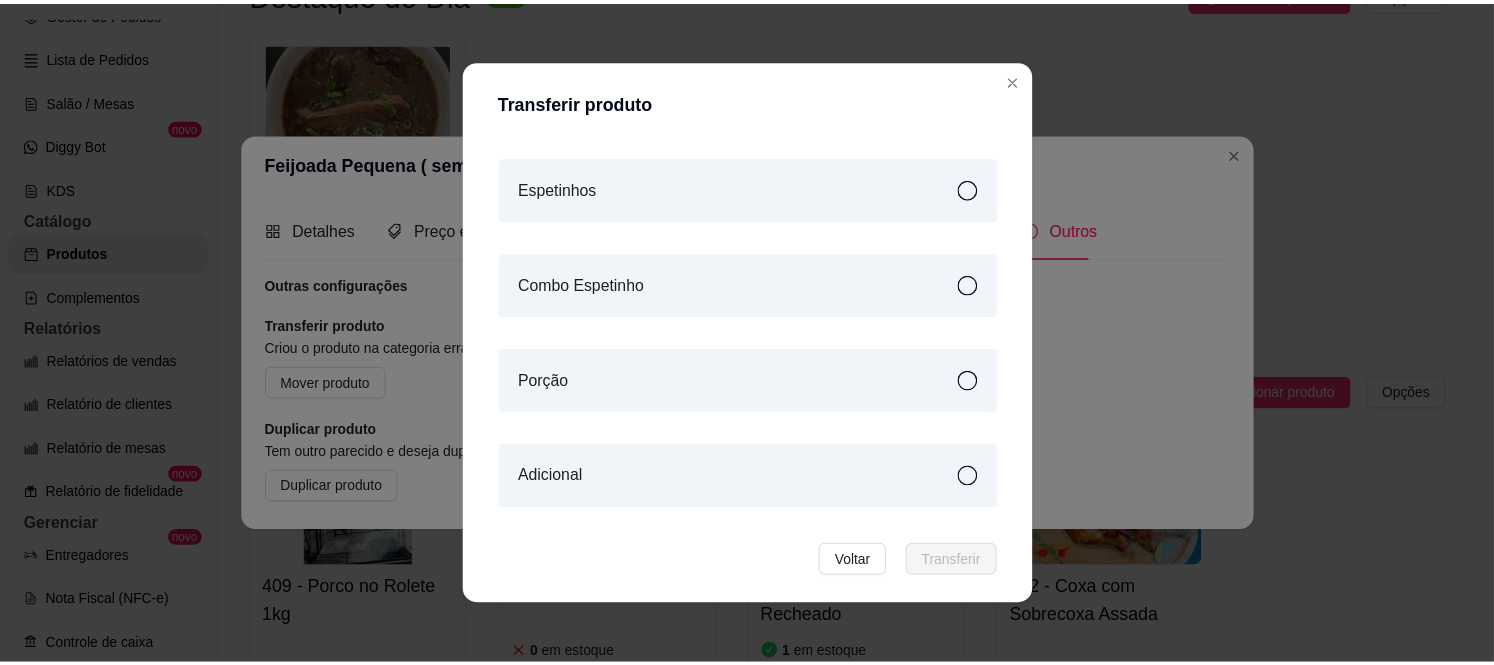 scroll, scrollTop: 444, scrollLeft: 0, axis: vertical 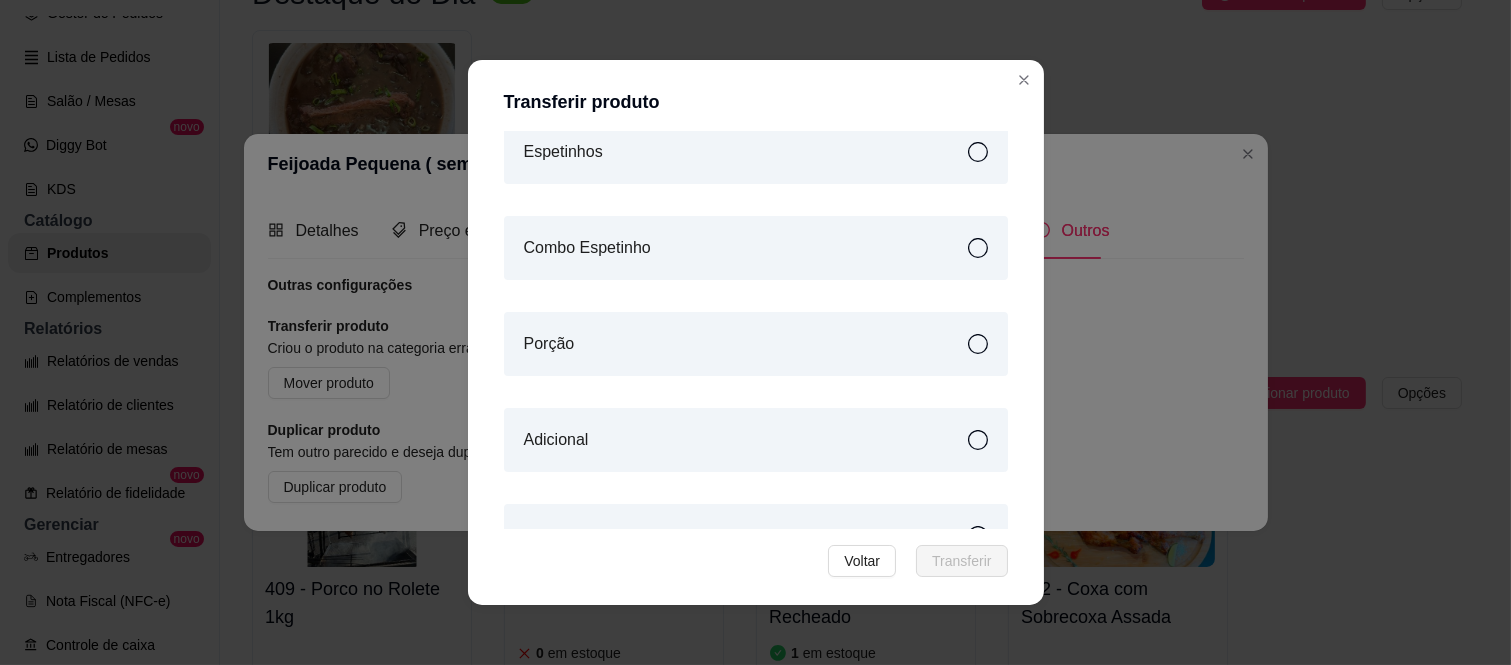 click on "Adicional" at bounding box center [756, 440] 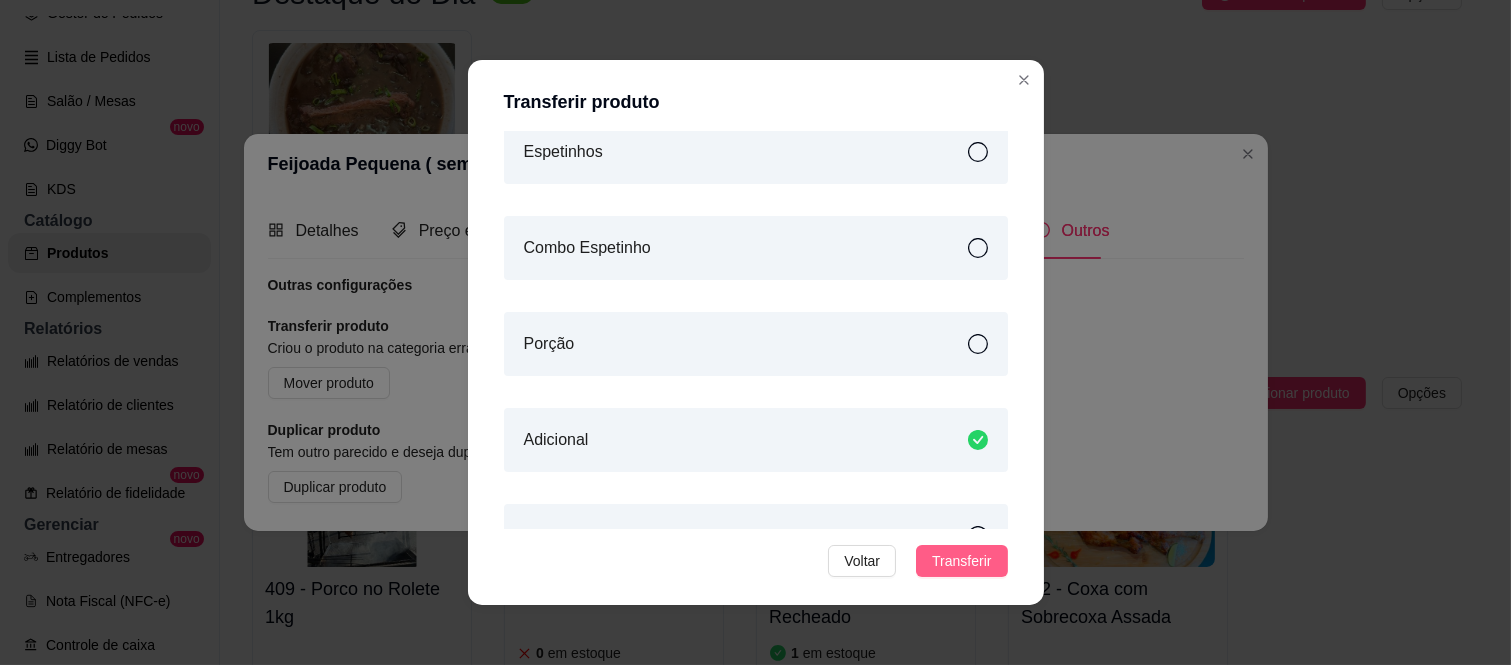 click on "Transferir" at bounding box center (961, 561) 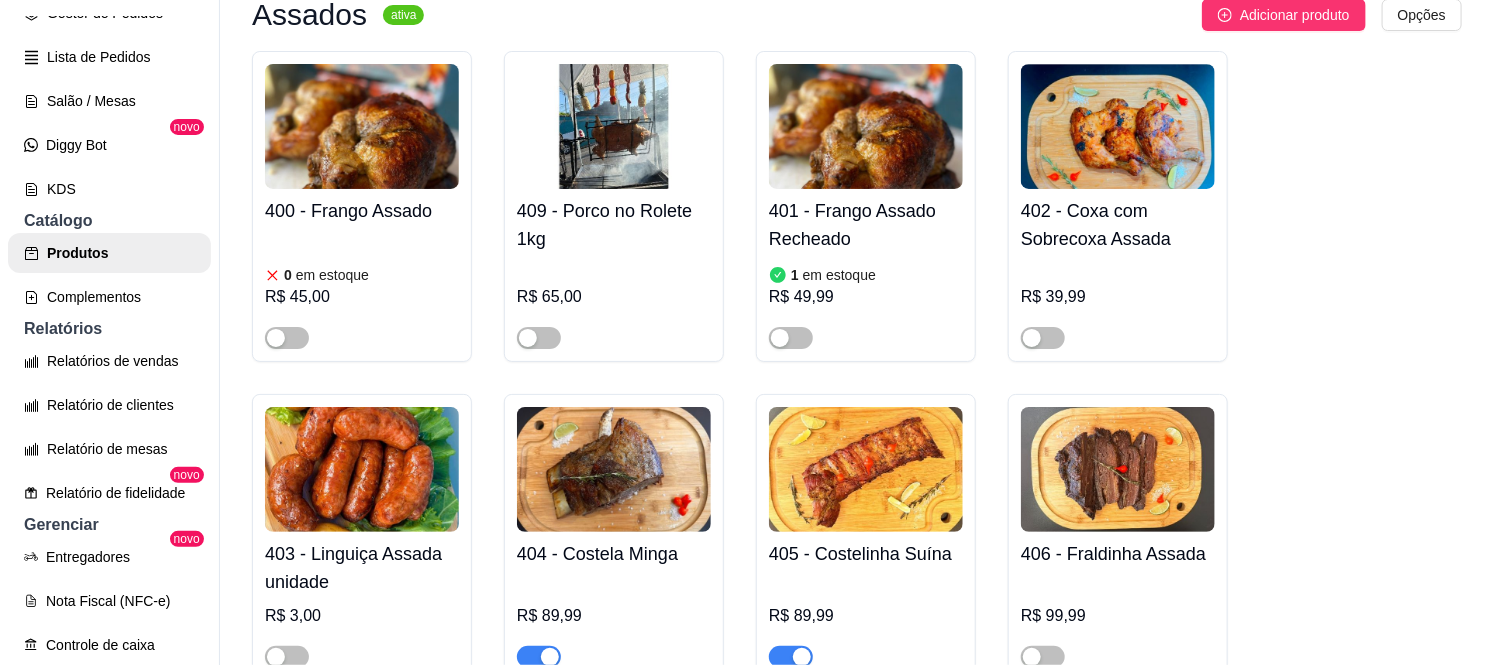 scroll, scrollTop: 444, scrollLeft: 0, axis: vertical 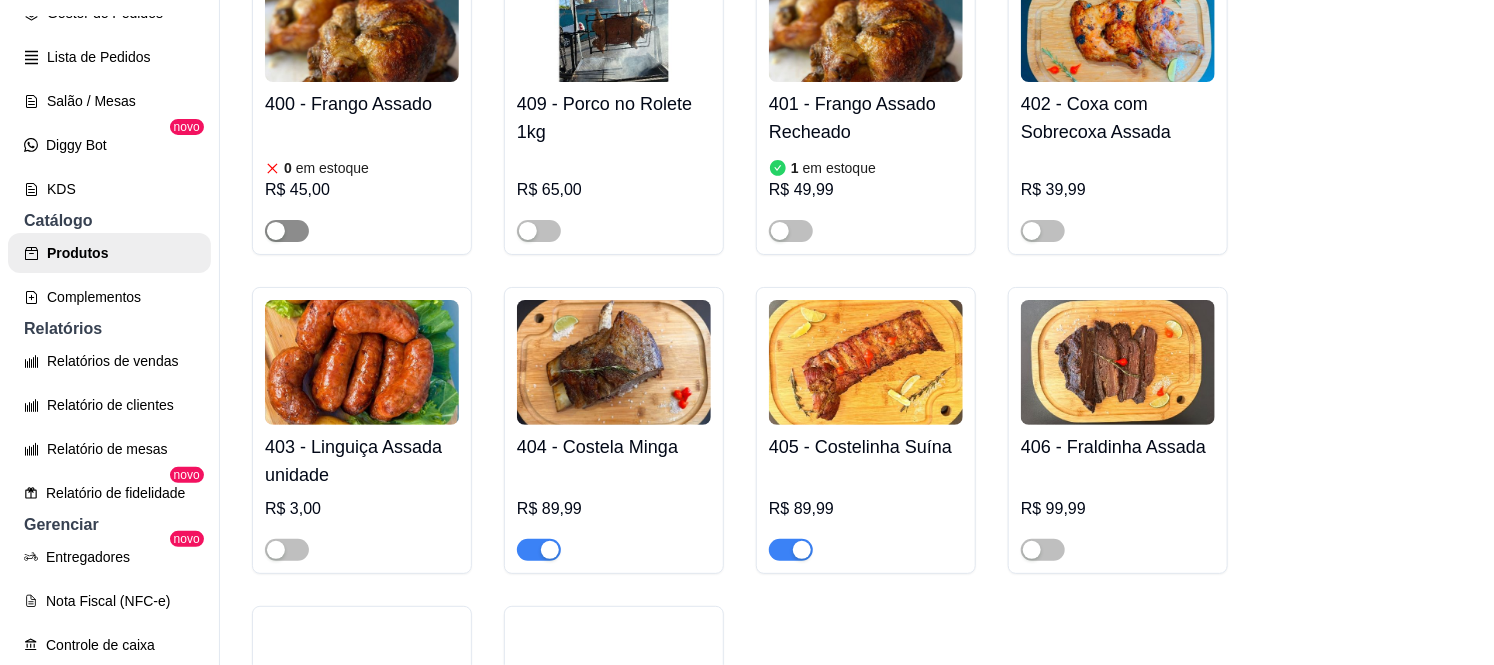 click at bounding box center [276, 231] 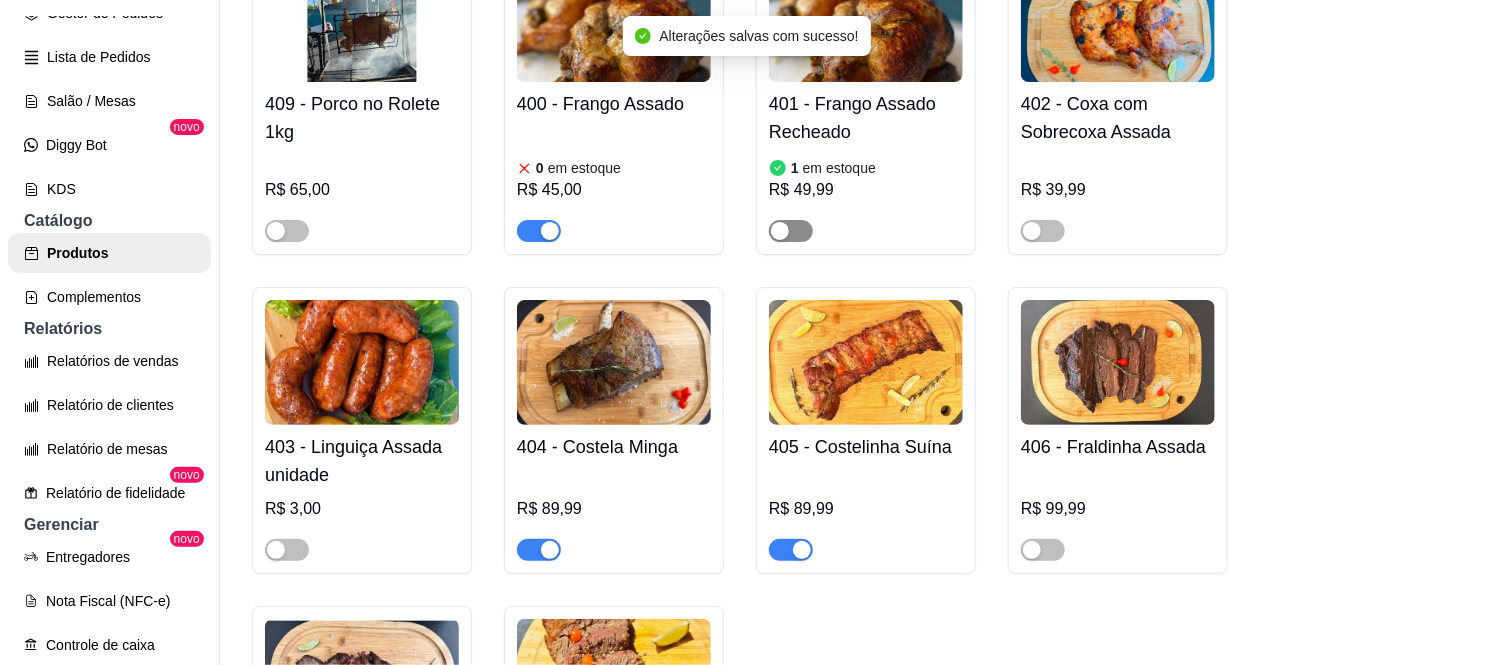 click at bounding box center [791, 231] 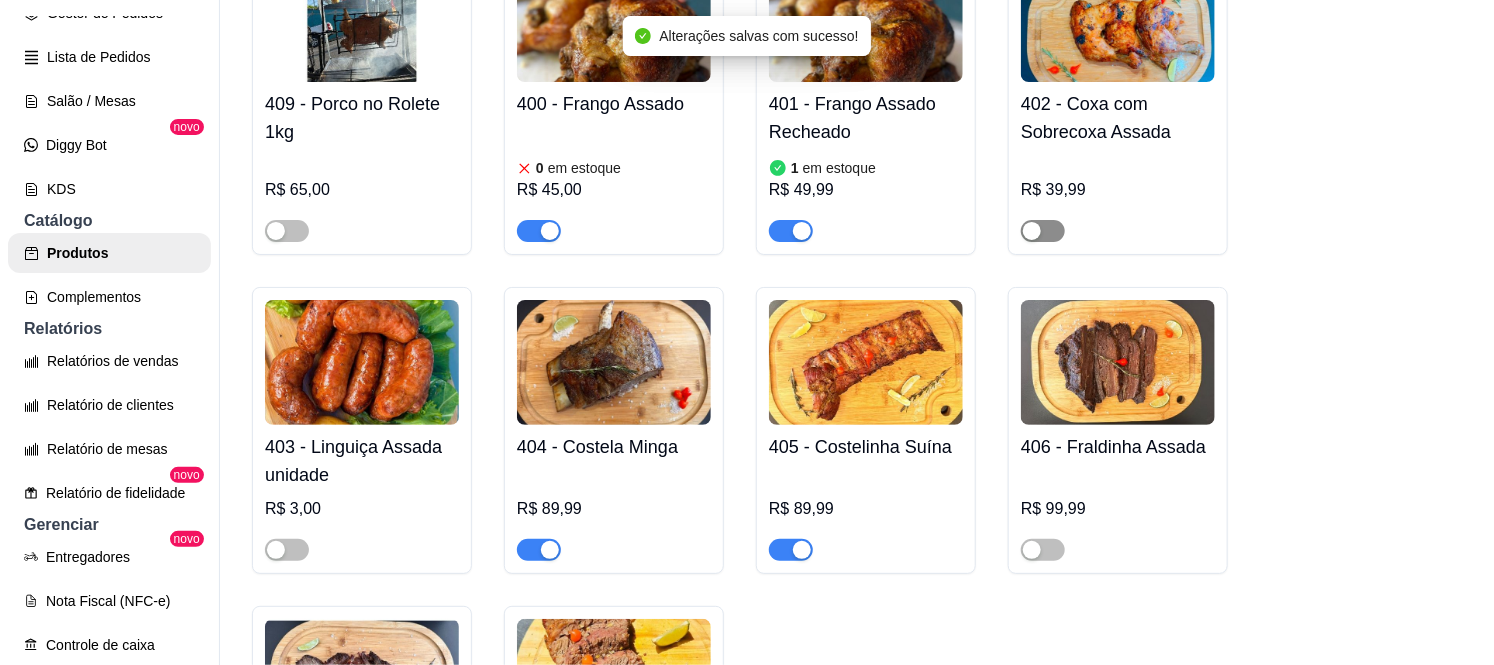 click at bounding box center [1043, 231] 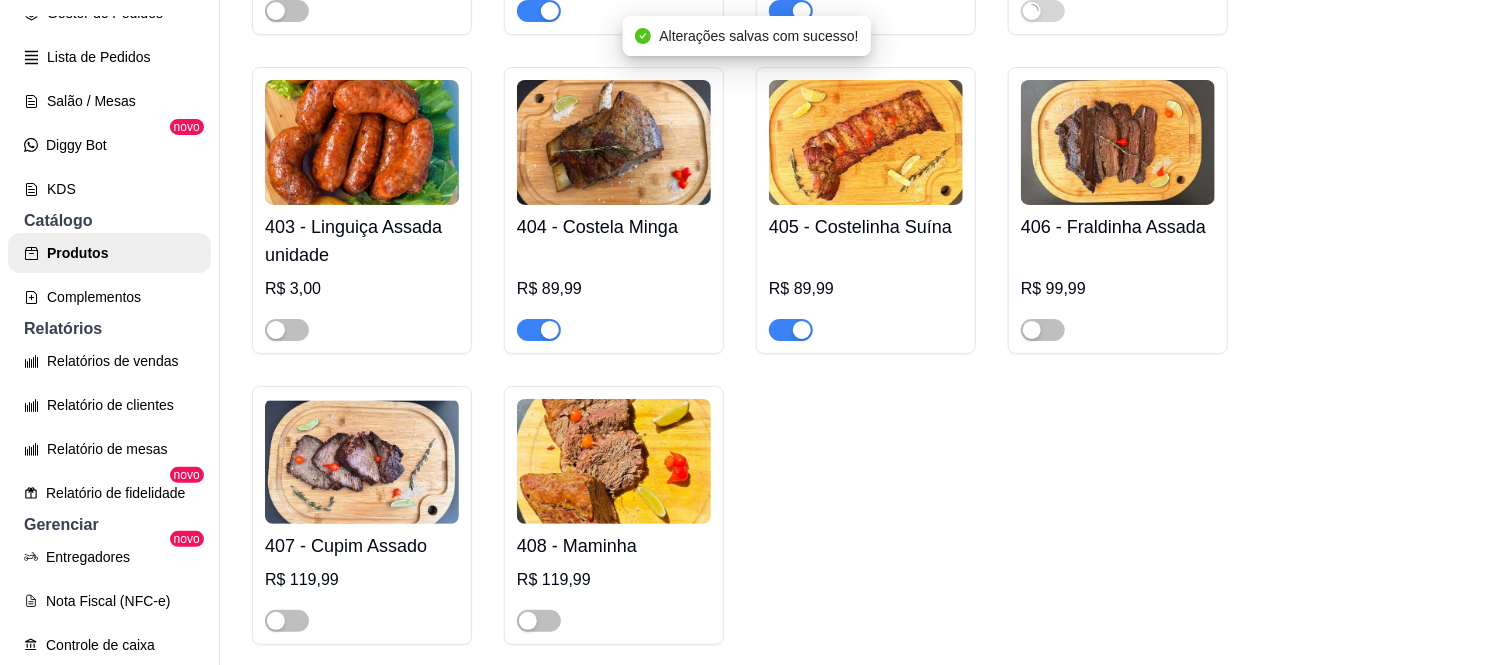 scroll, scrollTop: 666, scrollLeft: 0, axis: vertical 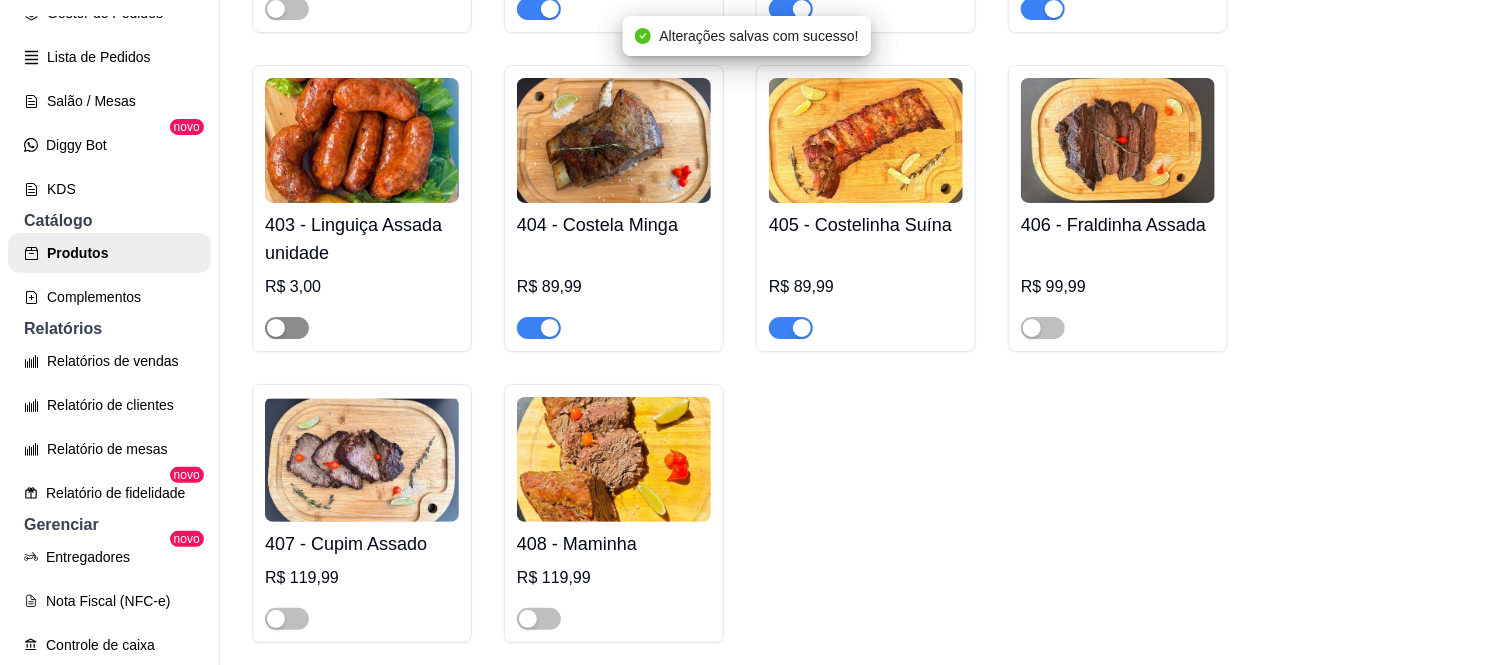 click at bounding box center [287, 328] 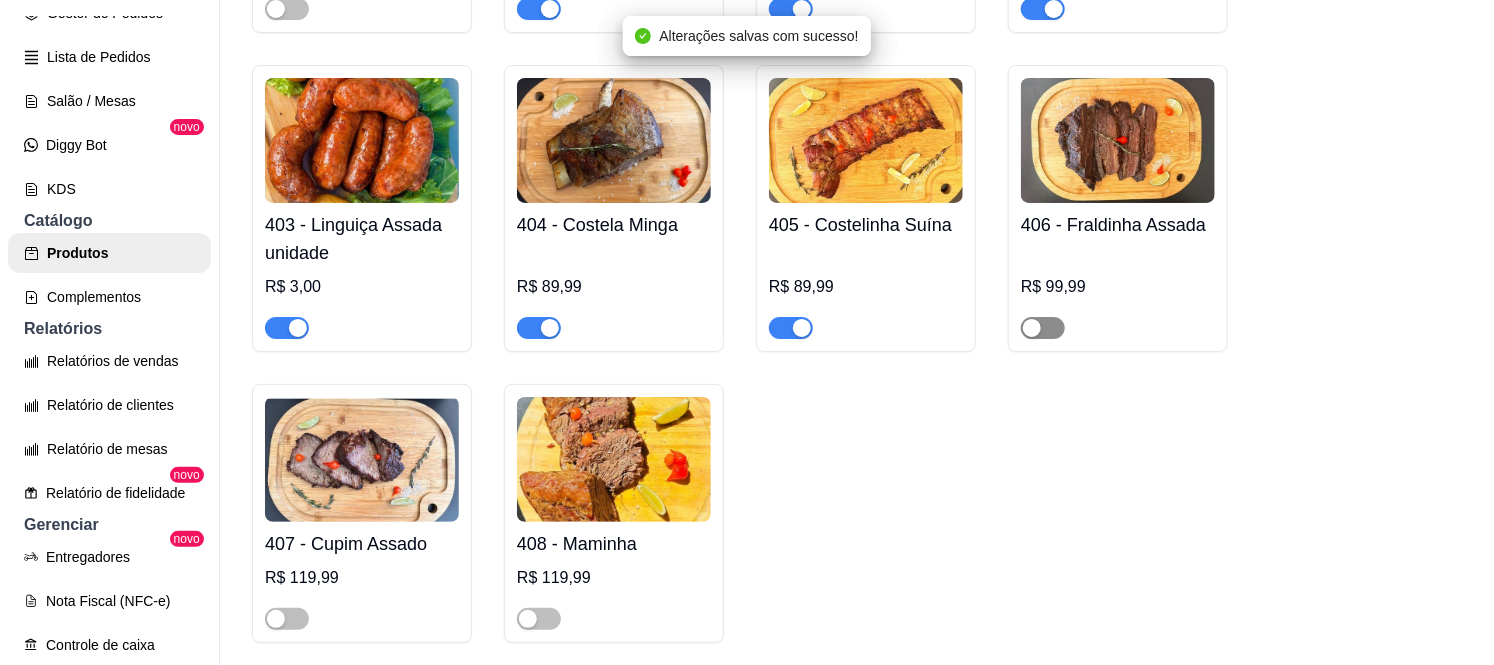 click at bounding box center [1043, 328] 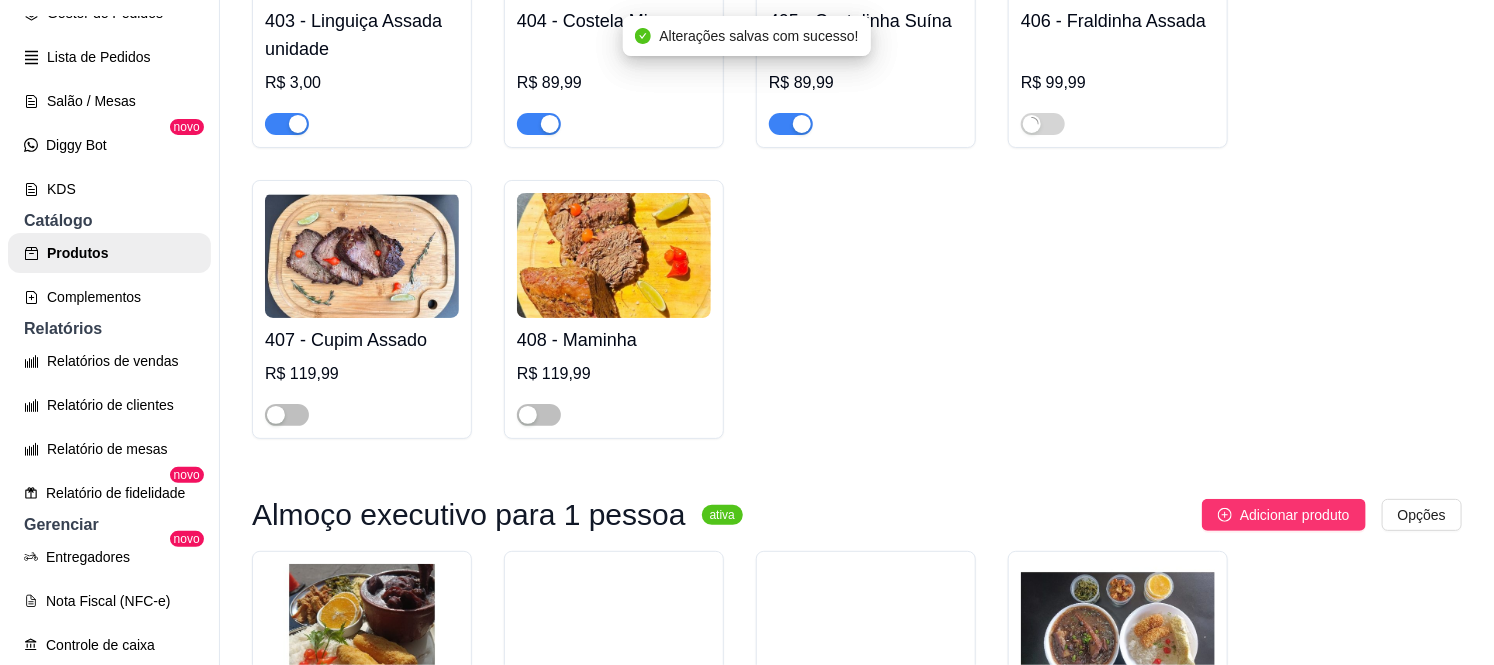 scroll, scrollTop: 888, scrollLeft: 0, axis: vertical 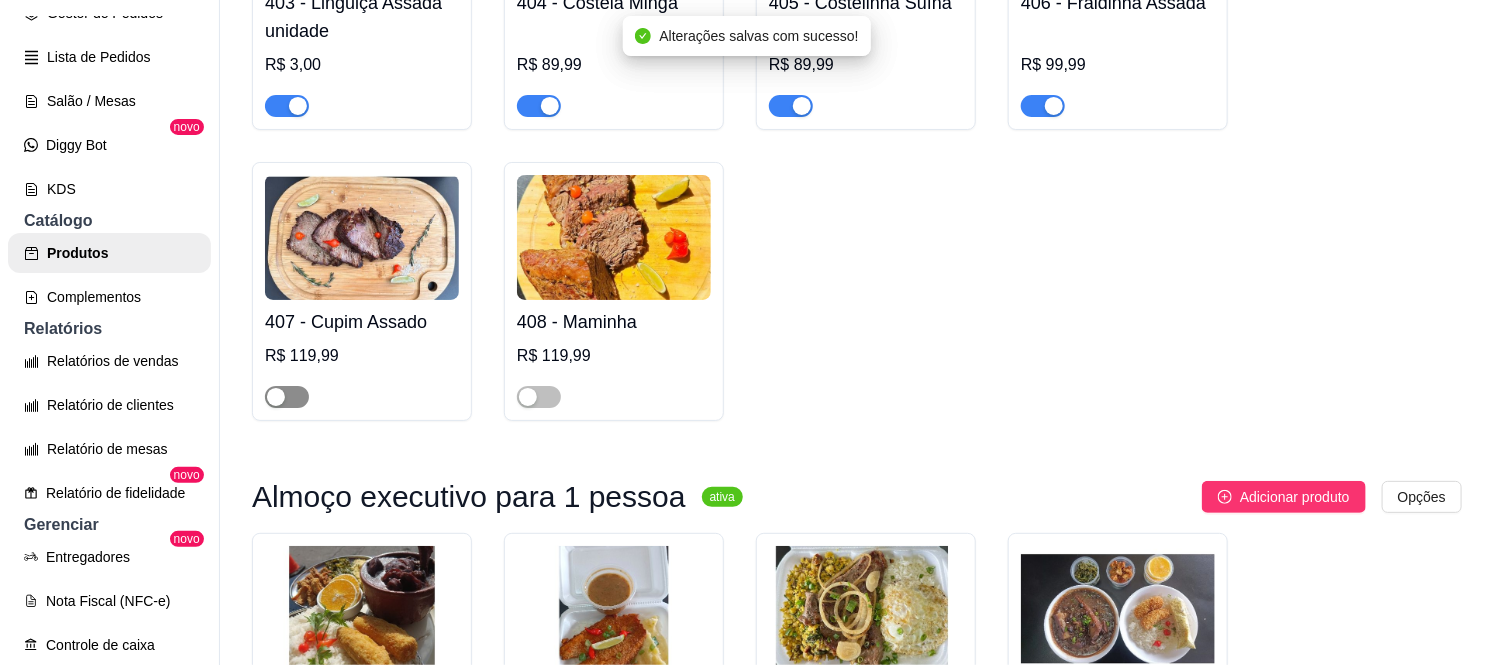 click at bounding box center (276, 397) 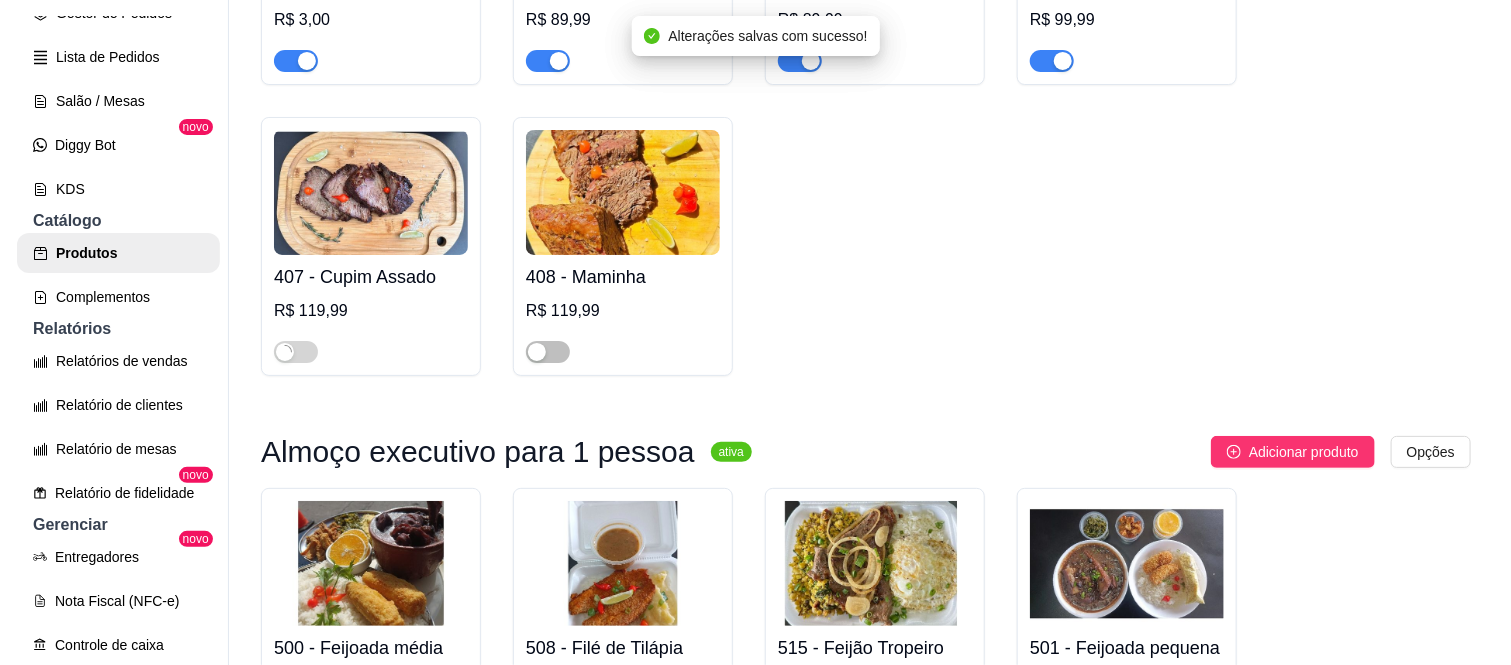 scroll, scrollTop: 1333, scrollLeft: 0, axis: vertical 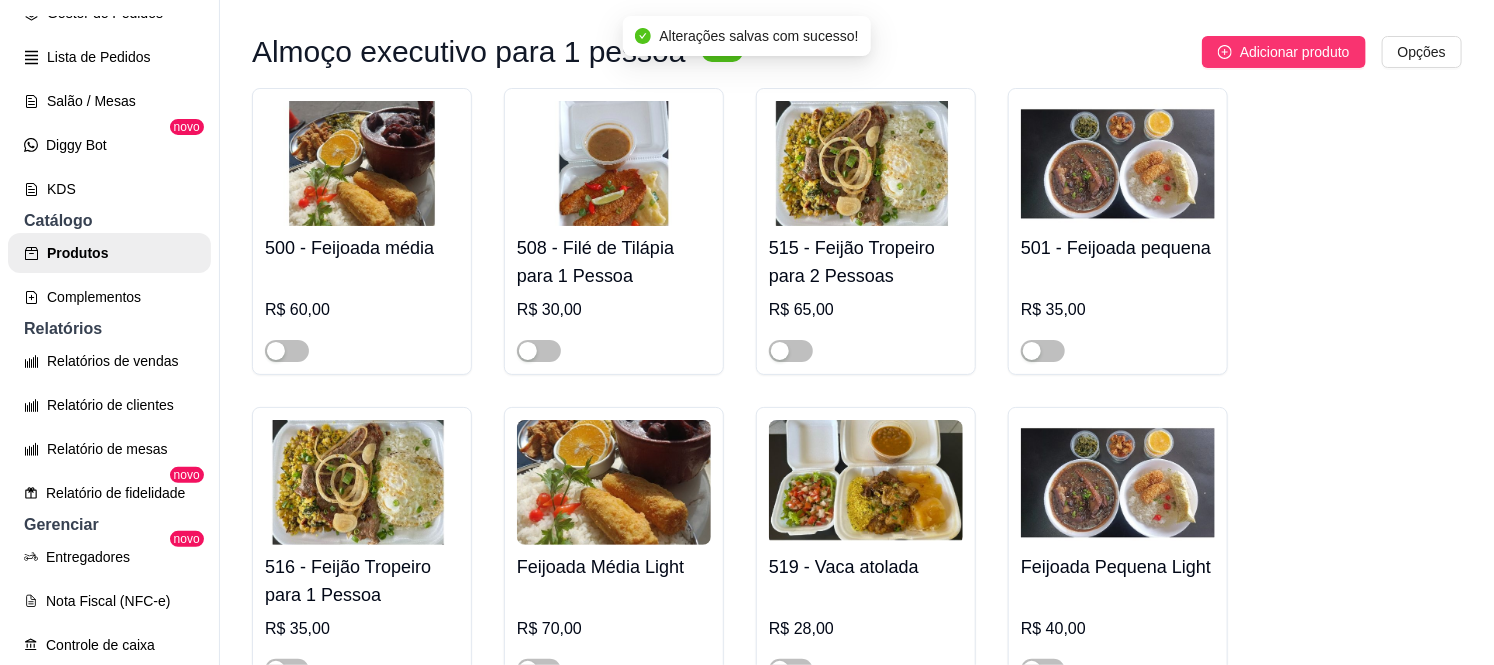 click on "515 -  Feijão Tropeiro para 2 Pessoas" at bounding box center (866, 262) 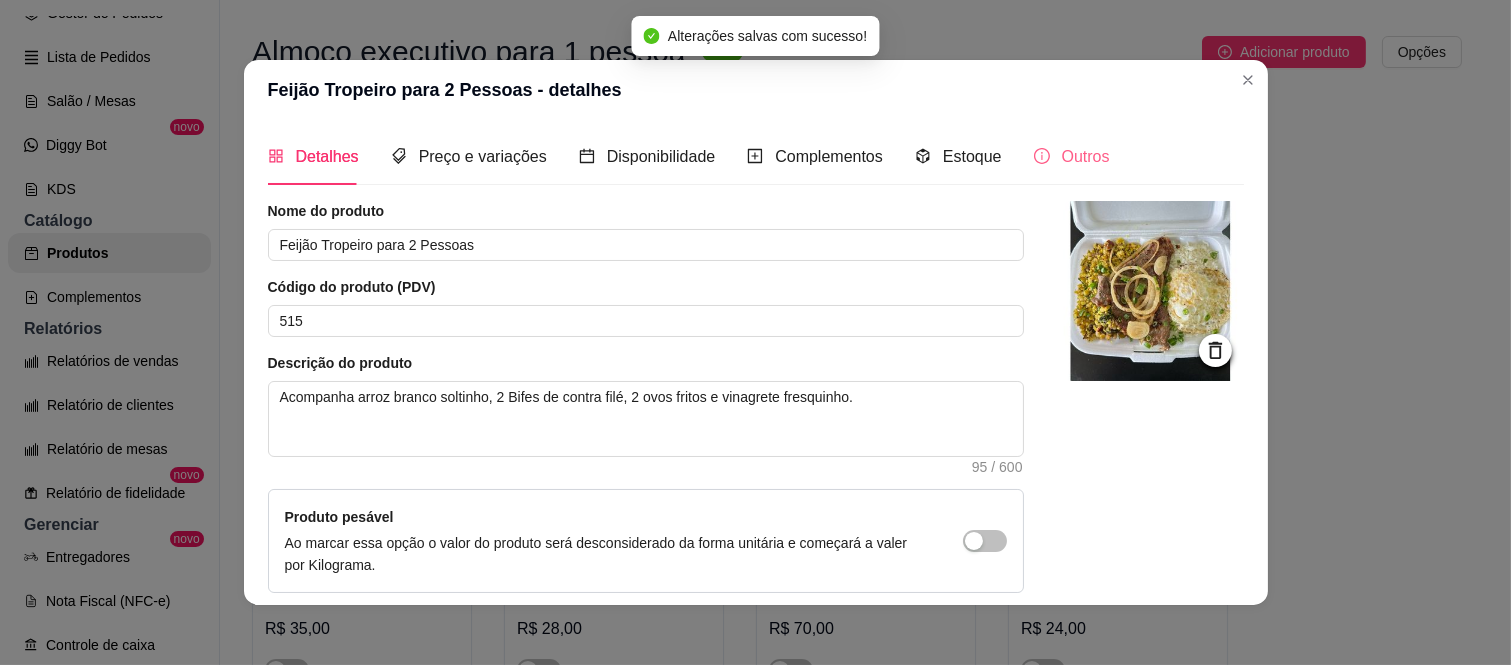 click on "Outros" at bounding box center (1072, 156) 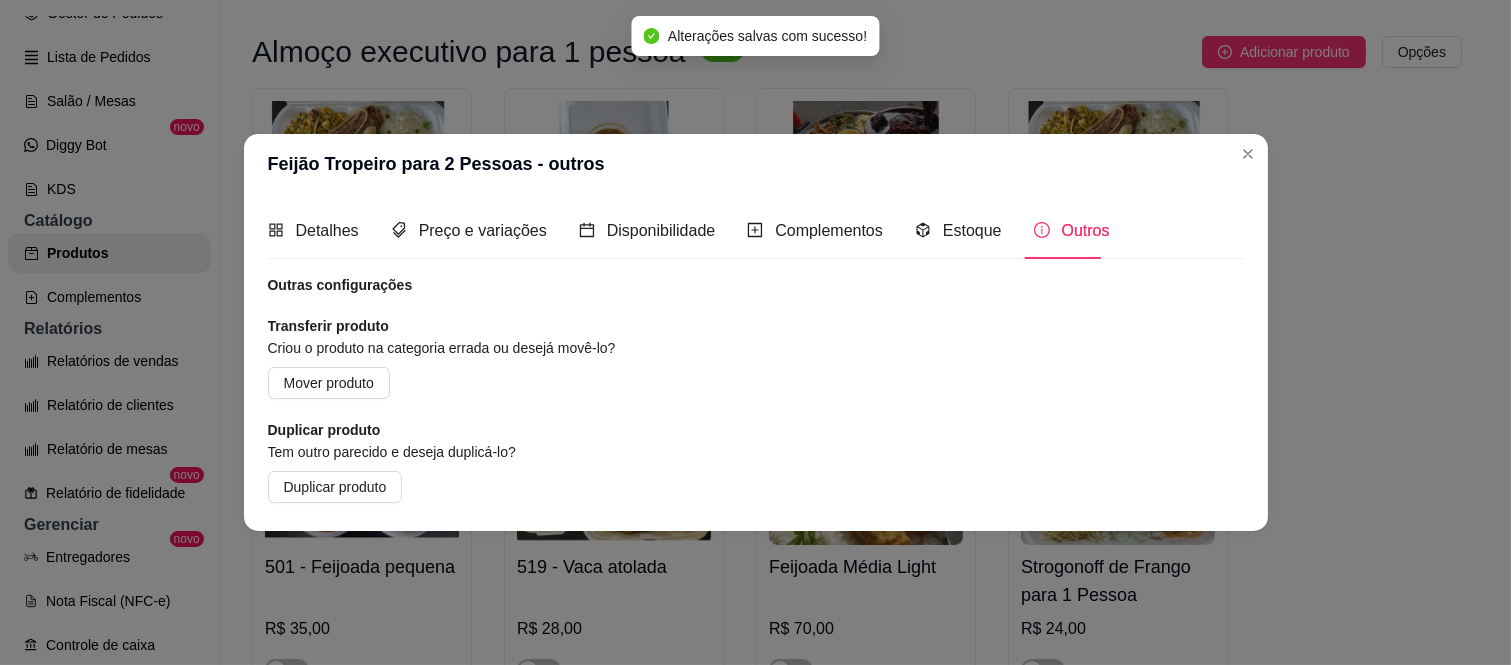 click on "Outras configurações Transferir produto Criou o produto na categoria errada ou desejá movê-lo? Mover produto Duplicar produto Tem outro parecido e deseja duplicá-lo? Duplicar produto" at bounding box center [756, 389] 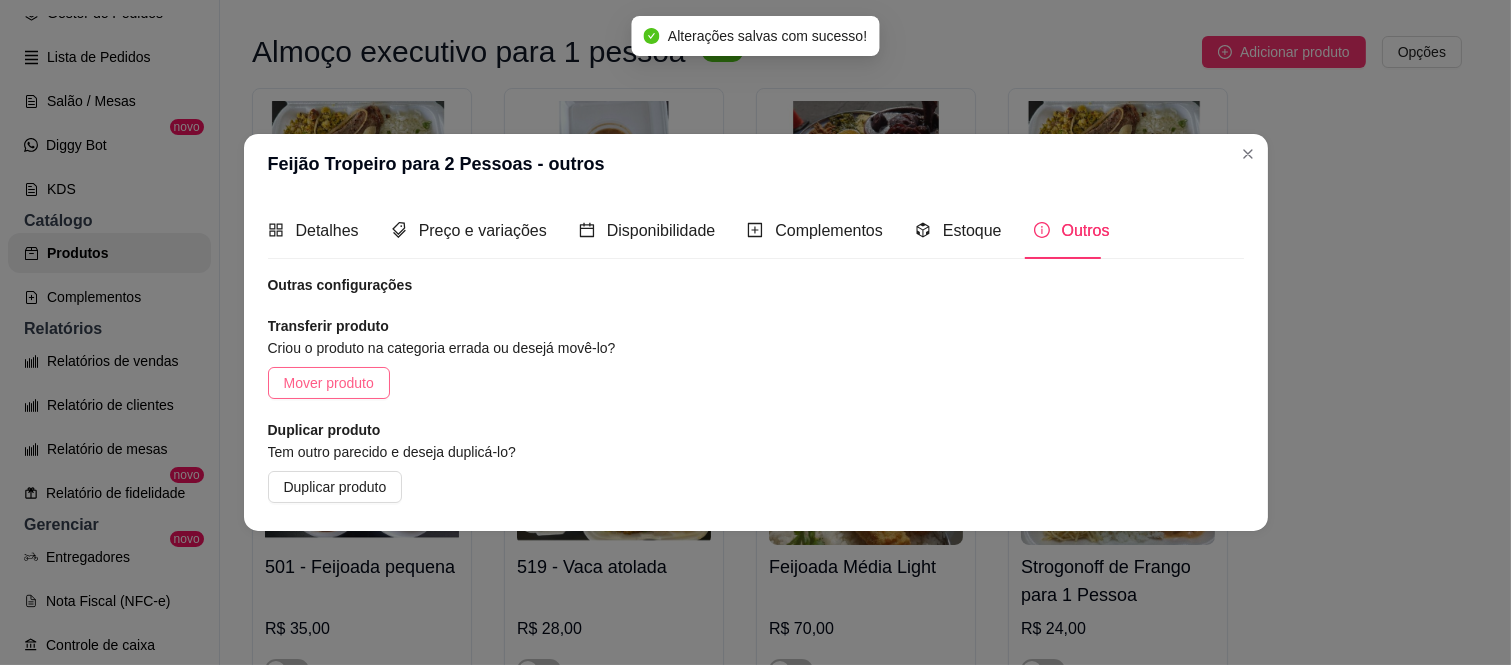 click on "Mover produto" at bounding box center [329, 383] 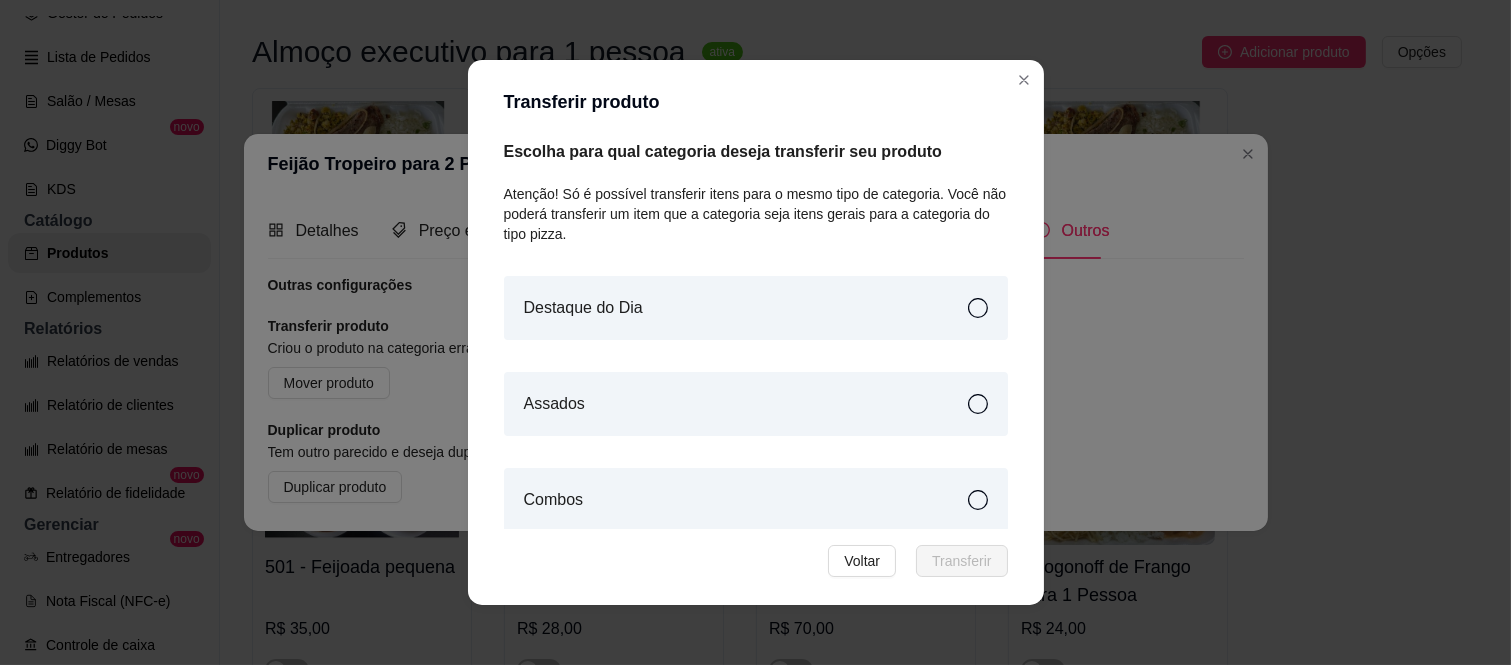 click on "Destaque do Dia" at bounding box center [756, 308] 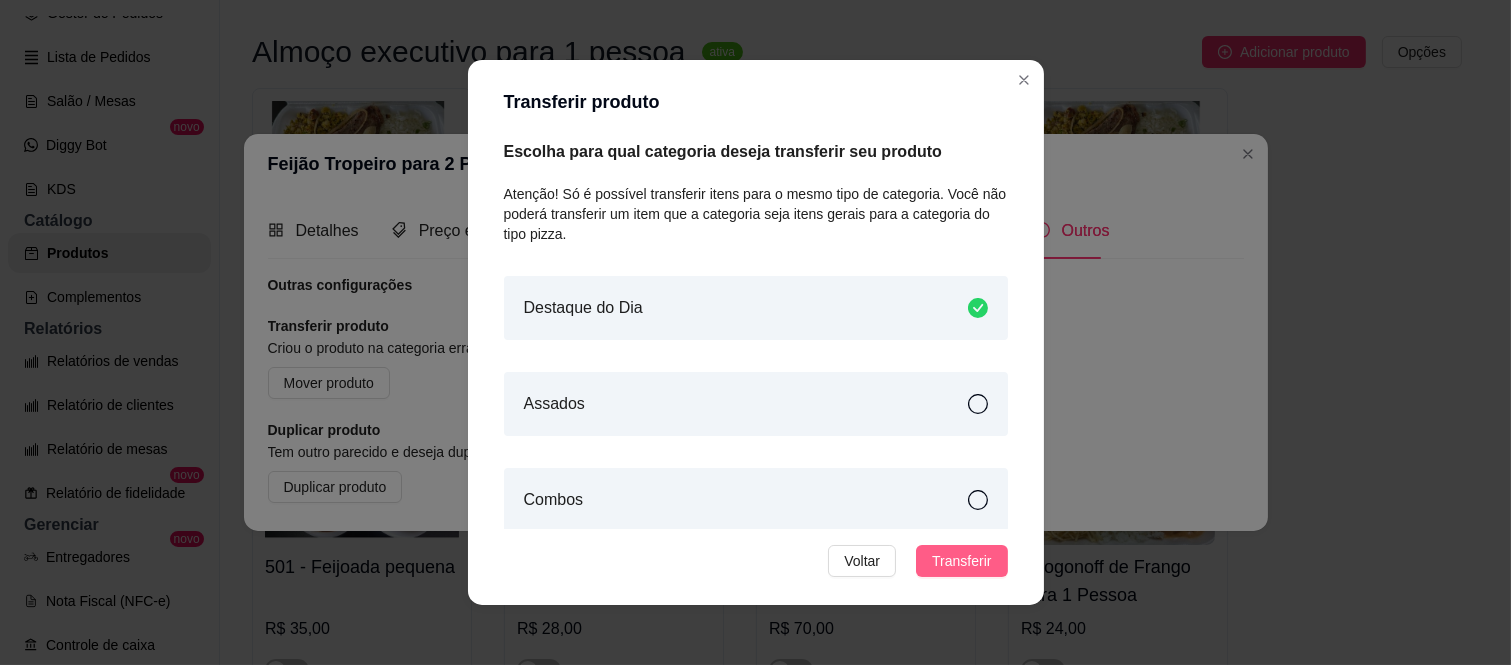 click on "Transferir" at bounding box center (961, 561) 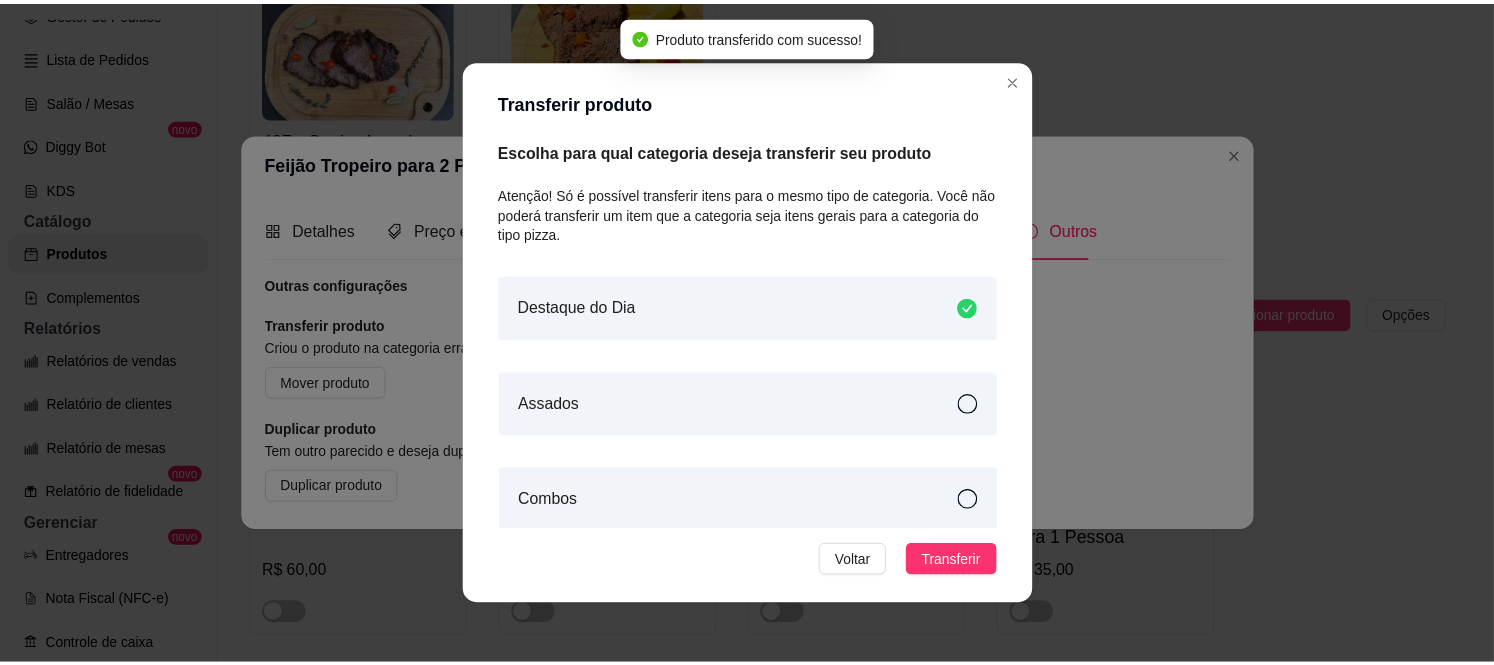 scroll, scrollTop: 1596, scrollLeft: 0, axis: vertical 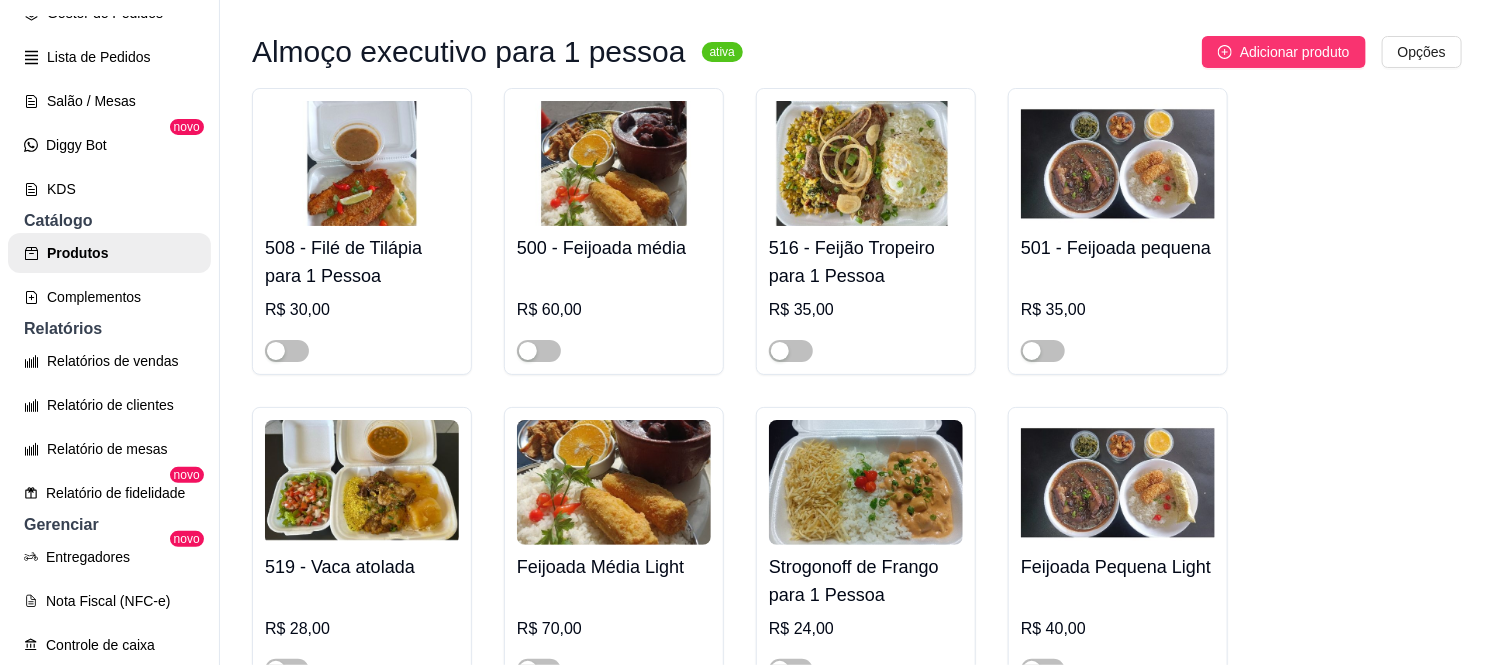 click on "516 - Feijão Tropeiro para 1 Pessoa" at bounding box center [866, 262] 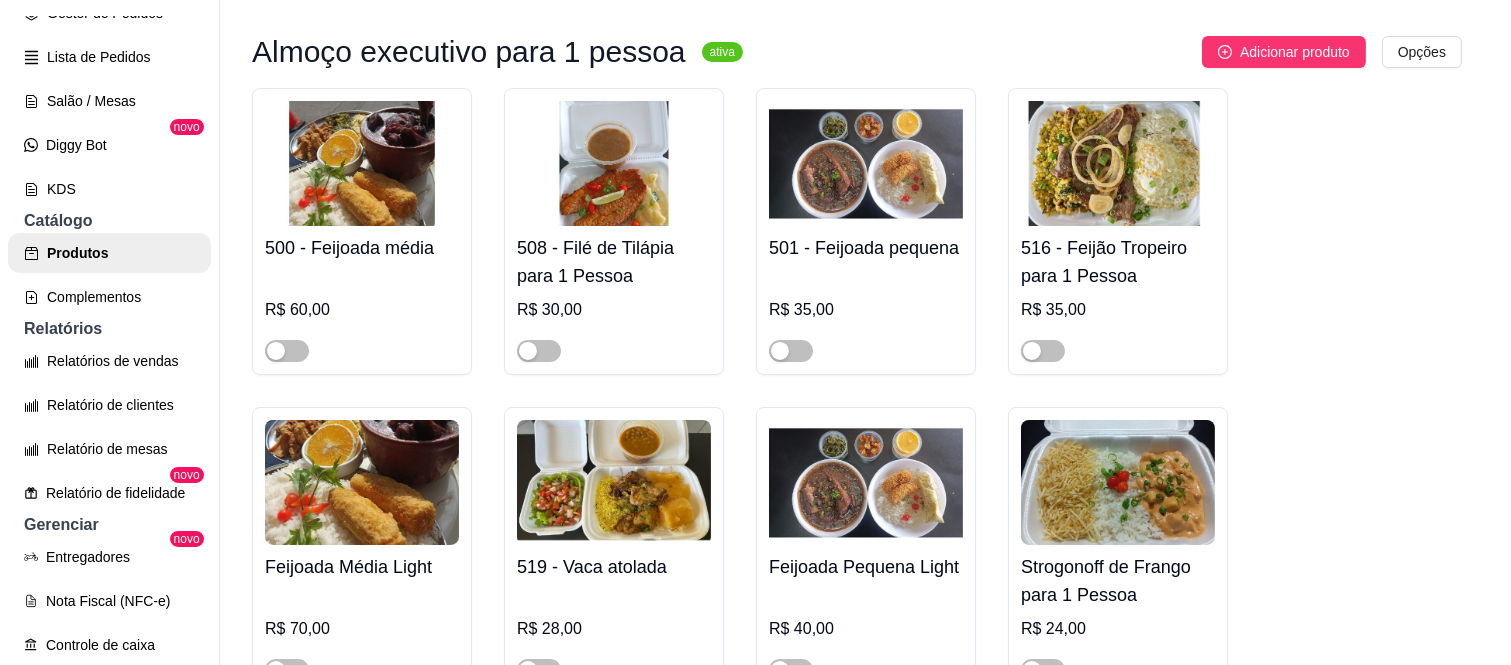click on "Outros" at bounding box center (1086, 156) 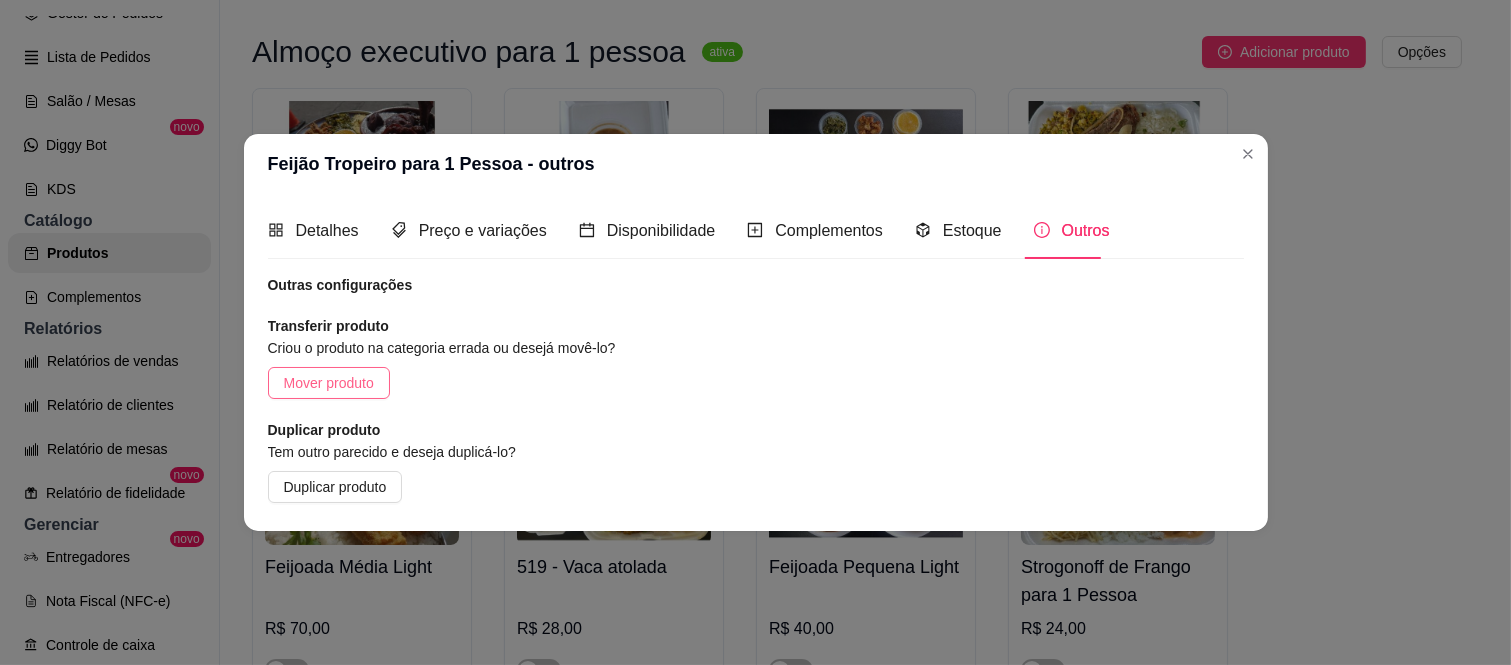click on "Mover produto" at bounding box center (329, 383) 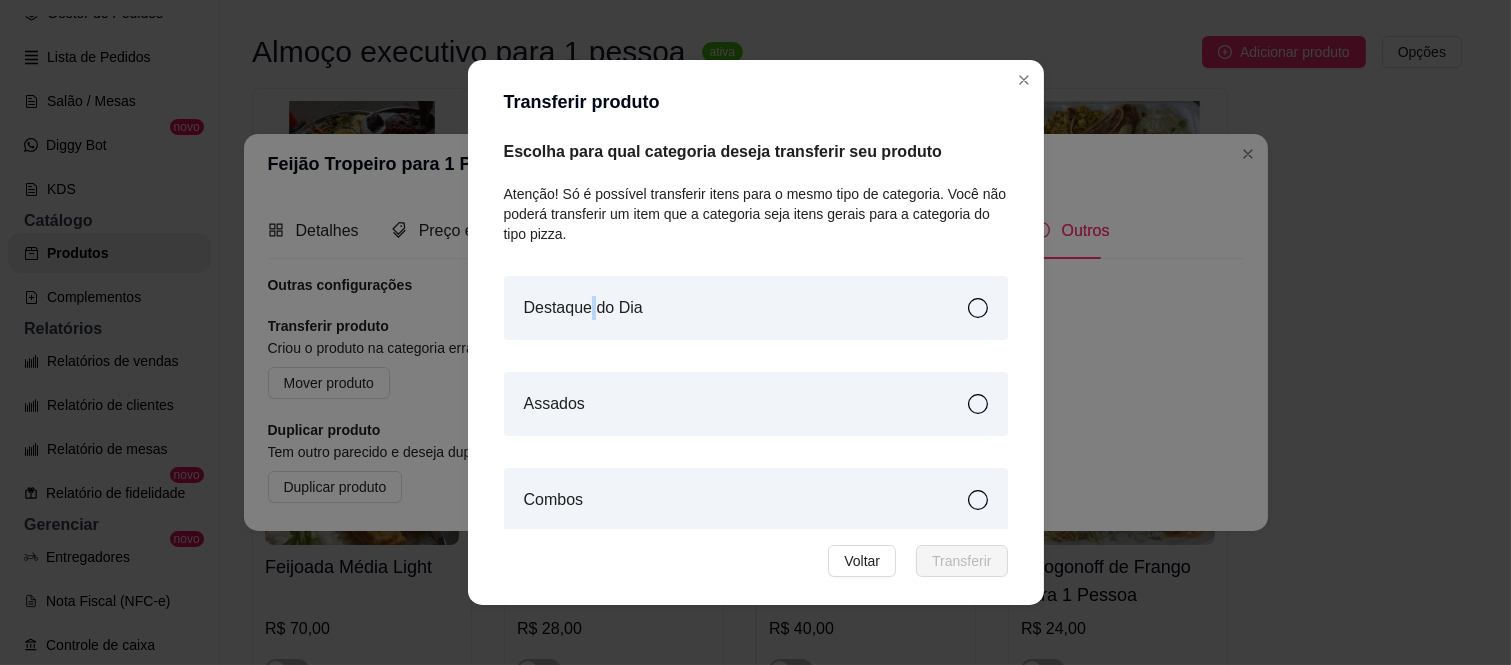 drag, startPoint x: 583, startPoint y: 320, endPoint x: 694, endPoint y: 367, distance: 120.54045 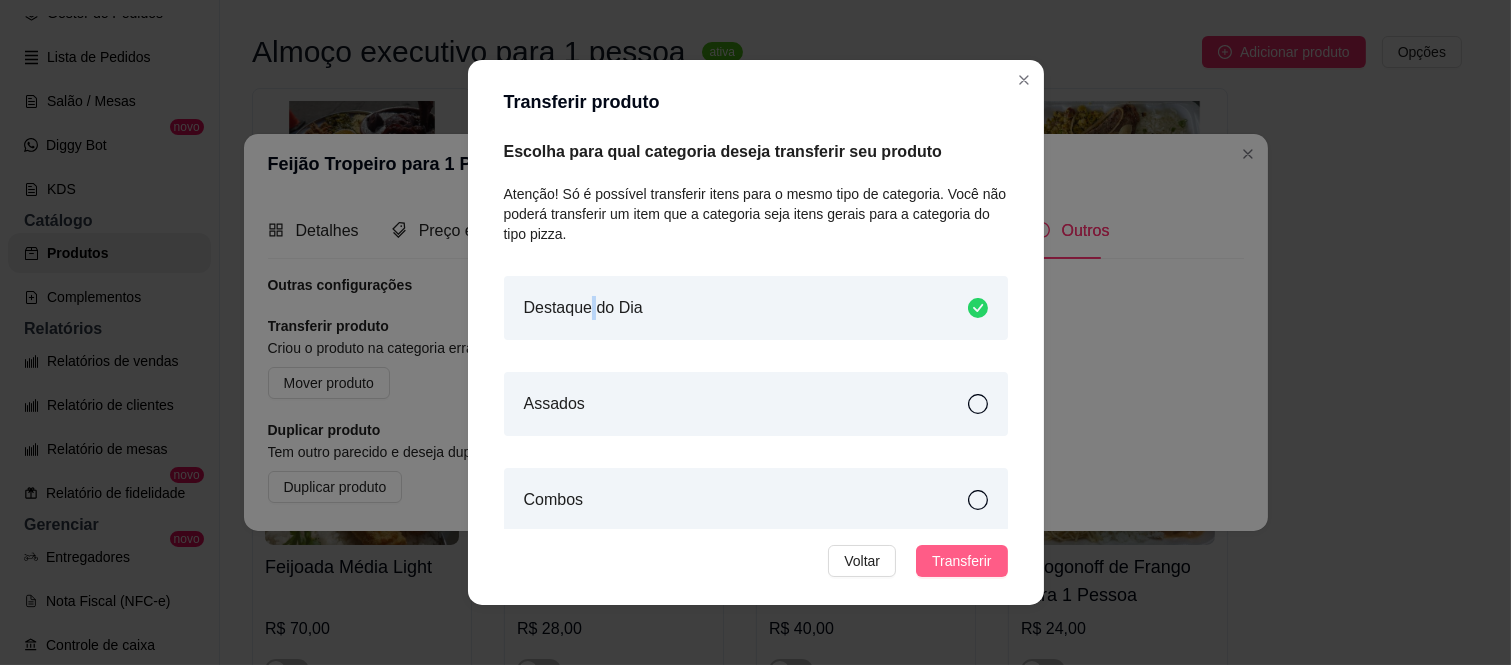 click on "Transferir" at bounding box center (961, 561) 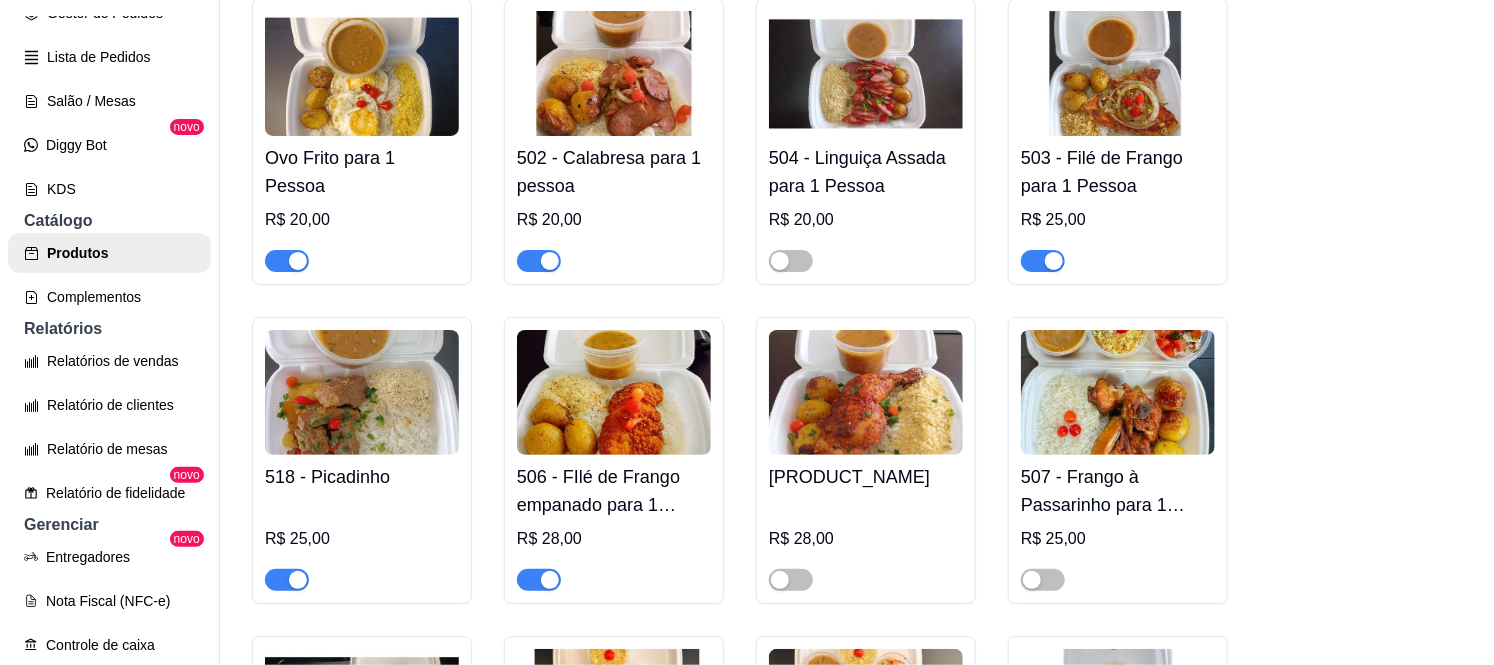 scroll, scrollTop: 2374, scrollLeft: 0, axis: vertical 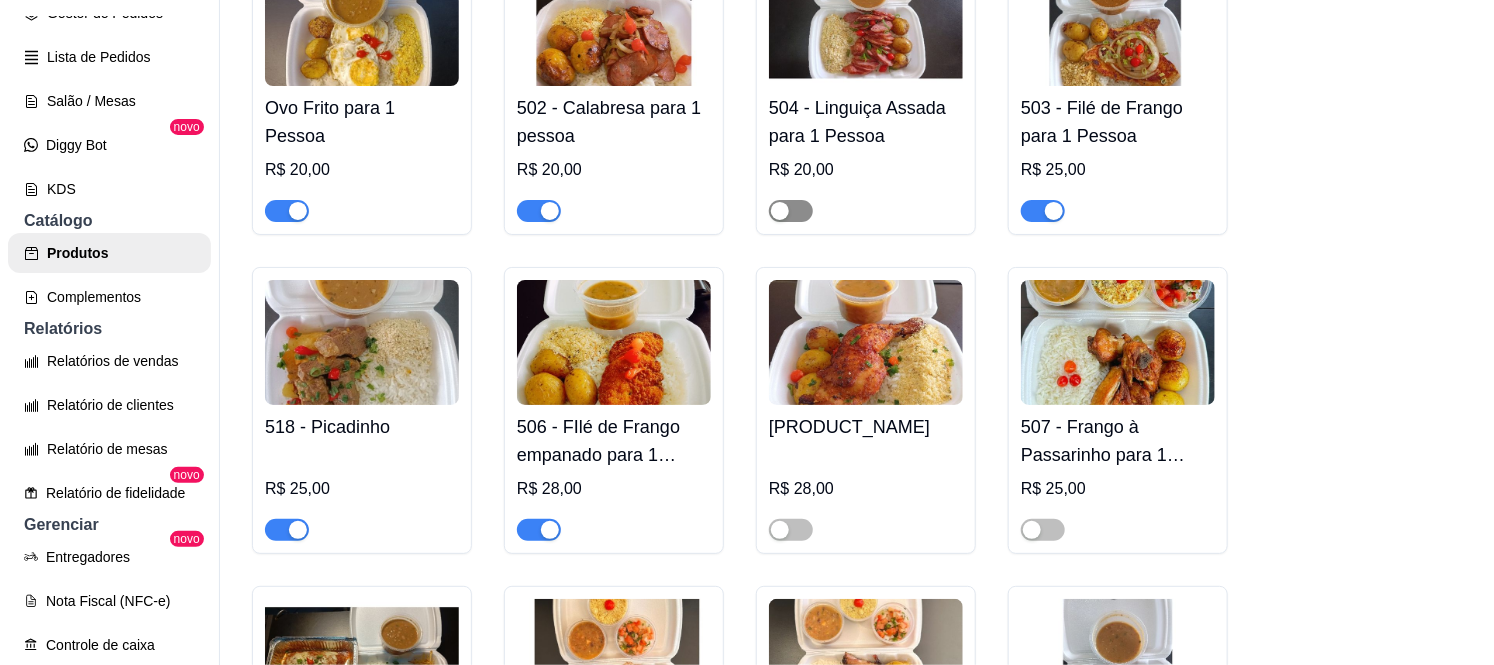 click at bounding box center (780, 211) 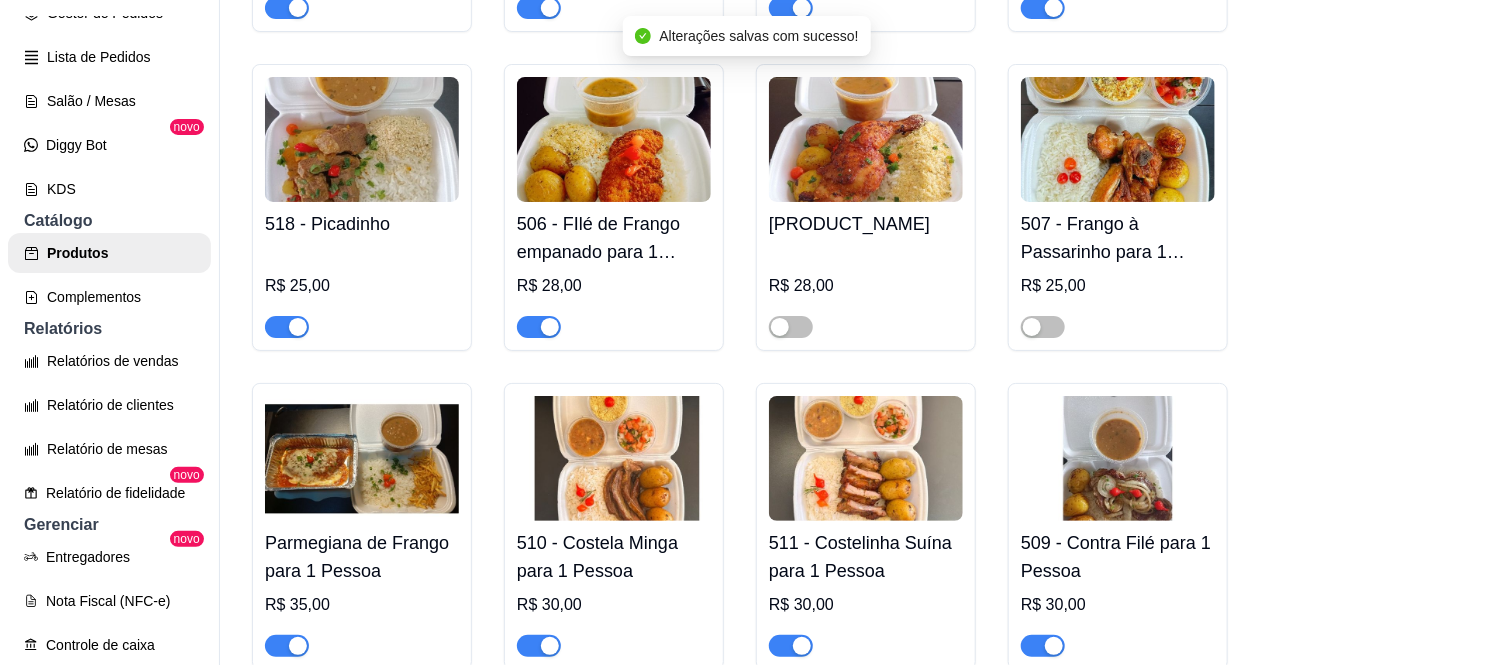 scroll, scrollTop: 2596, scrollLeft: 0, axis: vertical 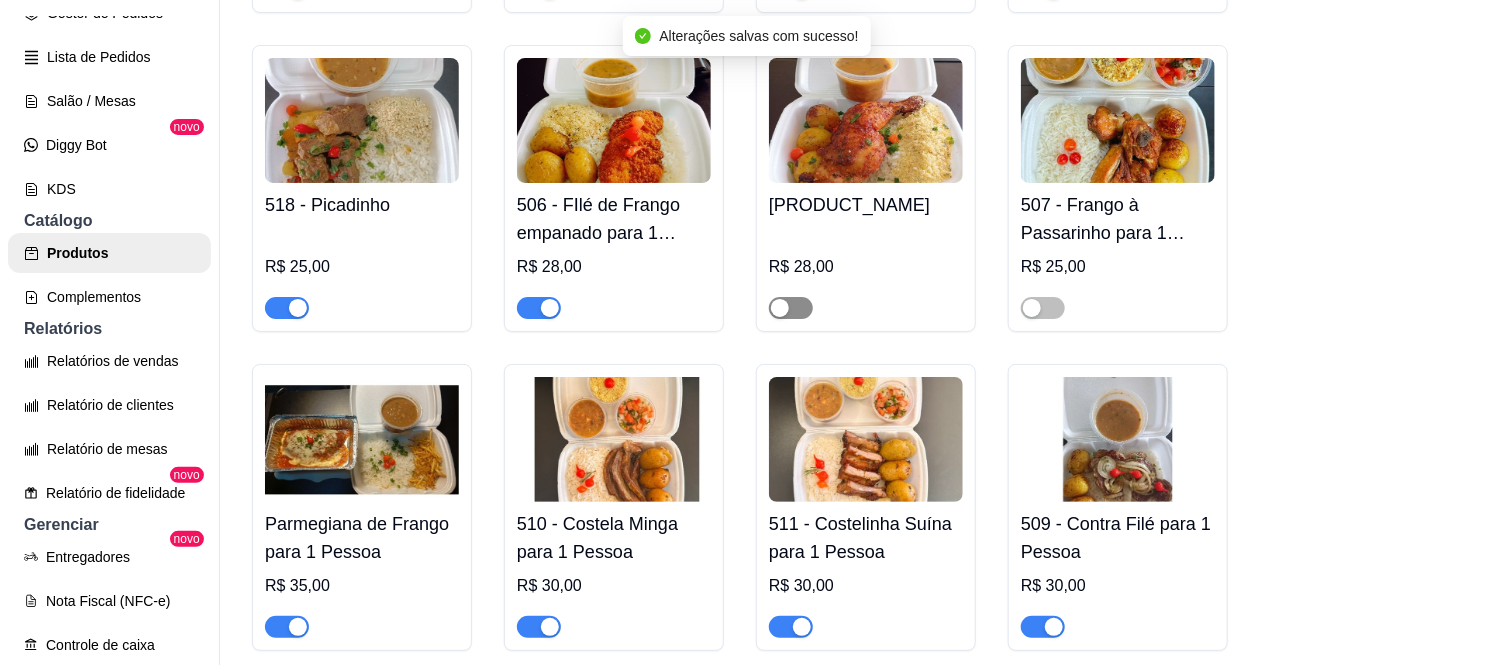 click at bounding box center (791, 308) 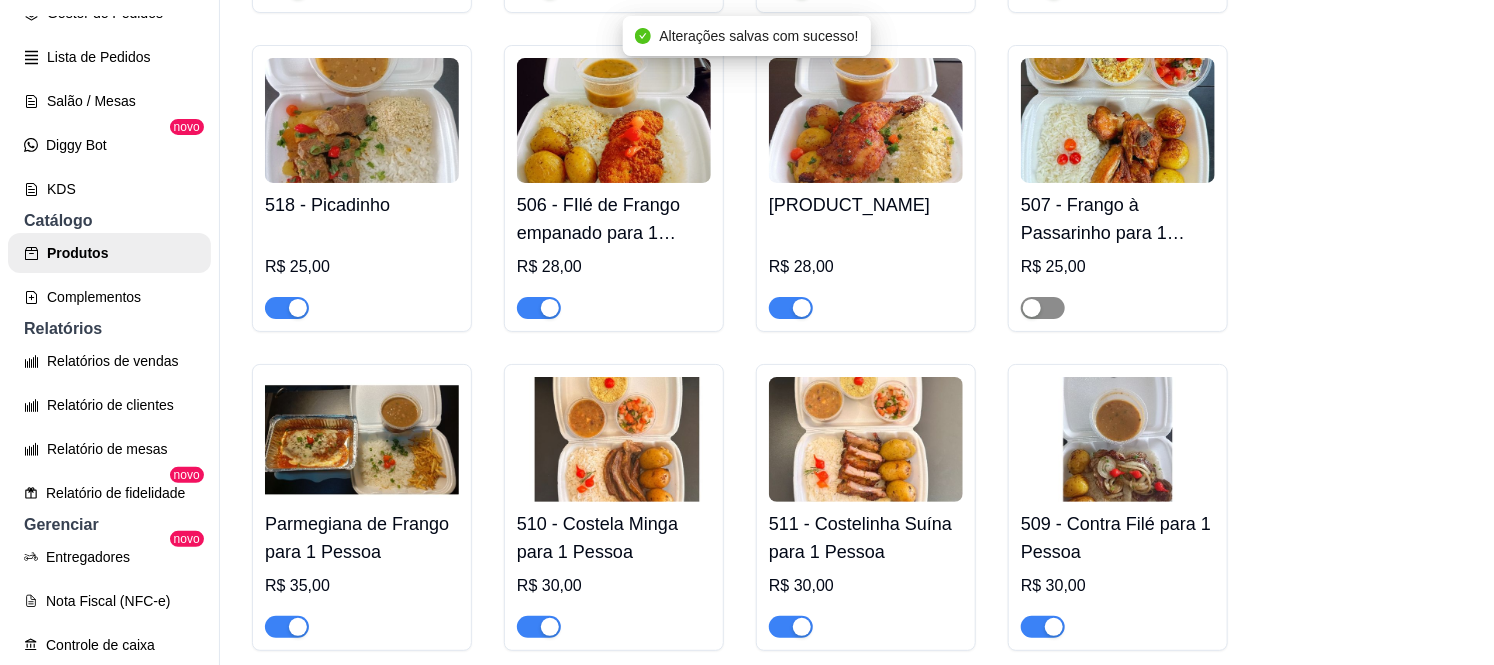 click at bounding box center (1043, 308) 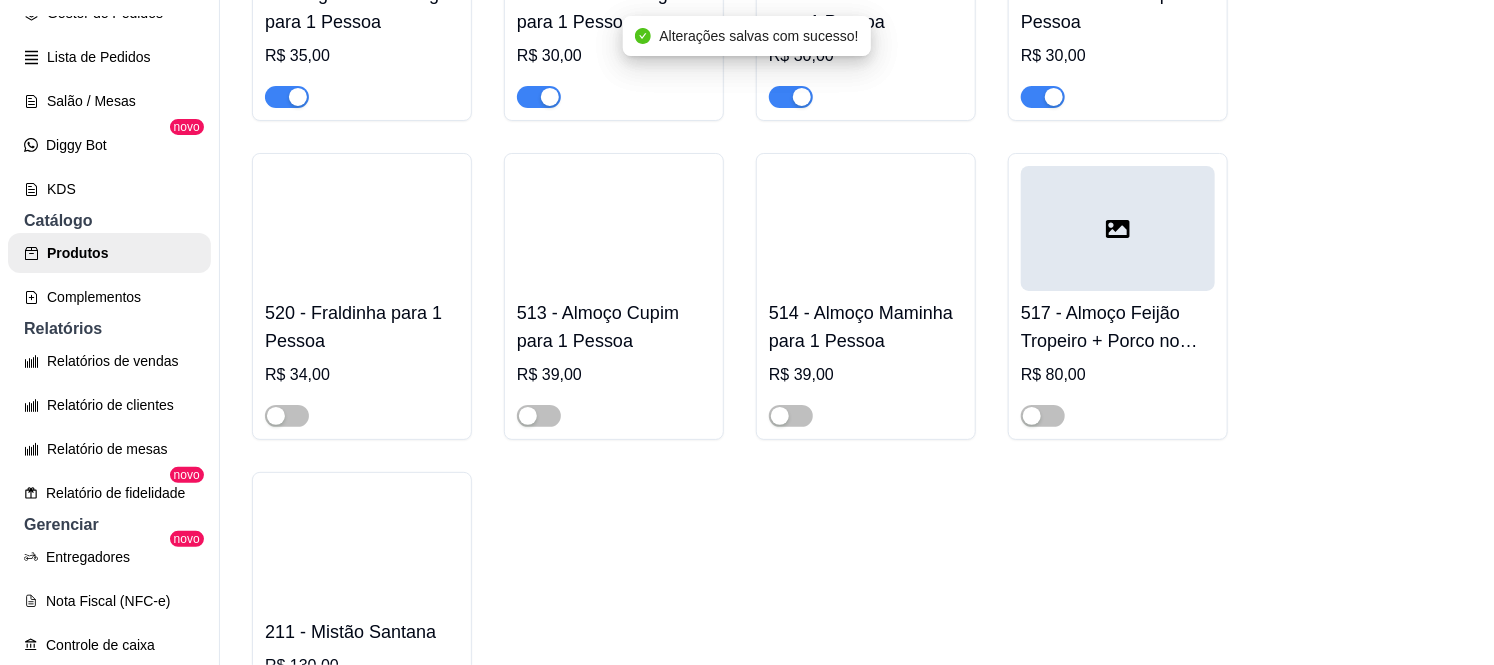 scroll, scrollTop: 3152, scrollLeft: 0, axis: vertical 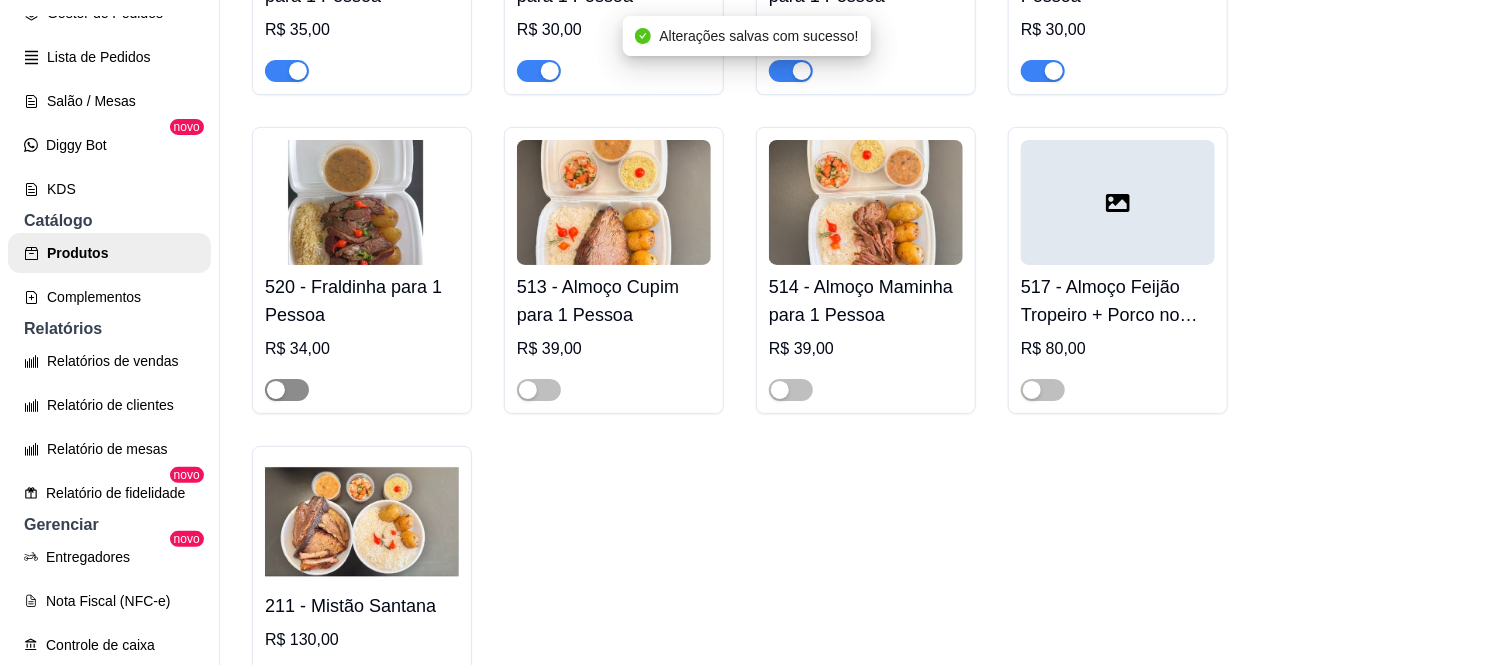 click at bounding box center [287, 390] 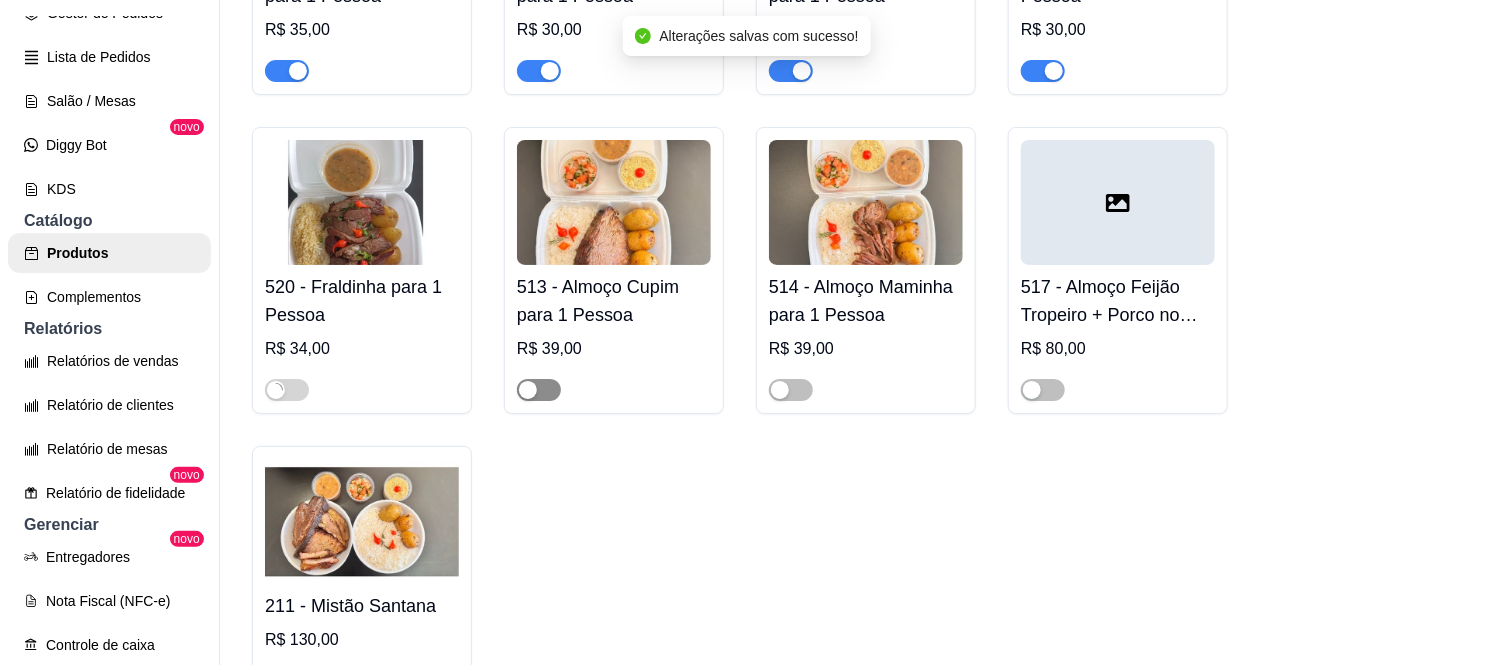 click at bounding box center (539, 390) 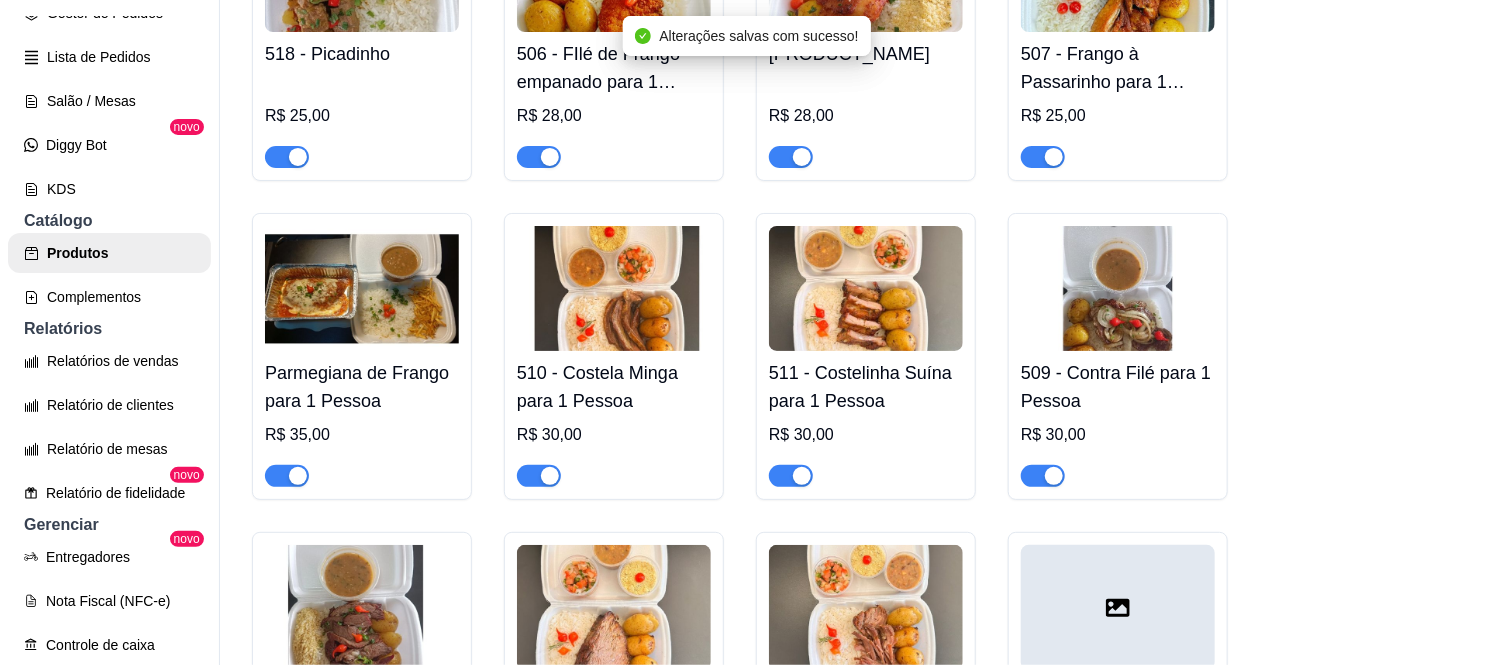 scroll, scrollTop: 2707, scrollLeft: 0, axis: vertical 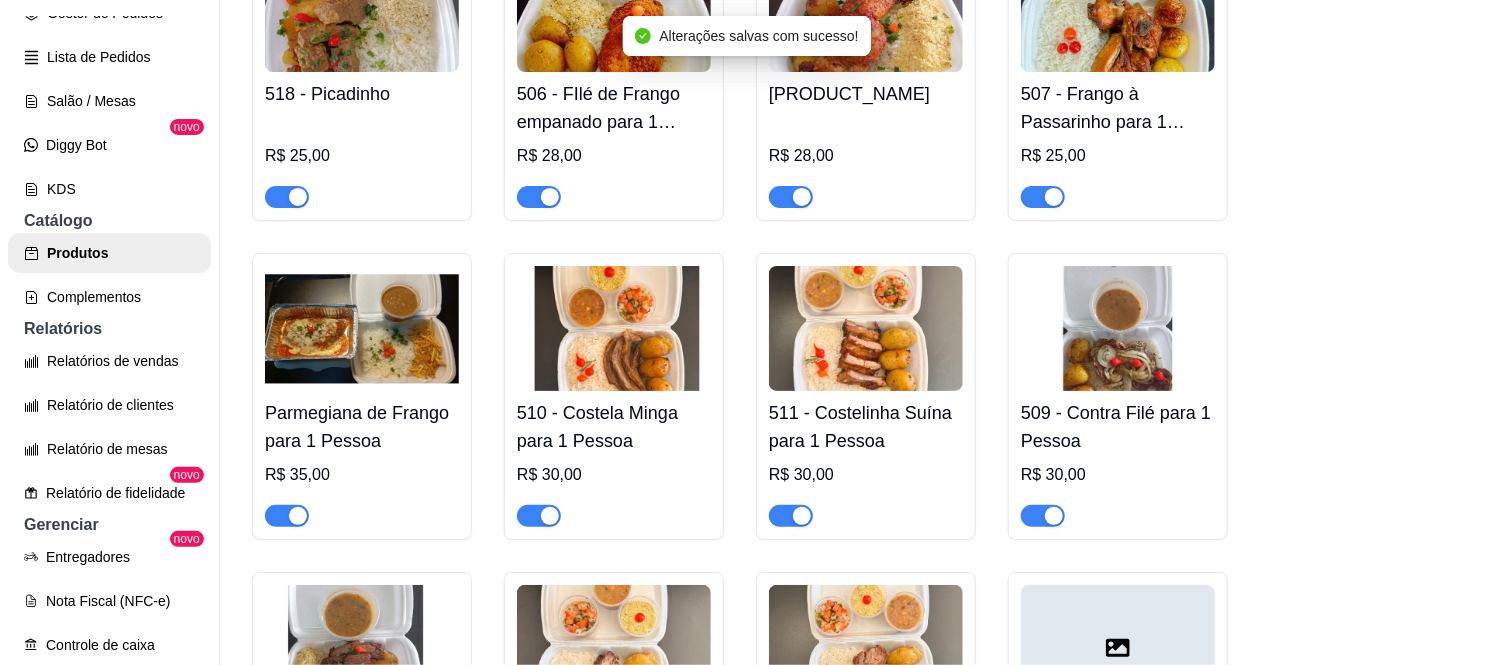 click at bounding box center [1054, 197] 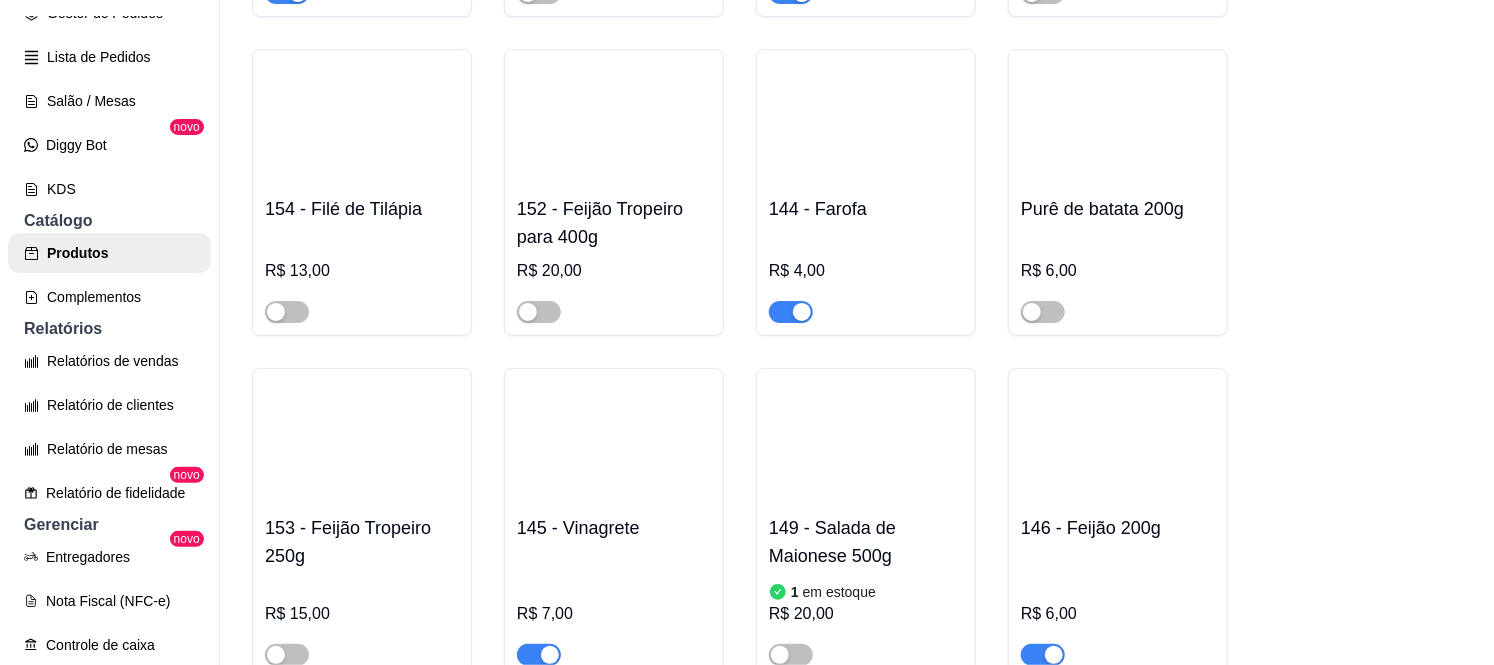 scroll, scrollTop: 7485, scrollLeft: 0, axis: vertical 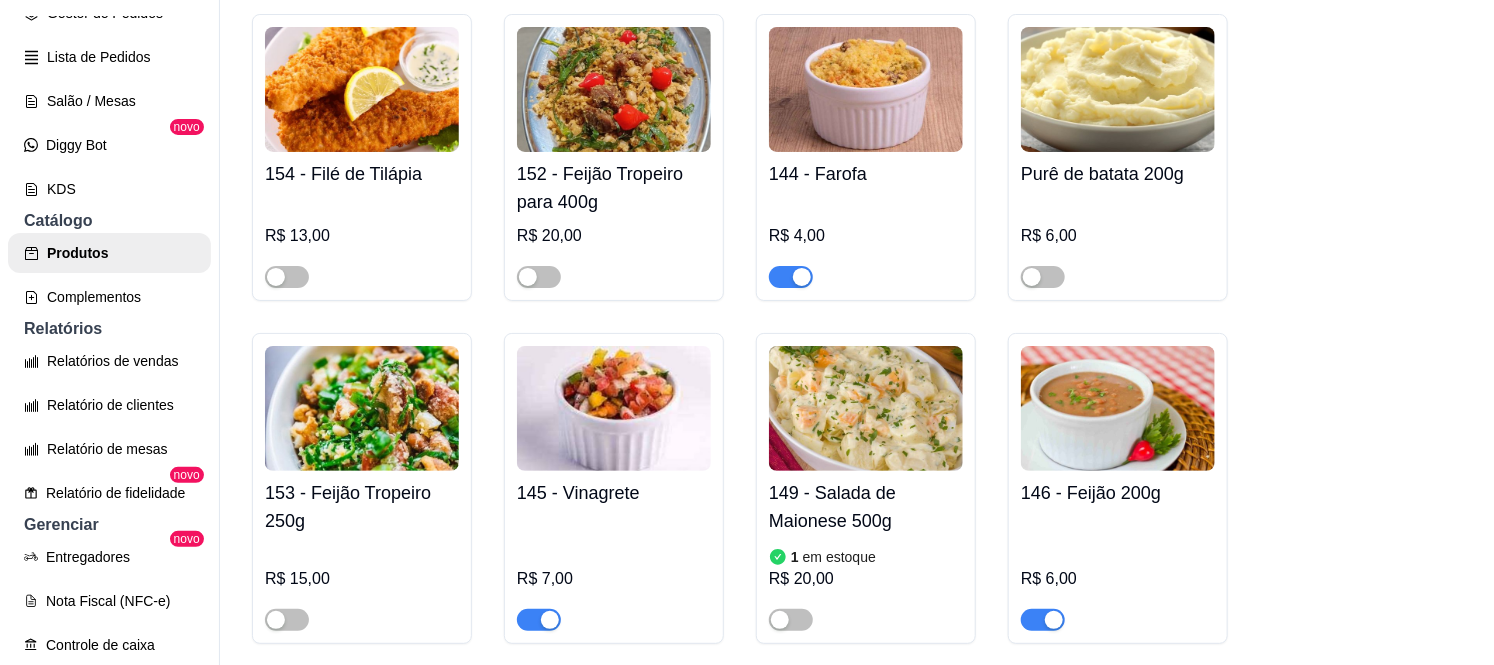 click on "152 - Feijão Tropeiro para 400g" at bounding box center [614, 188] 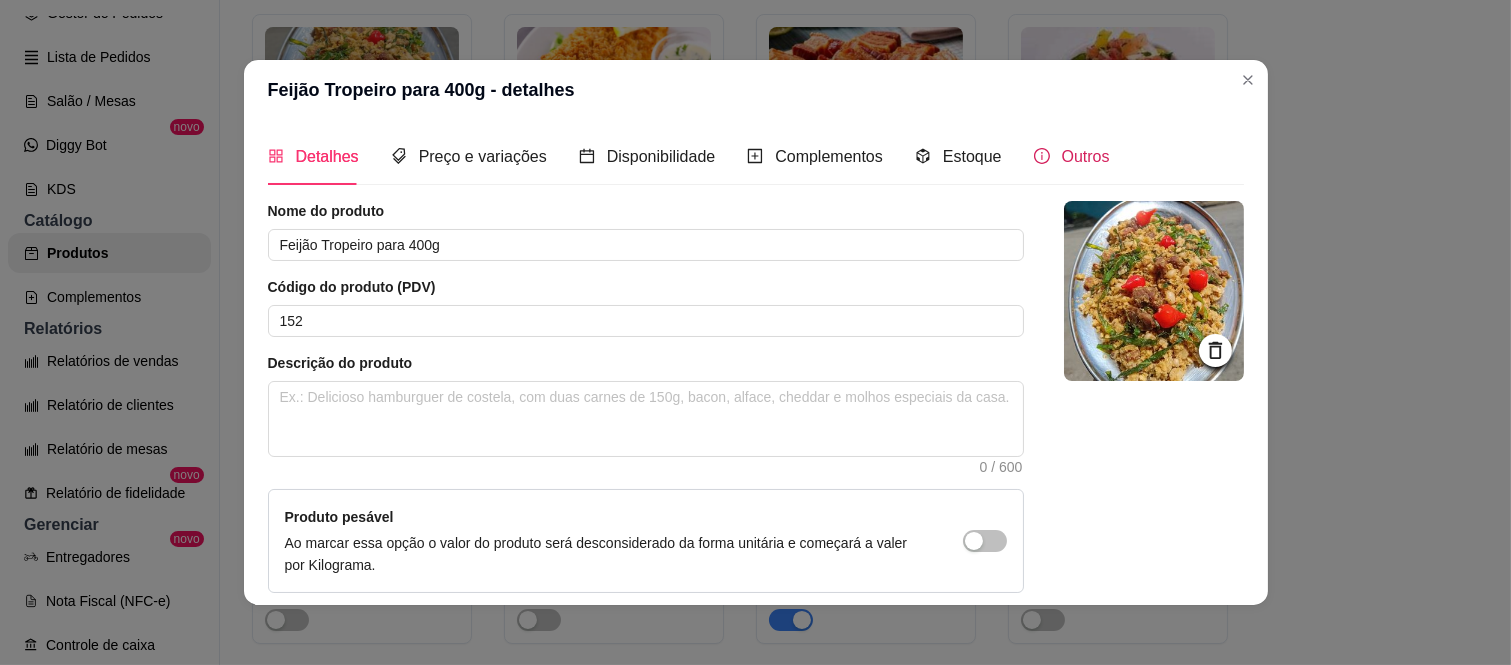 click on "Outros" at bounding box center (1086, 156) 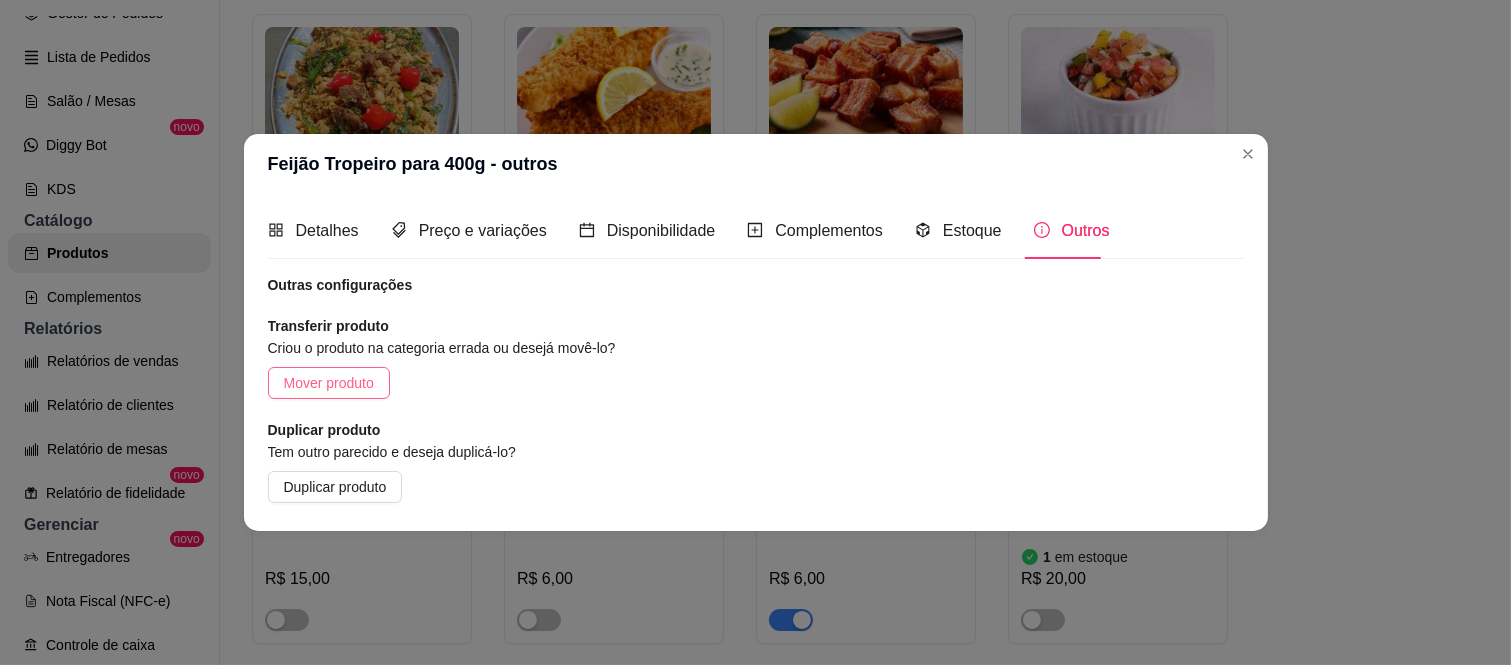 click on "Mover produto" at bounding box center [329, 383] 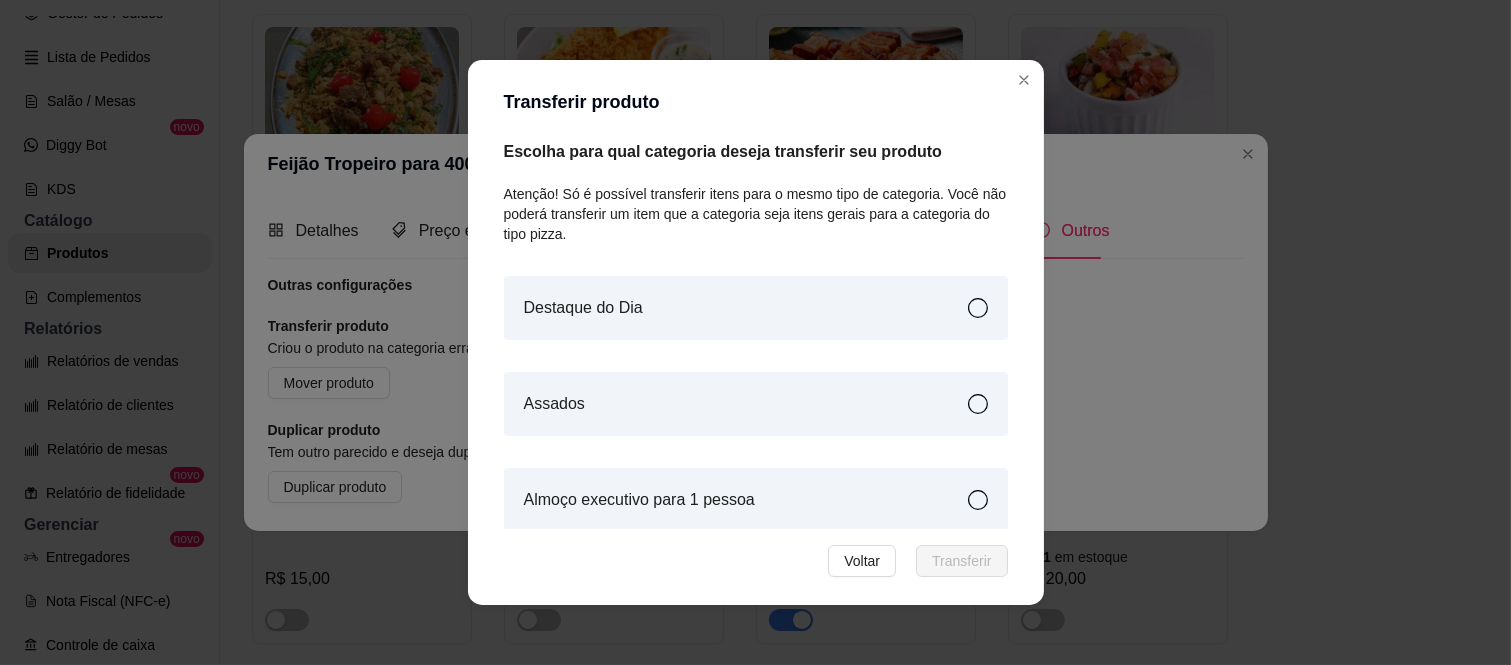 click on "Destaque do Dia" at bounding box center (583, 308) 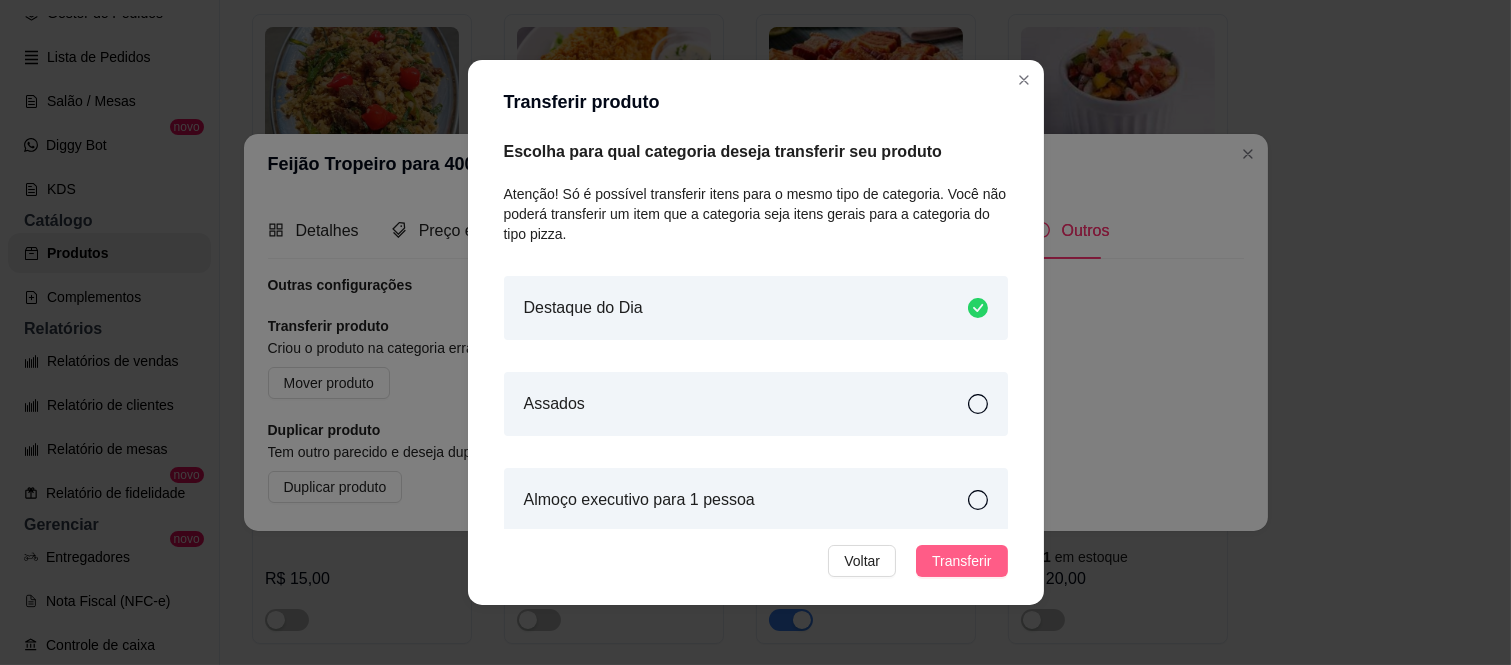 click on "Transferir" at bounding box center [961, 561] 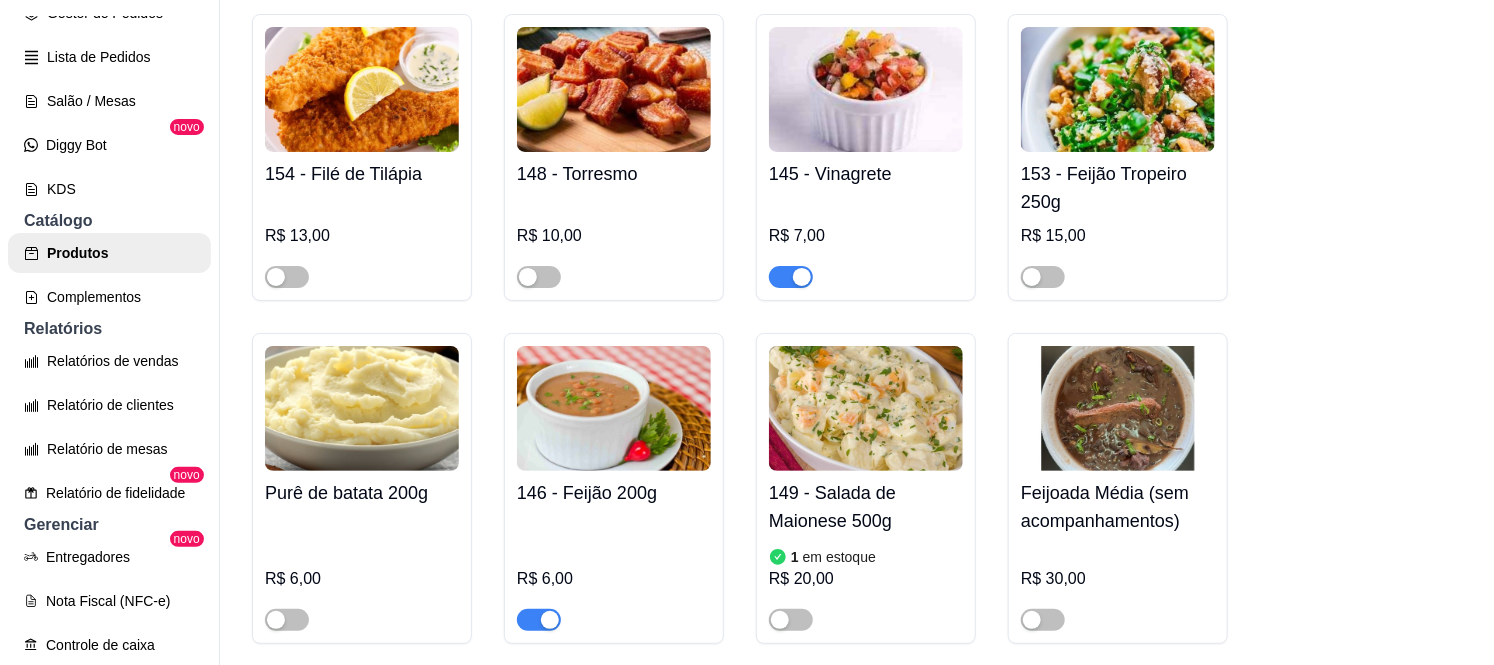 click on "153 - Feijão Tropeiro 250g" at bounding box center (1118, 188) 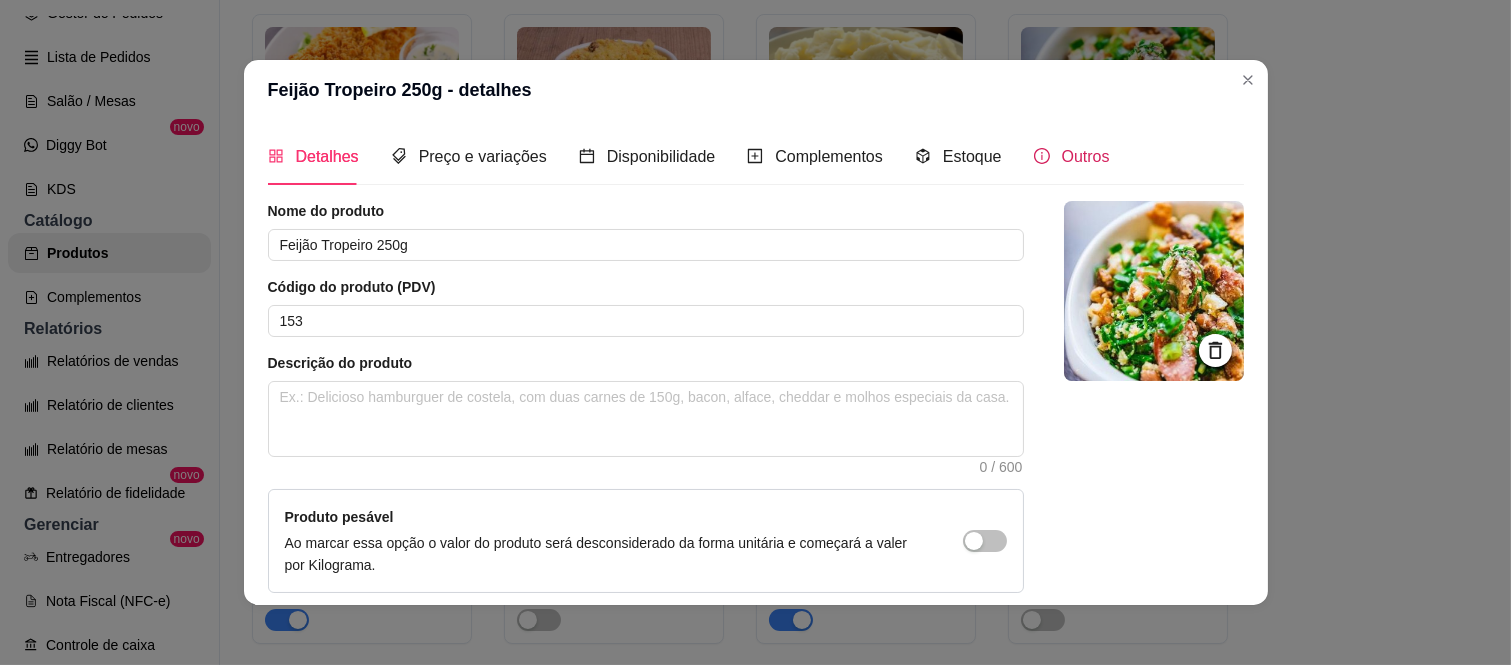 click 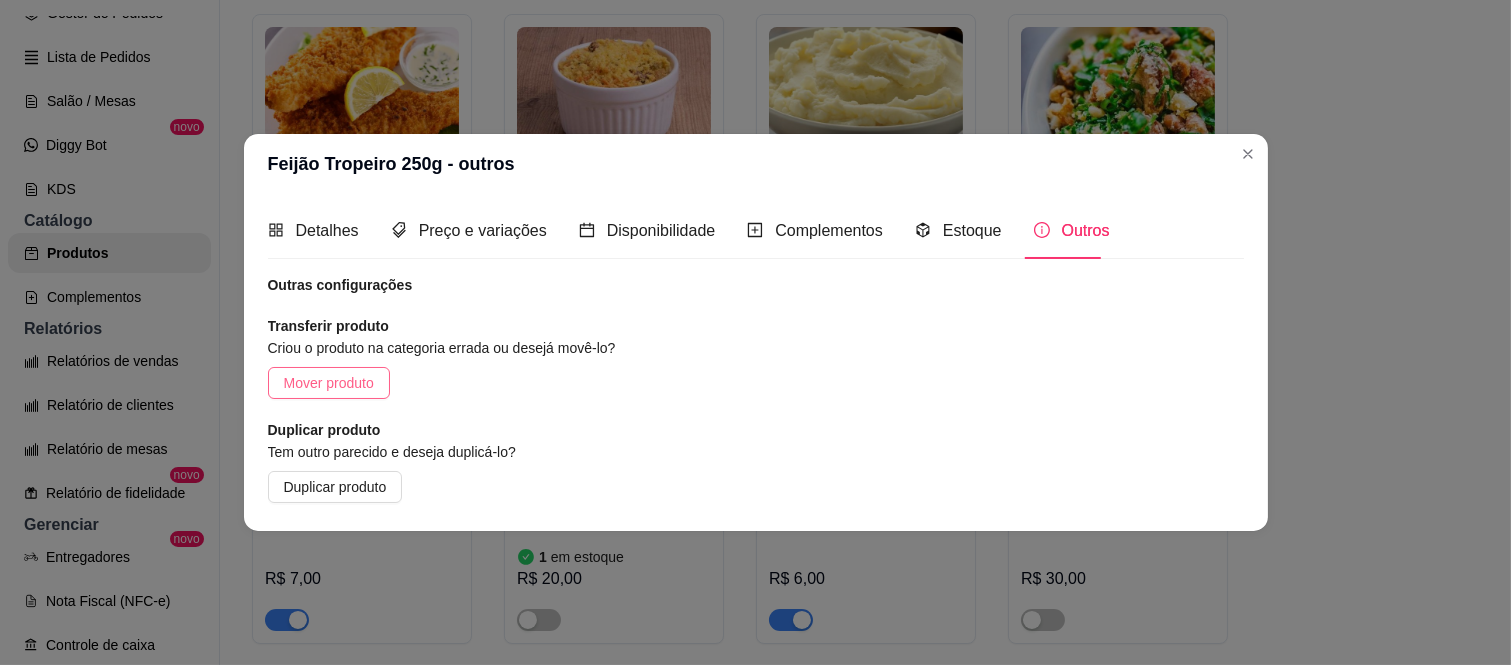click on "Mover produto" at bounding box center [329, 383] 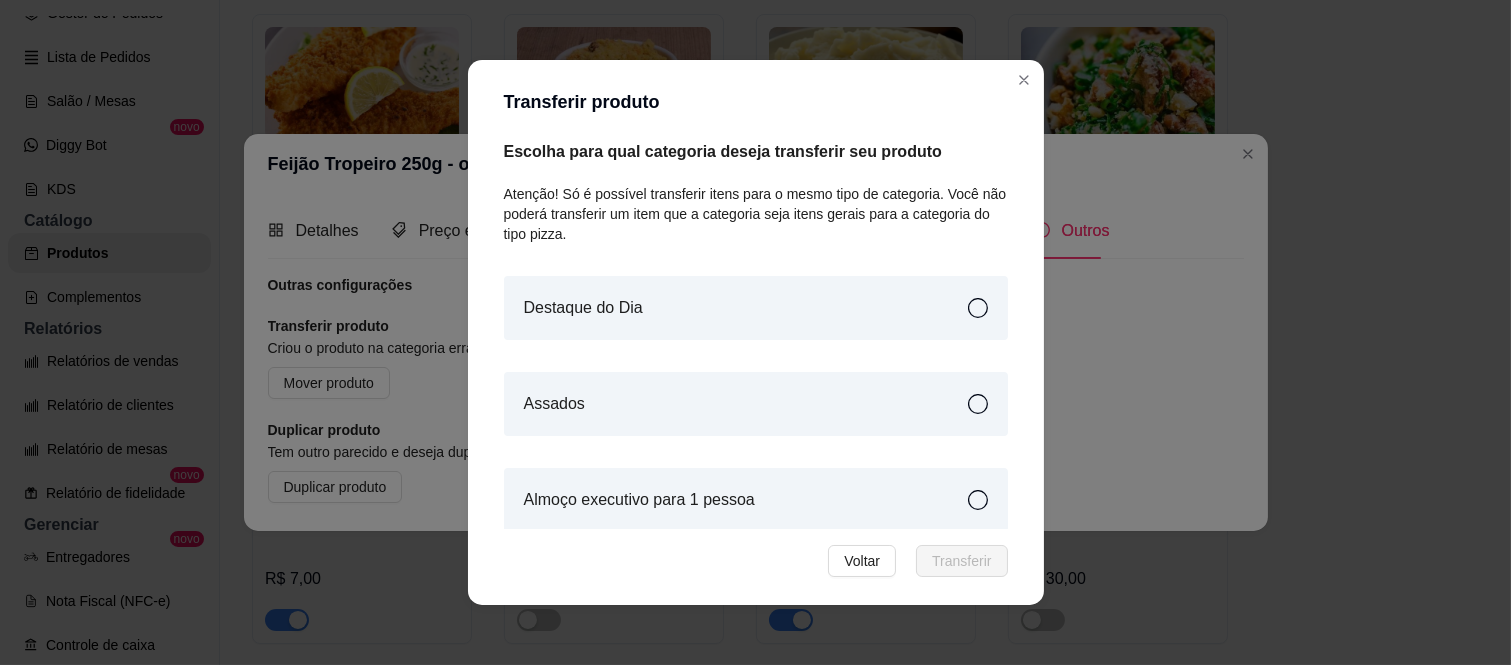 click on "Destaque do Dia" at bounding box center [756, 308] 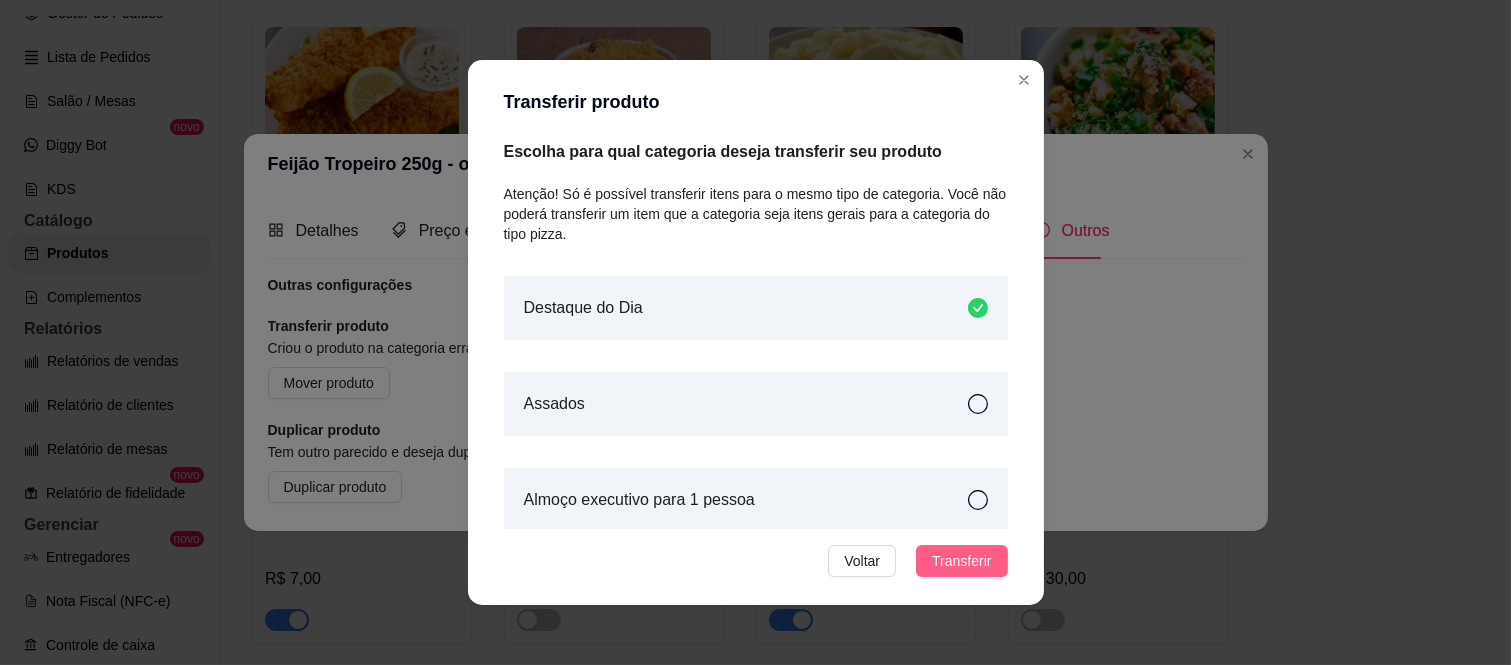 click on "Transferir" at bounding box center (961, 561) 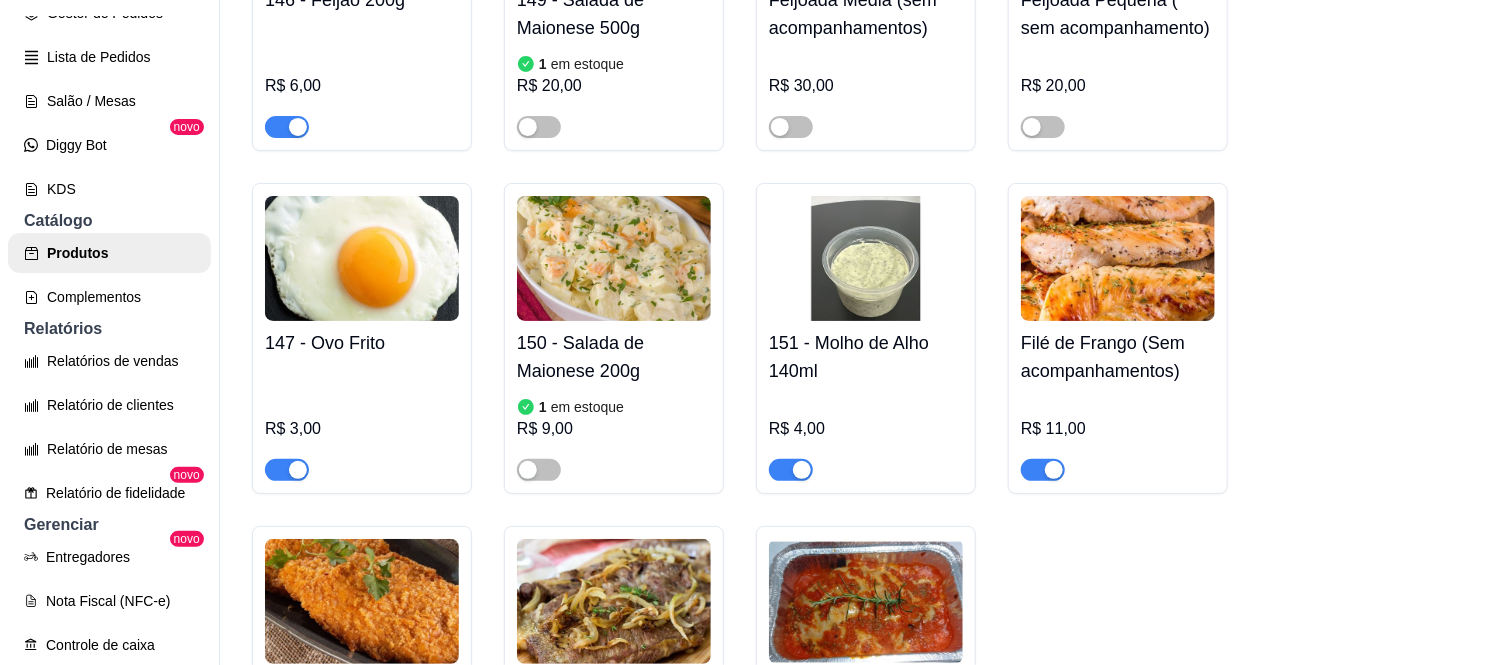 scroll, scrollTop: 7818, scrollLeft: 0, axis: vertical 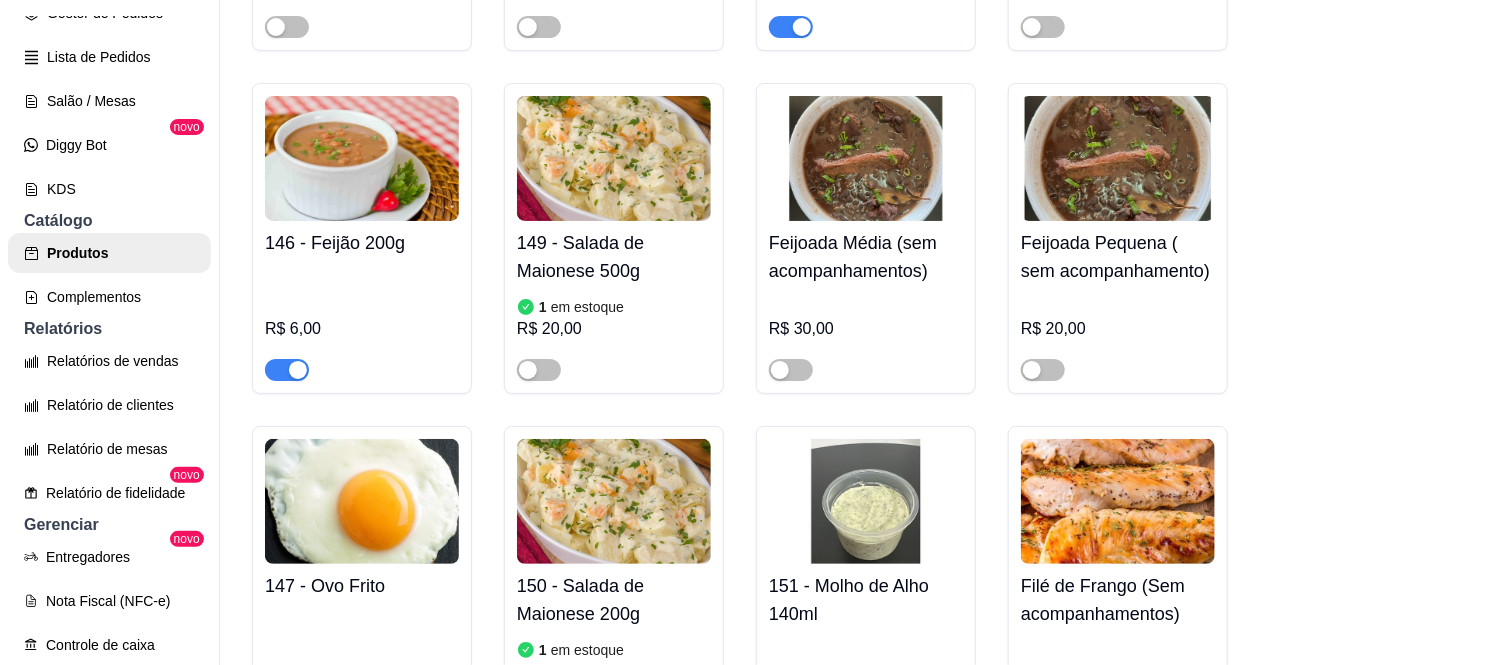click on "149 - Salada de Maionese 500g" at bounding box center [614, 257] 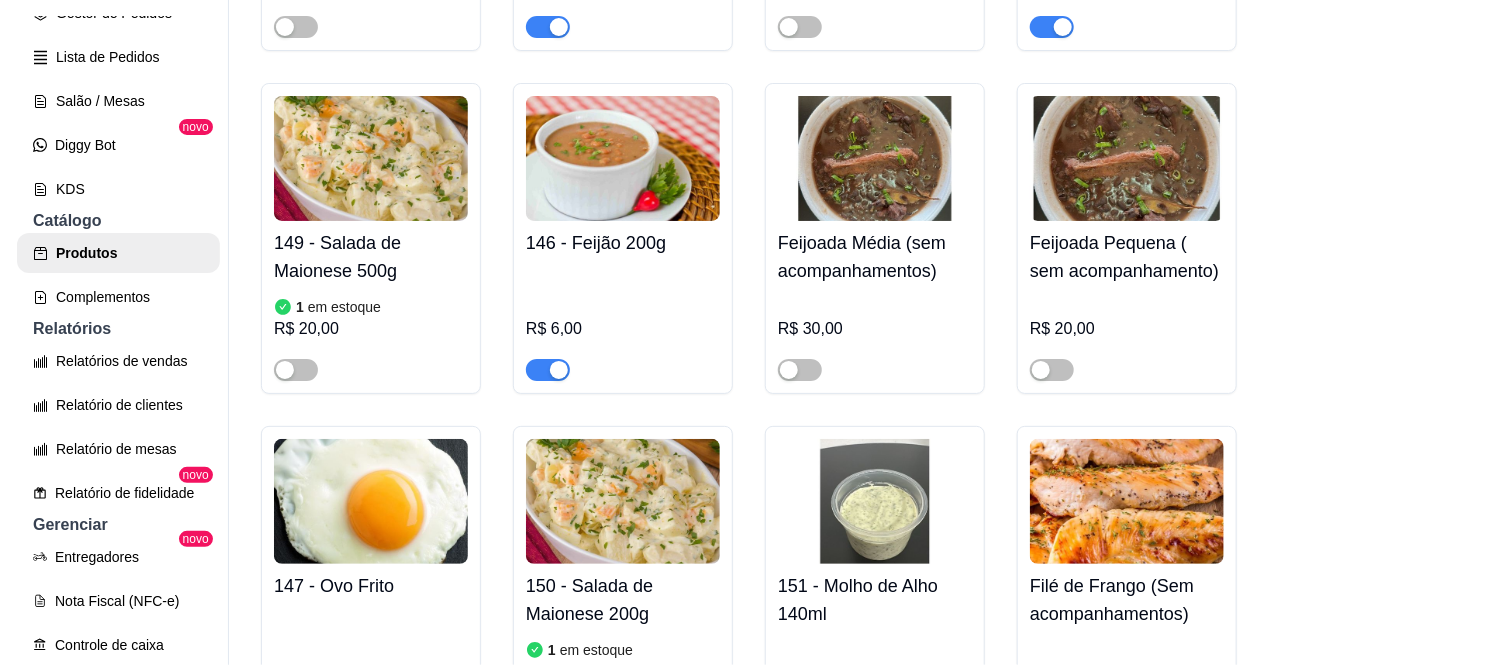scroll, scrollTop: 7416, scrollLeft: 0, axis: vertical 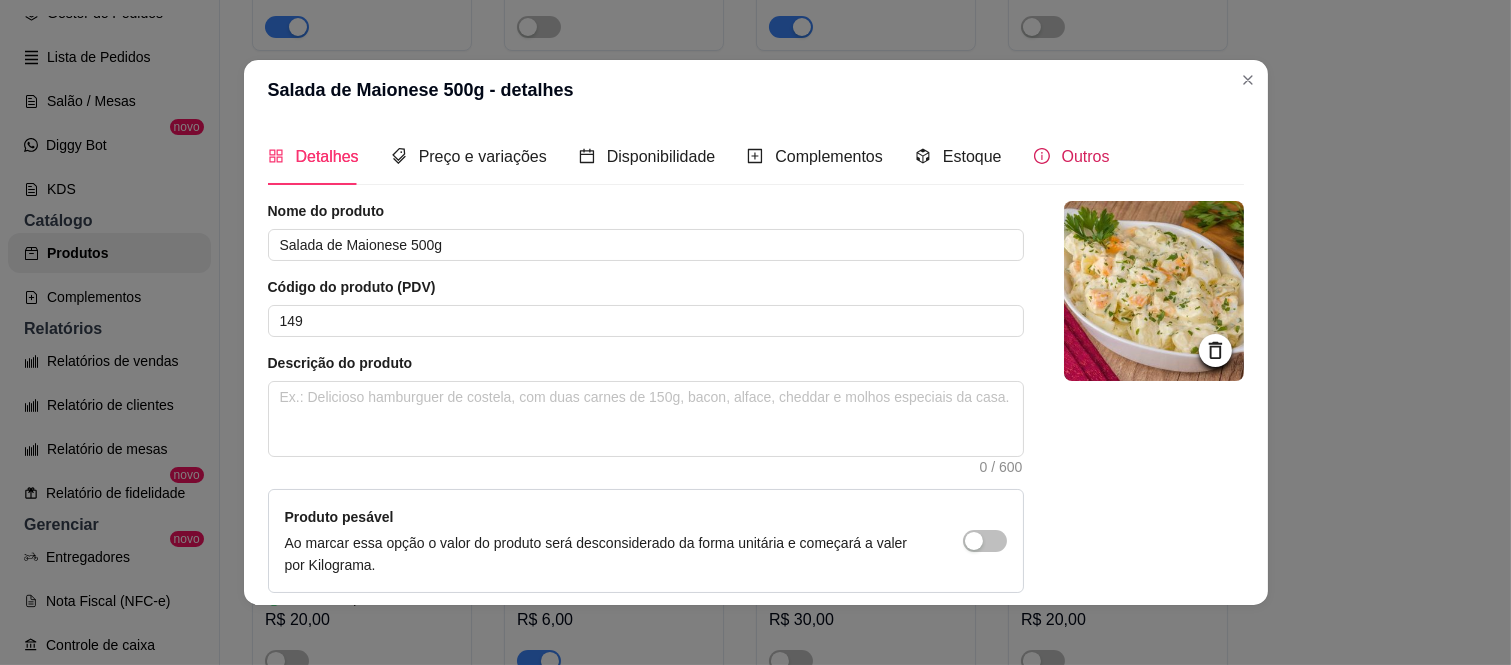 click on "Outros" at bounding box center [1086, 156] 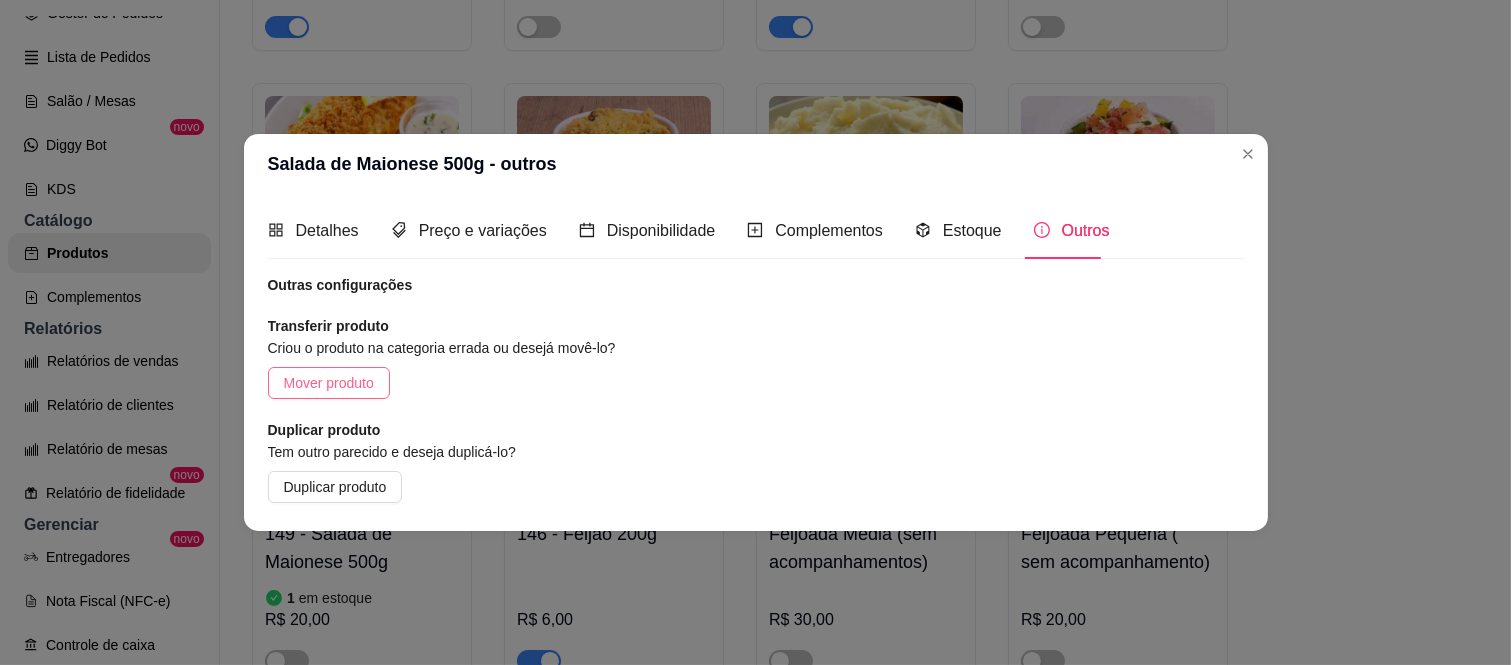 click on "Mover produto" at bounding box center [329, 383] 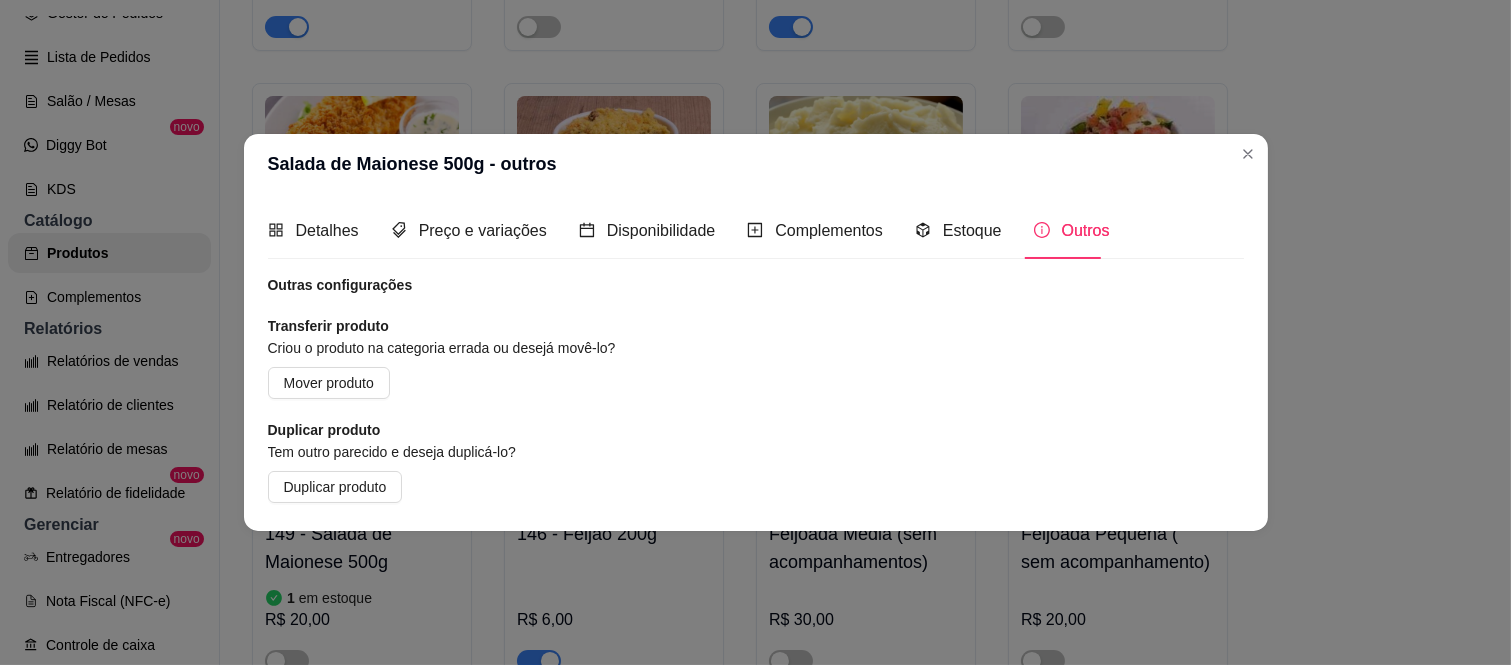 click on "Destaque do Dia" at bounding box center (582, 308) 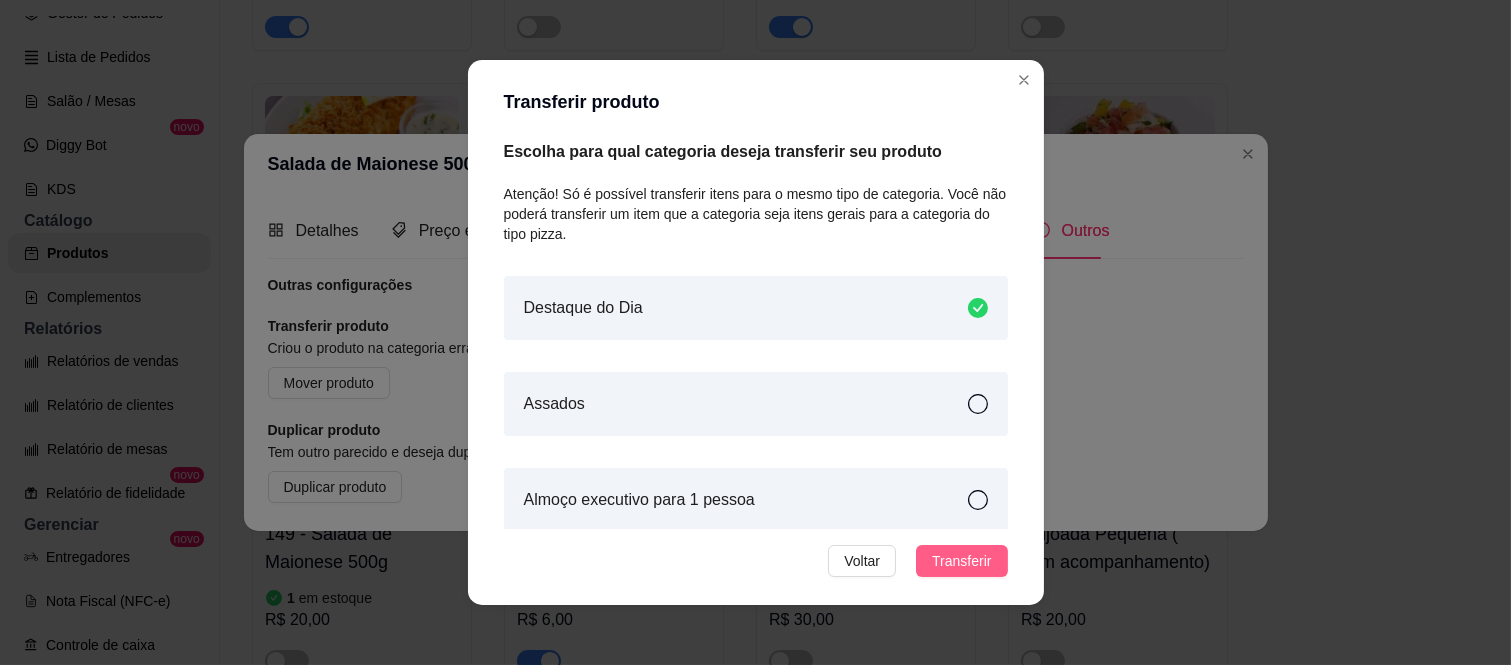 click on "Transferir" at bounding box center [961, 561] 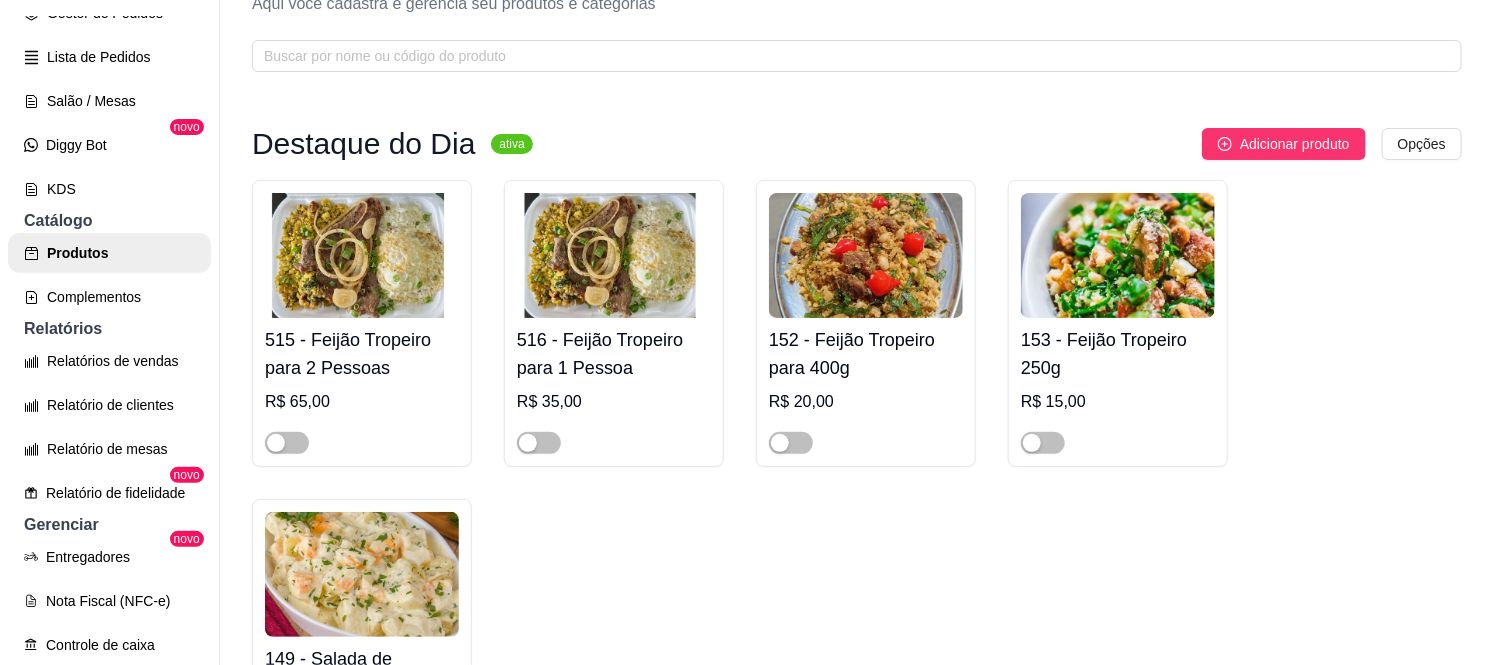 scroll, scrollTop: 111, scrollLeft: 0, axis: vertical 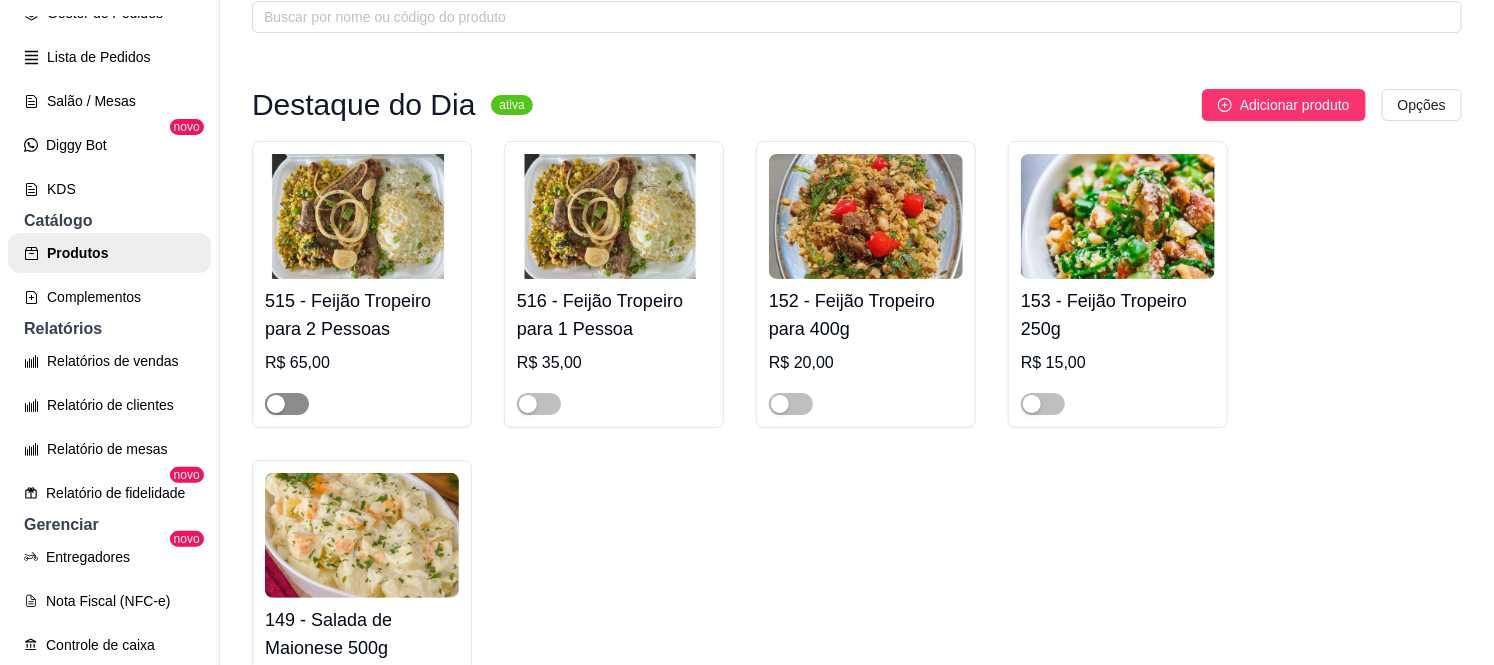 click at bounding box center [287, 404] 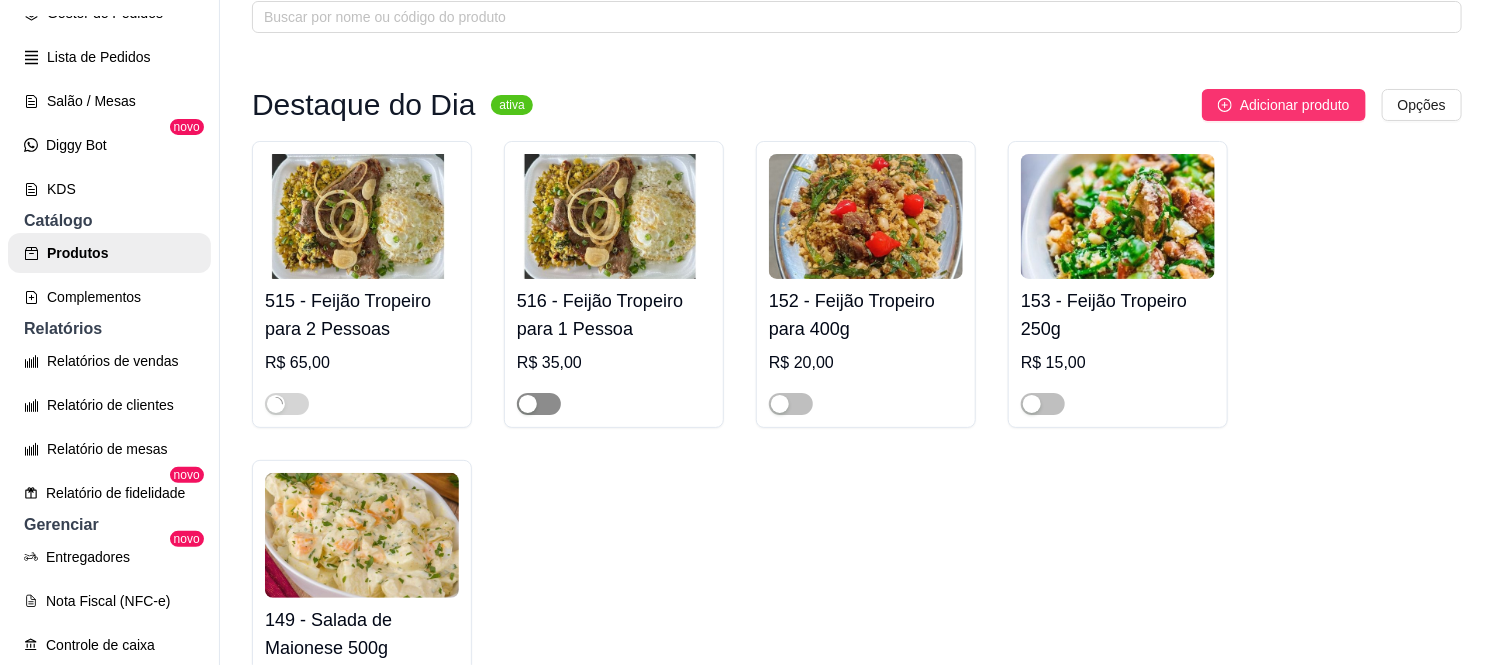 click at bounding box center [539, 404] 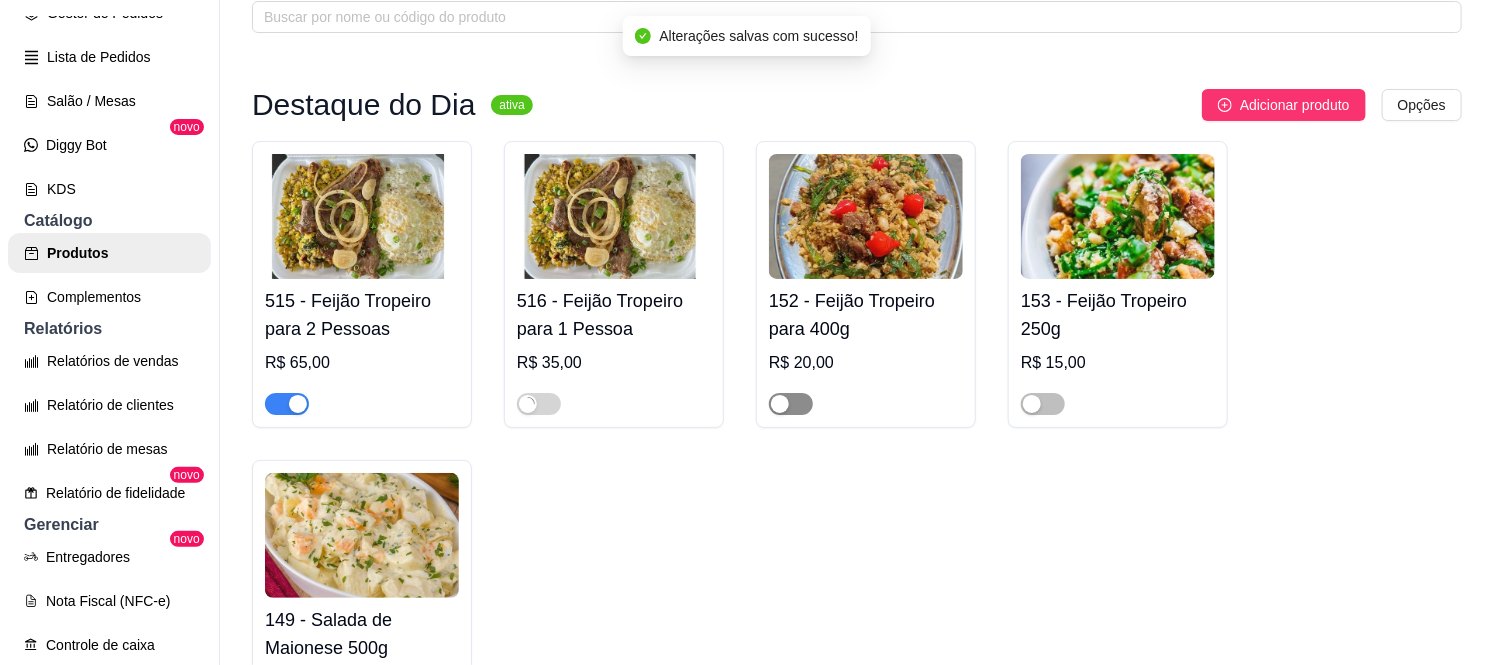 click at bounding box center (791, 404) 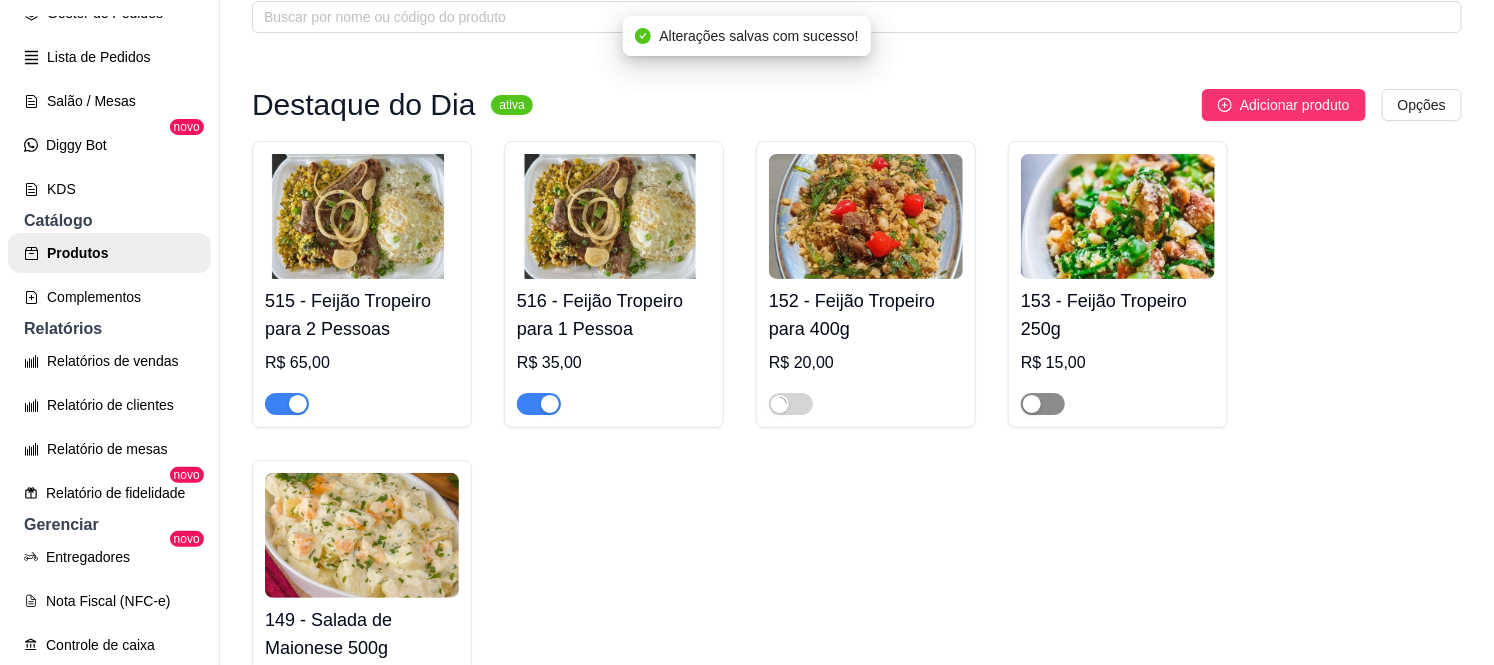 click at bounding box center (1043, 404) 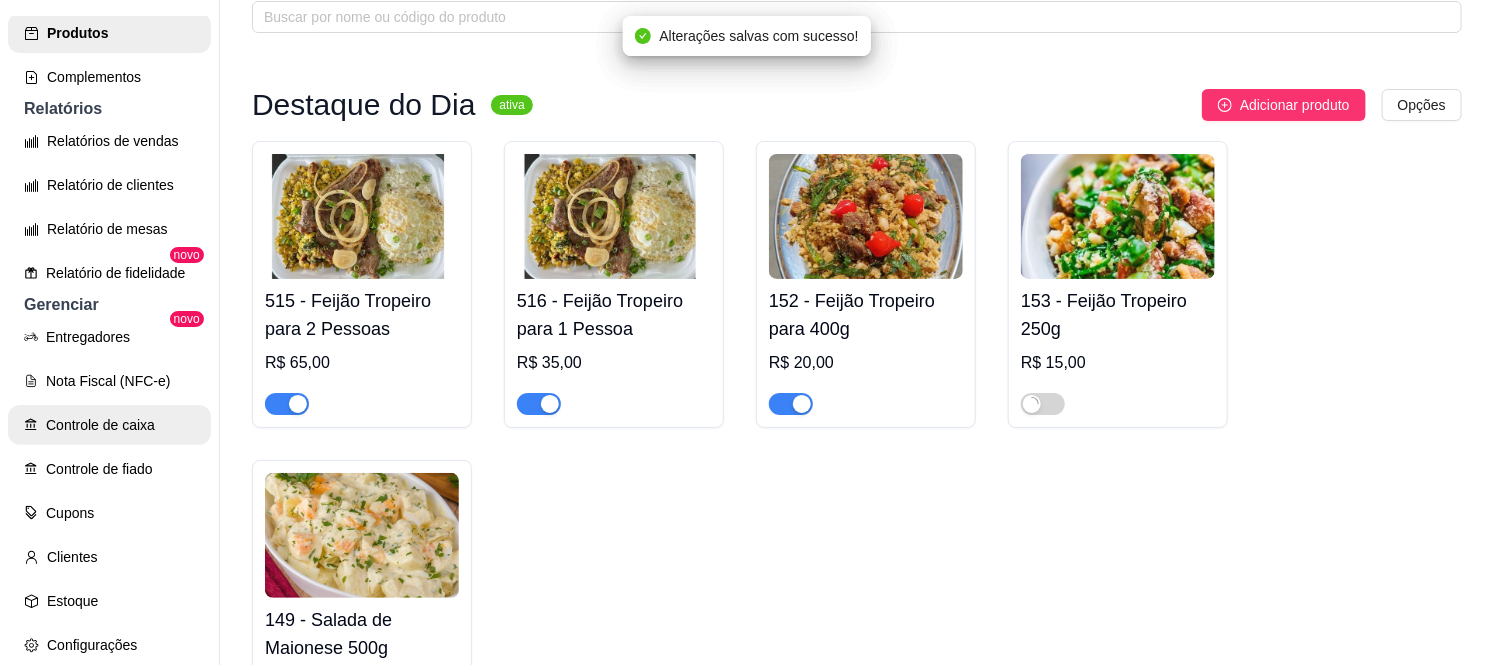 scroll, scrollTop: 555, scrollLeft: 0, axis: vertical 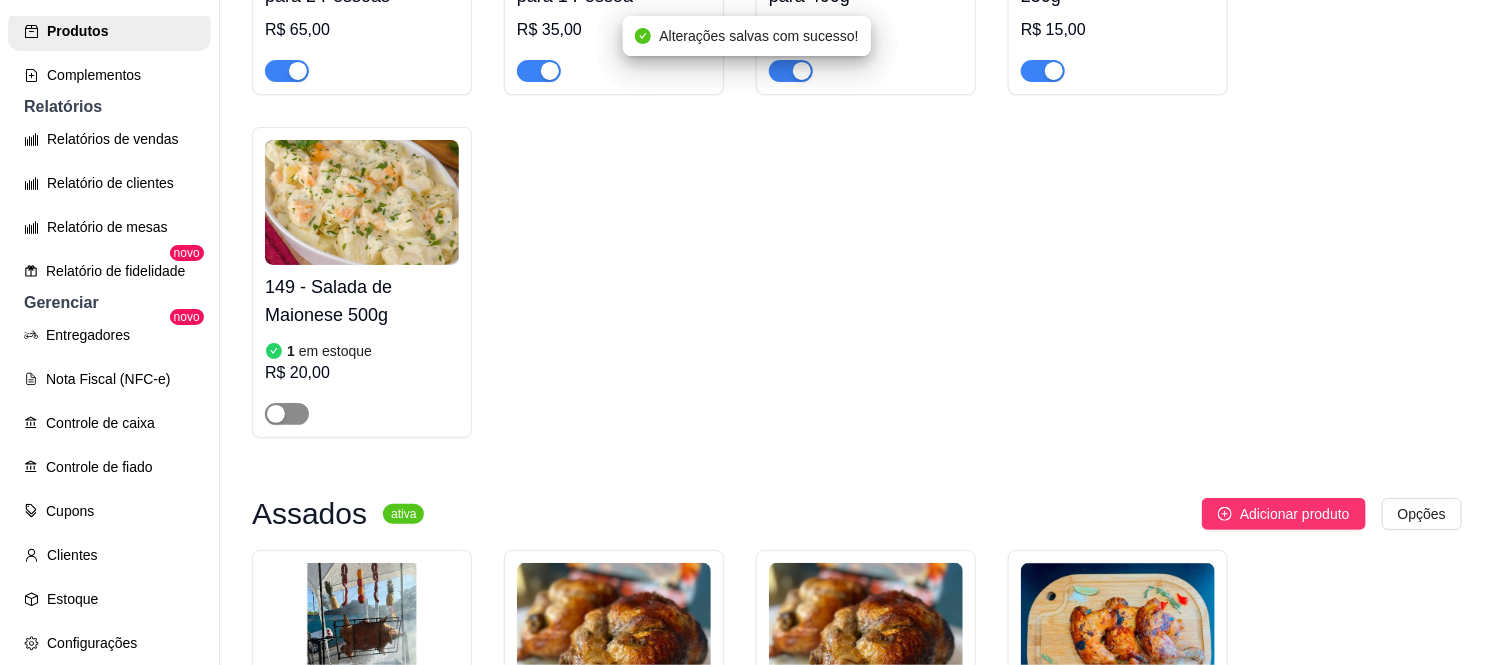 click at bounding box center [287, 414] 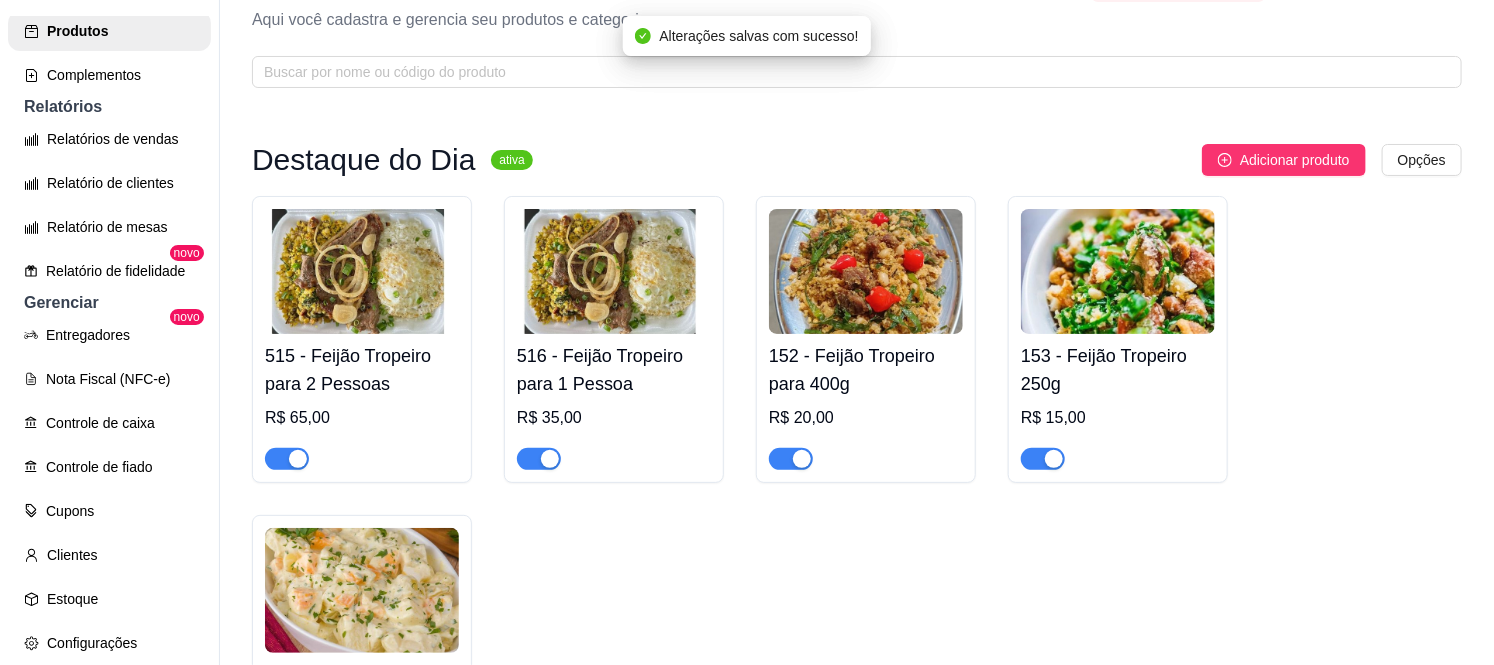 scroll, scrollTop: 0, scrollLeft: 0, axis: both 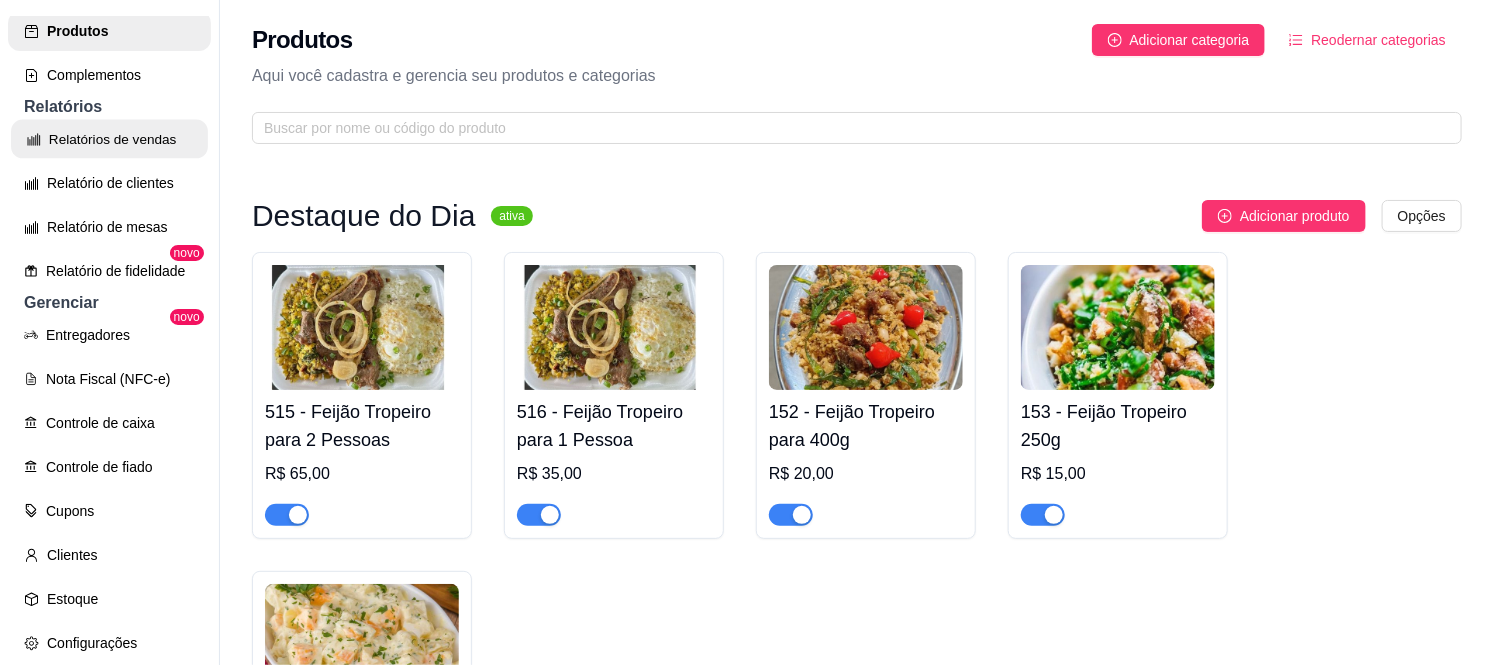 click on "Relatórios de vendas" at bounding box center [109, 139] 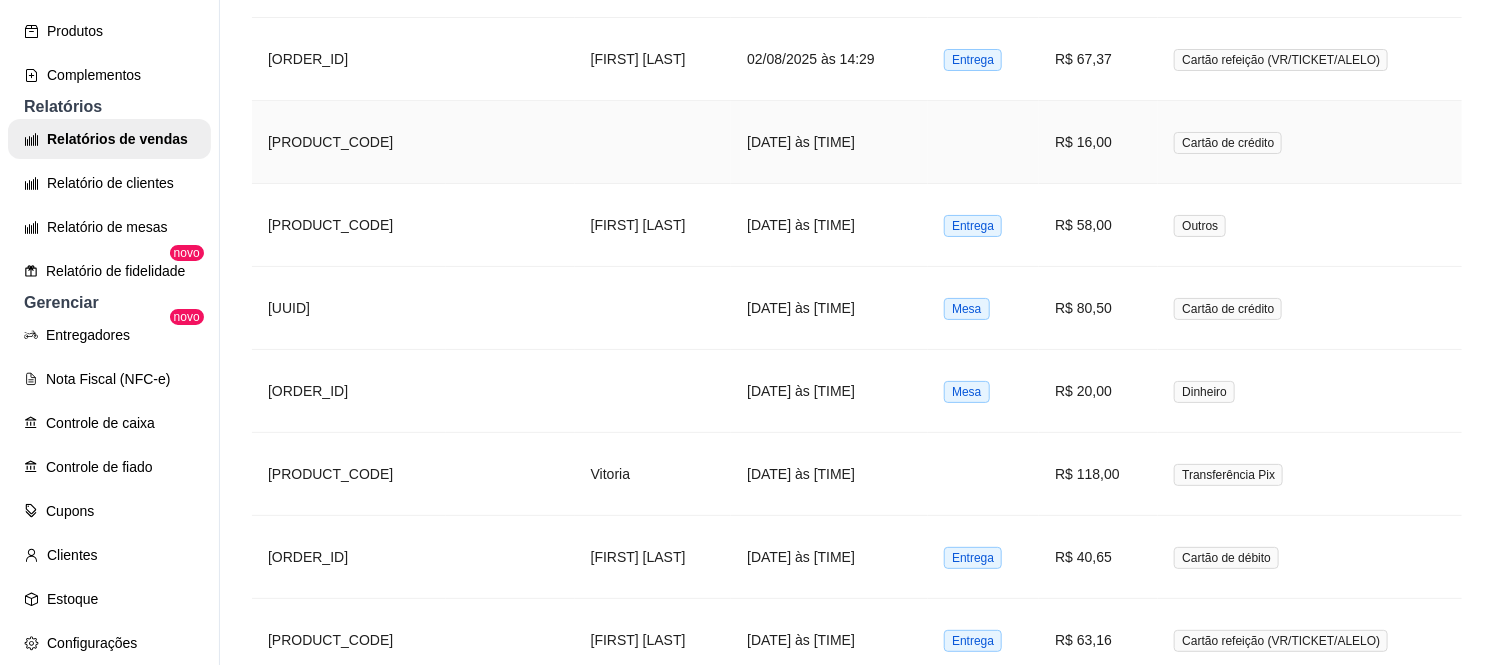 scroll, scrollTop: 3111, scrollLeft: 0, axis: vertical 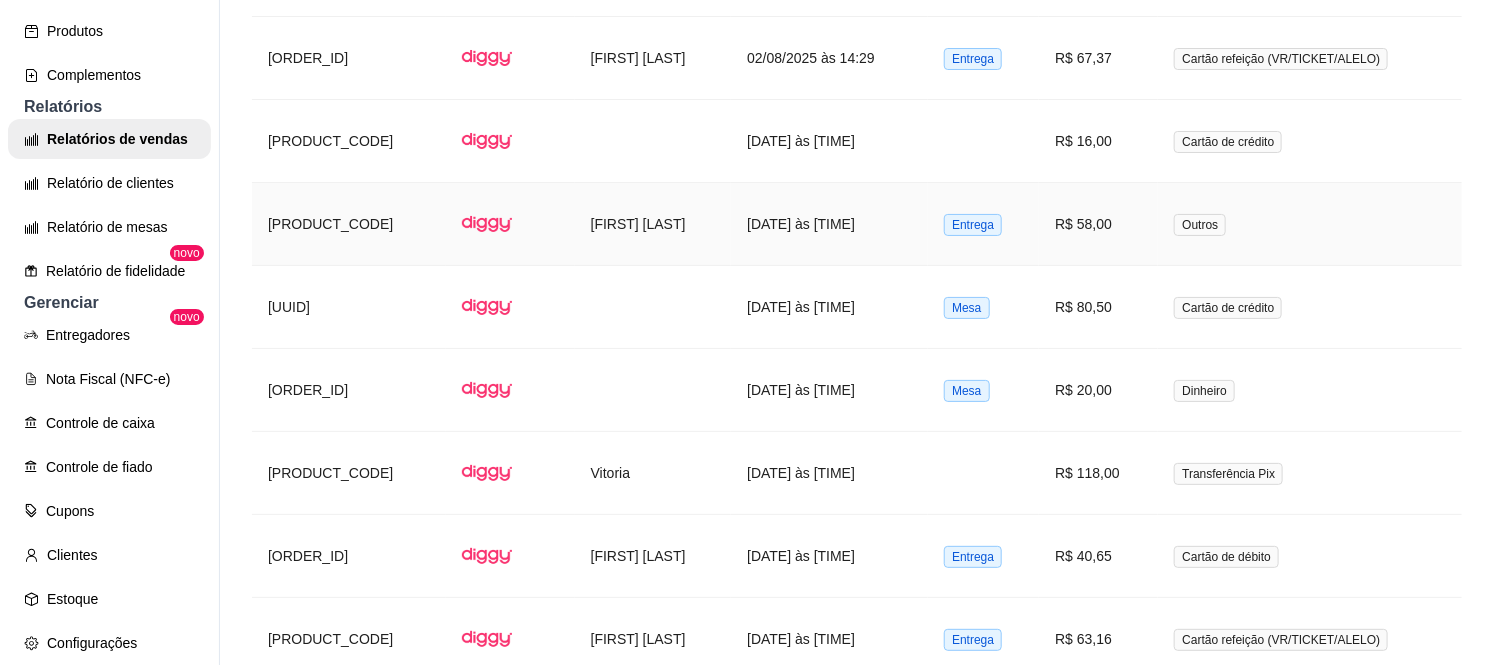 click on "[FIRST] [LAST]" at bounding box center [653, 224] 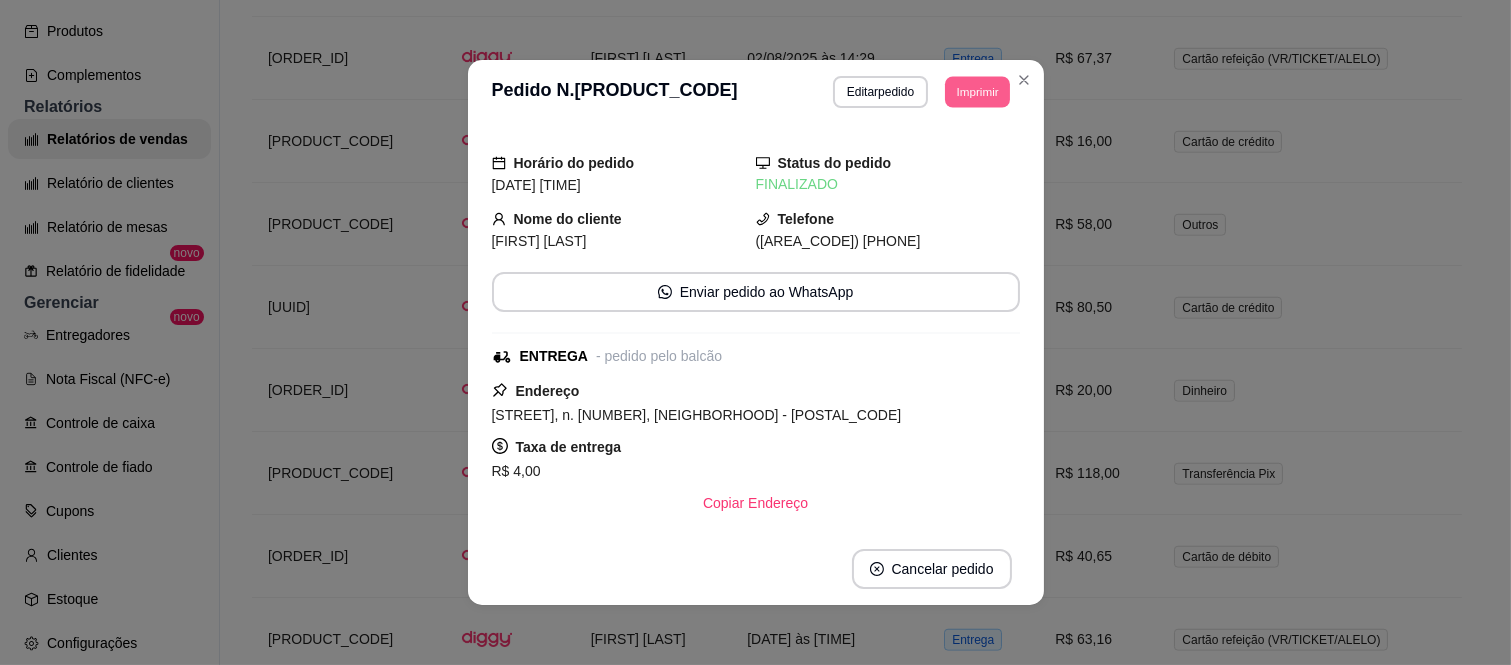 click on "Imprimir" at bounding box center (977, 91) 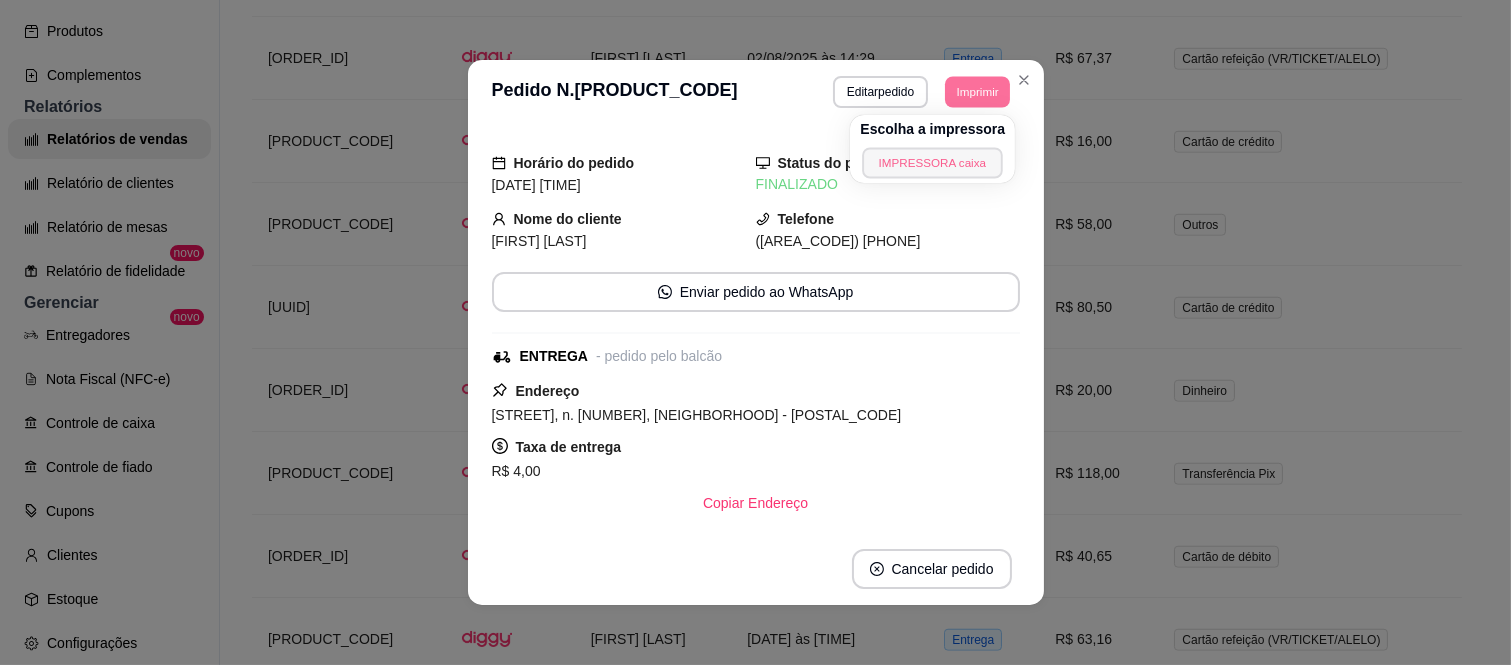 click on "IMPRESSORA caixa" at bounding box center (933, 162) 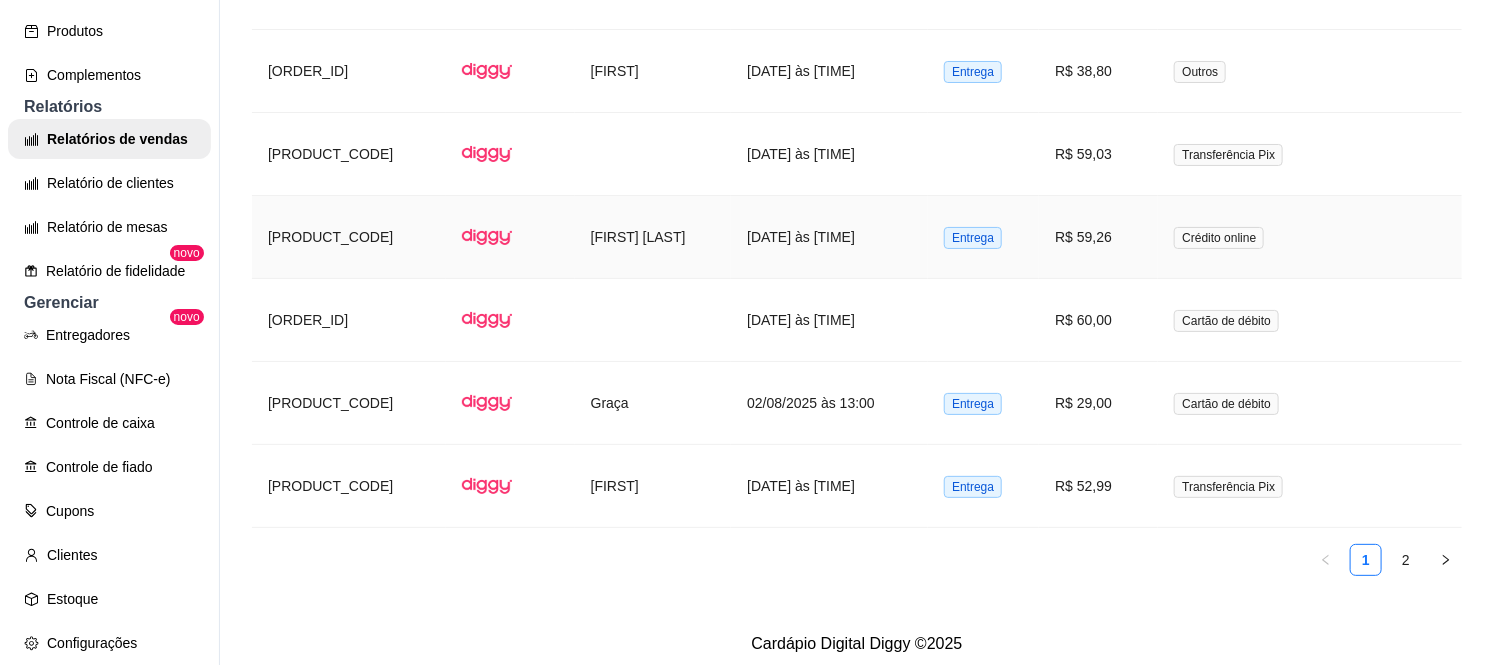 scroll, scrollTop: 4345, scrollLeft: 0, axis: vertical 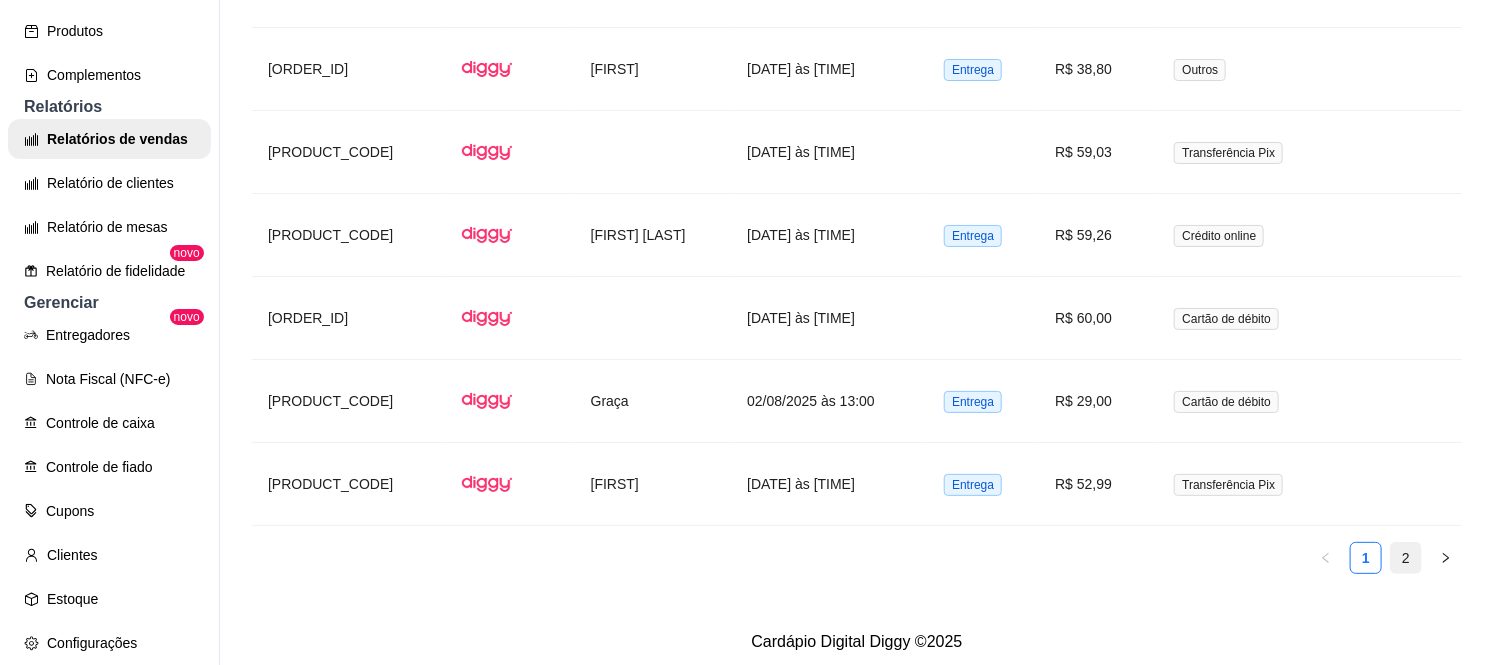 click on "2" at bounding box center (1406, 558) 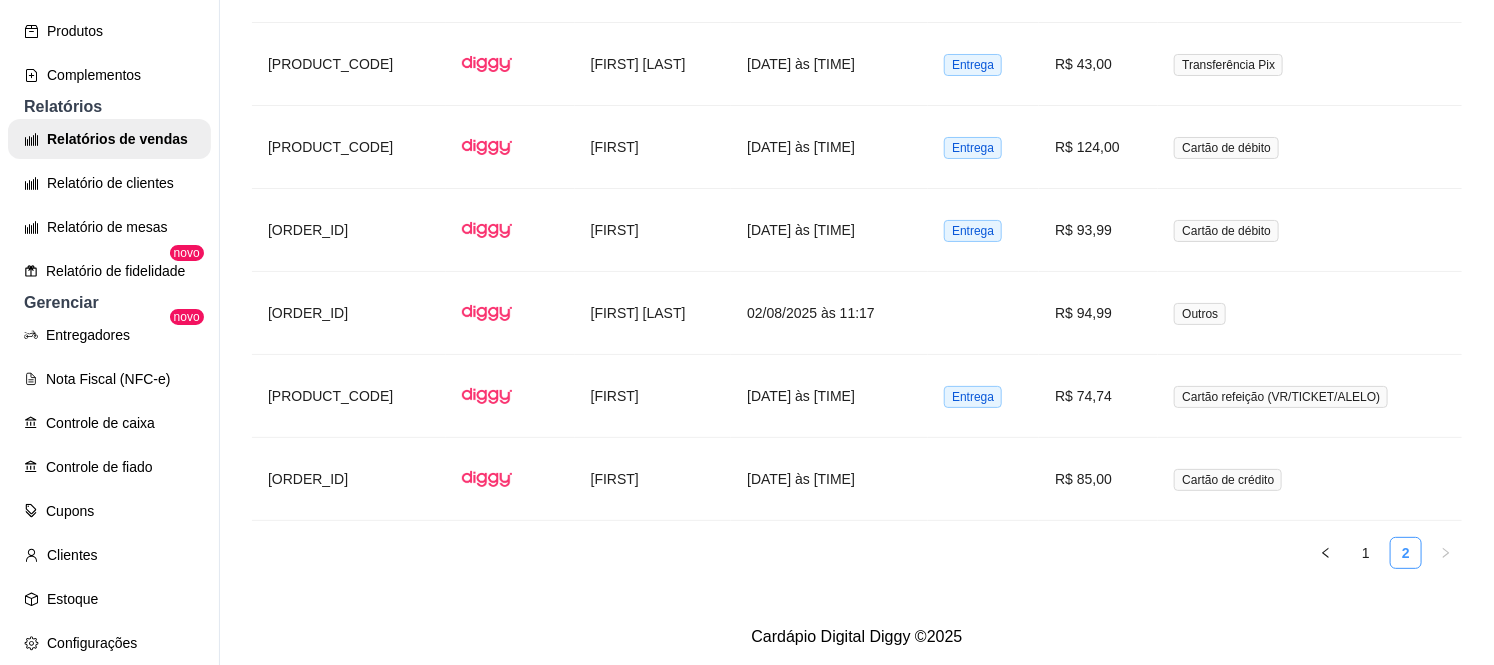 scroll, scrollTop: 3015, scrollLeft: 0, axis: vertical 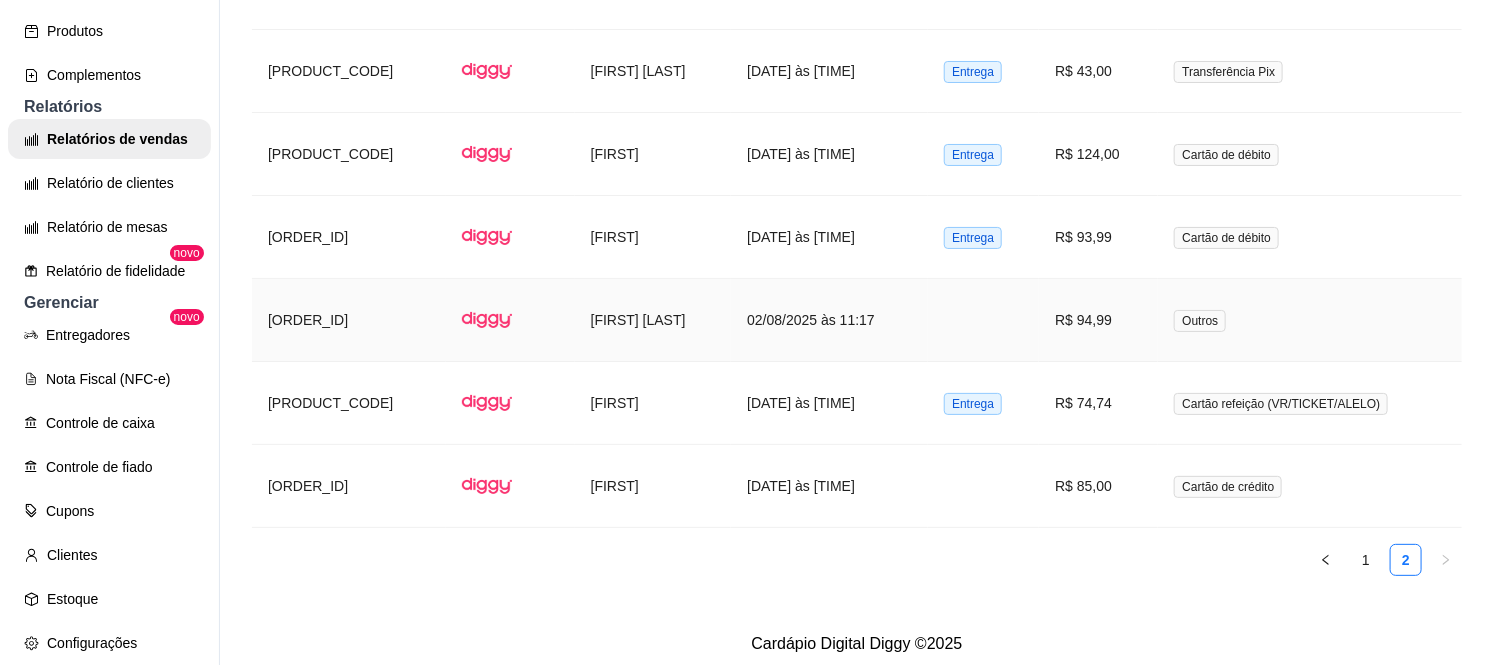 click on "[FIRST] [LAST]" at bounding box center (653, 320) 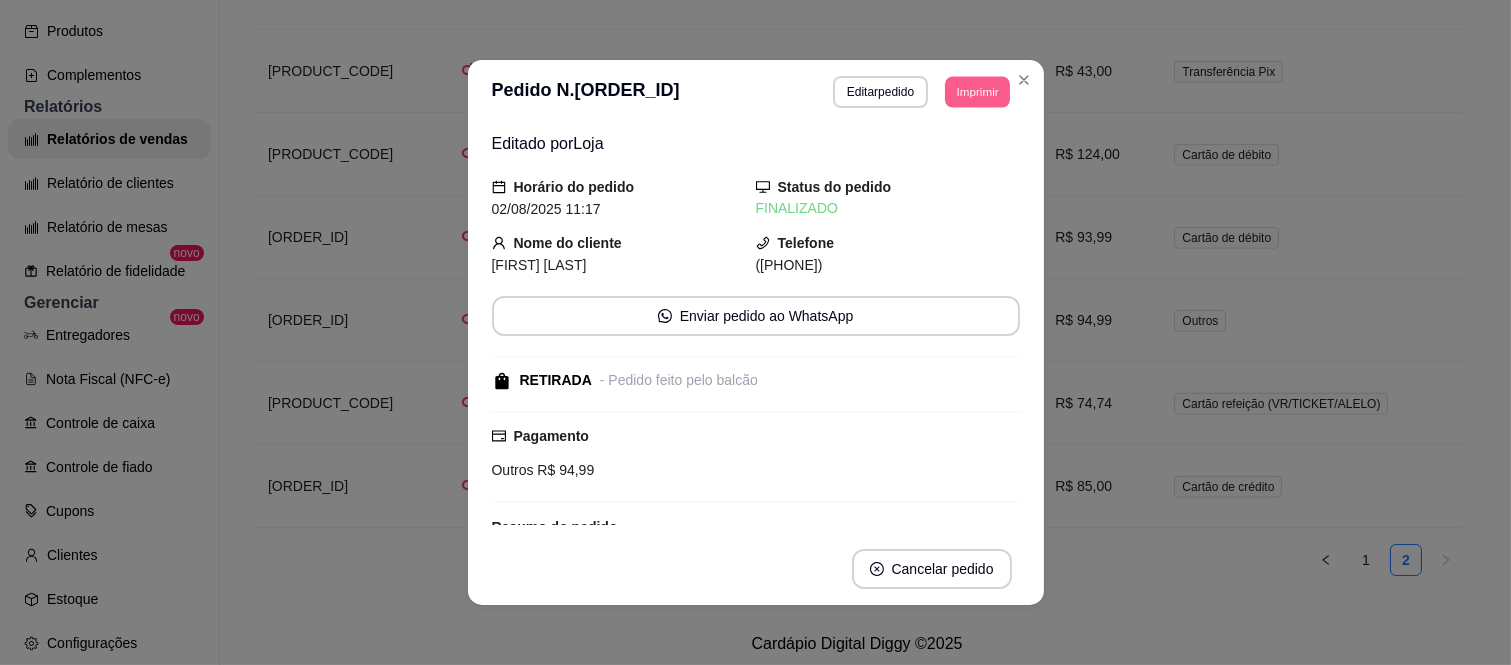 click on "Imprimir" at bounding box center (977, 91) 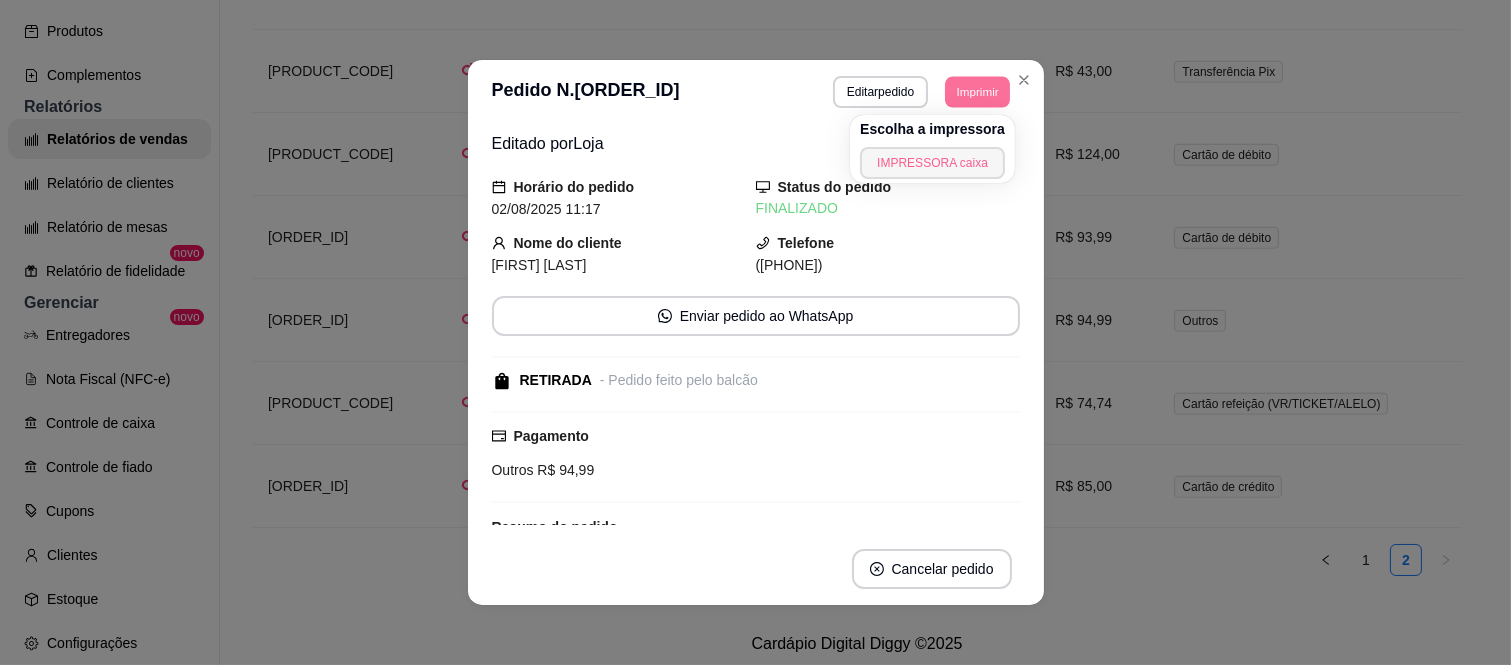 click on "IMPRESSORA caixa" at bounding box center [932, 163] 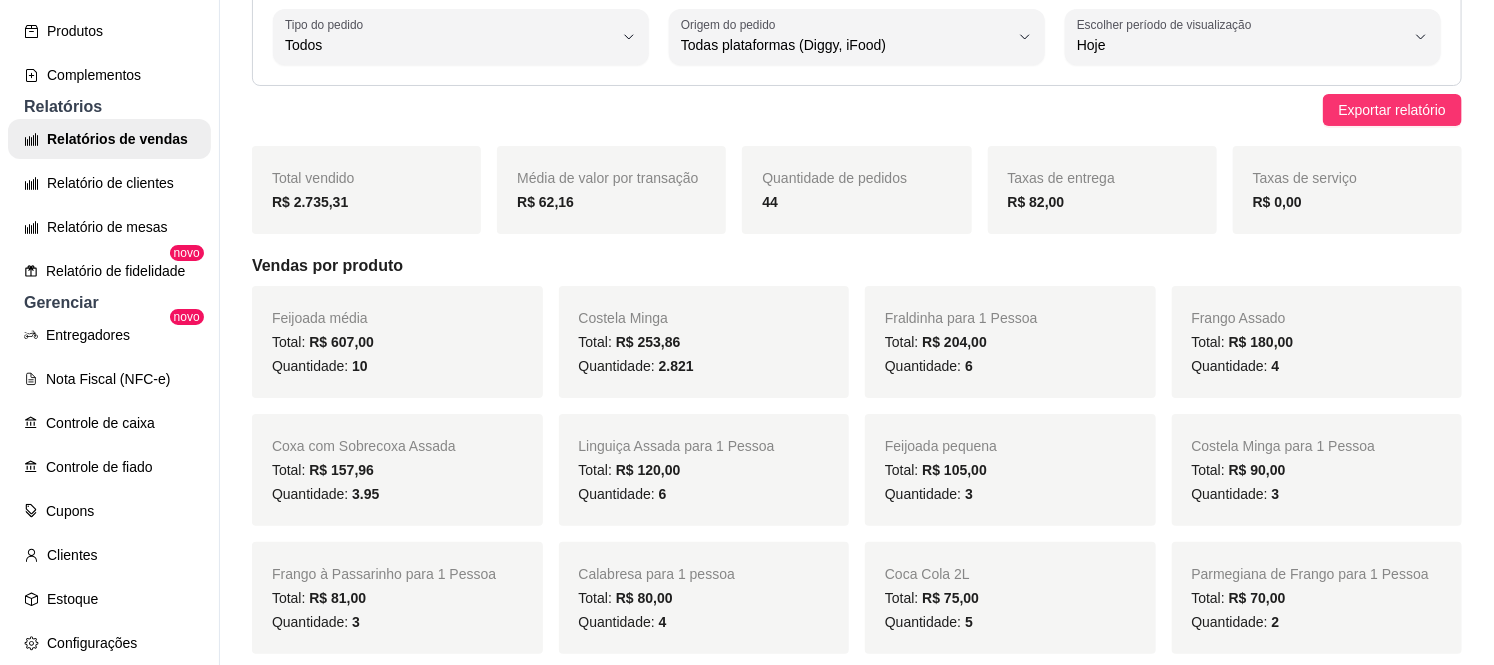 scroll, scrollTop: 0, scrollLeft: 0, axis: both 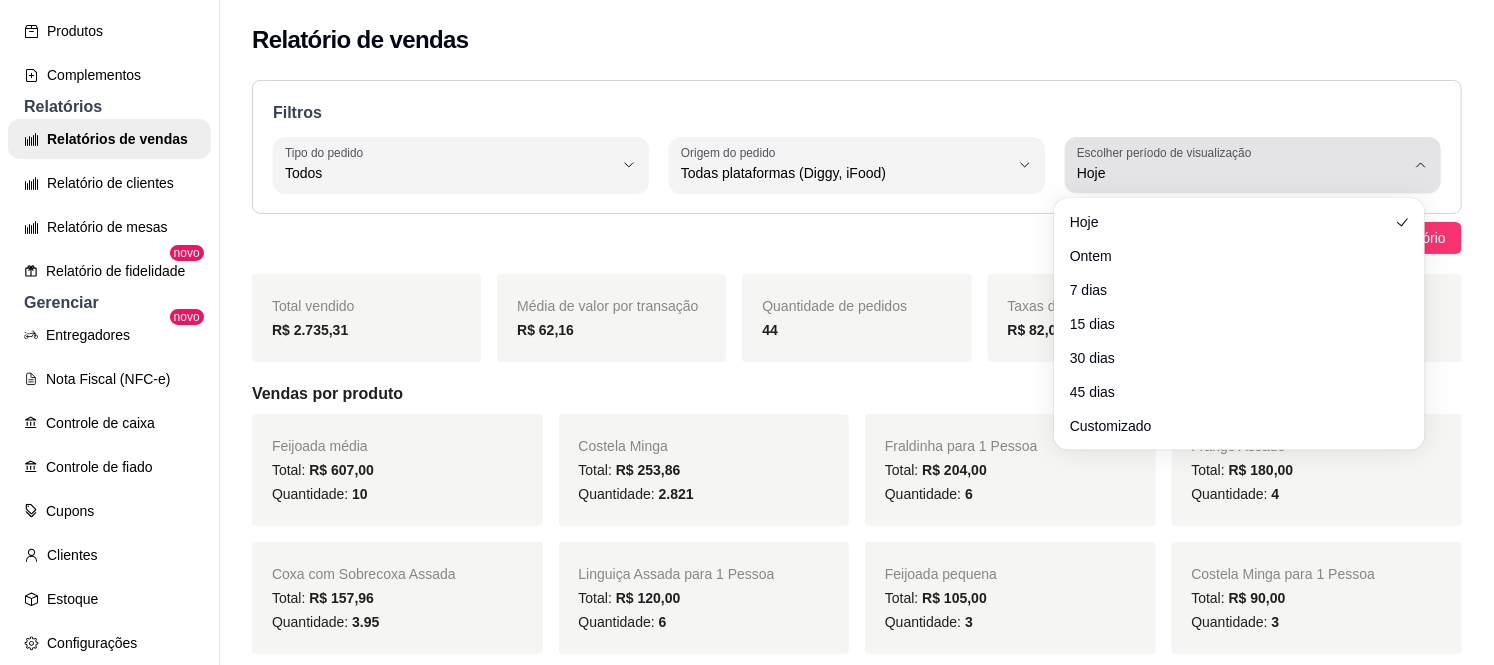 click on "Hoje" at bounding box center (1241, 173) 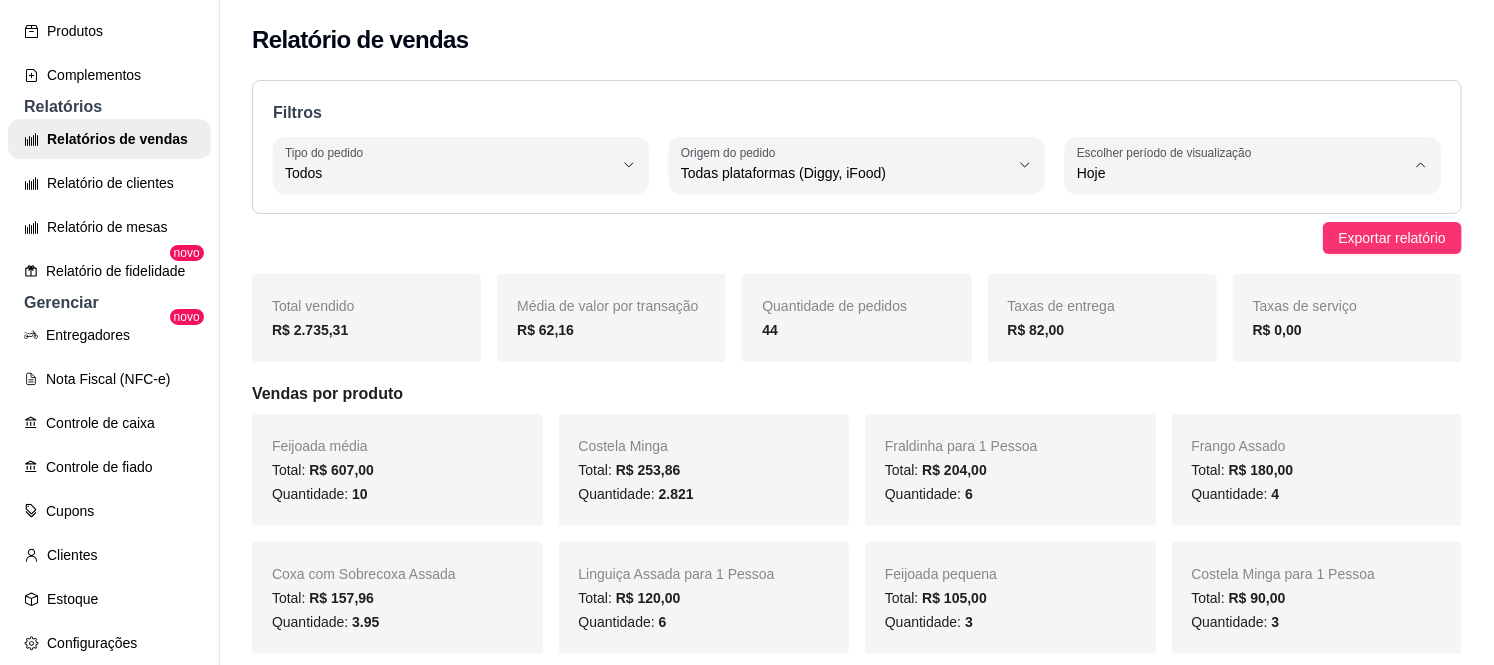 click on "Ontem" at bounding box center (1230, 253) 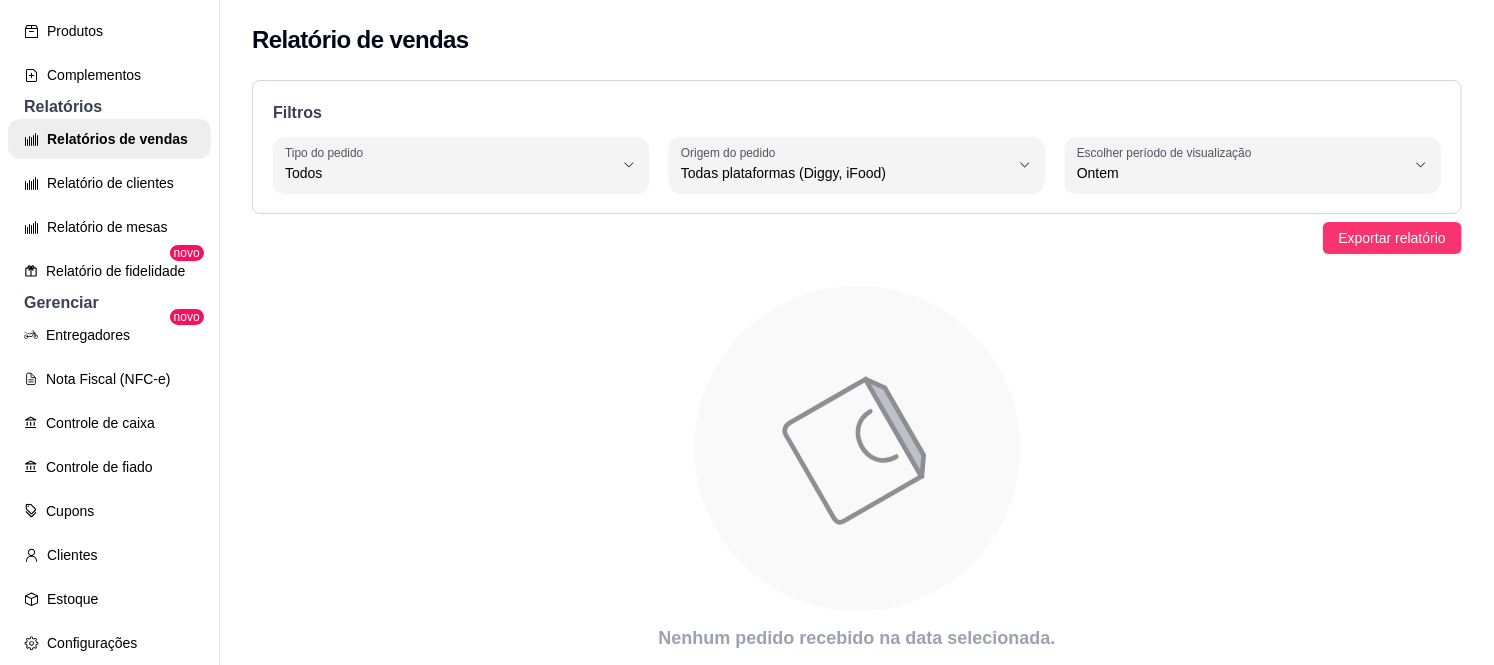 scroll, scrollTop: 83, scrollLeft: 0, axis: vertical 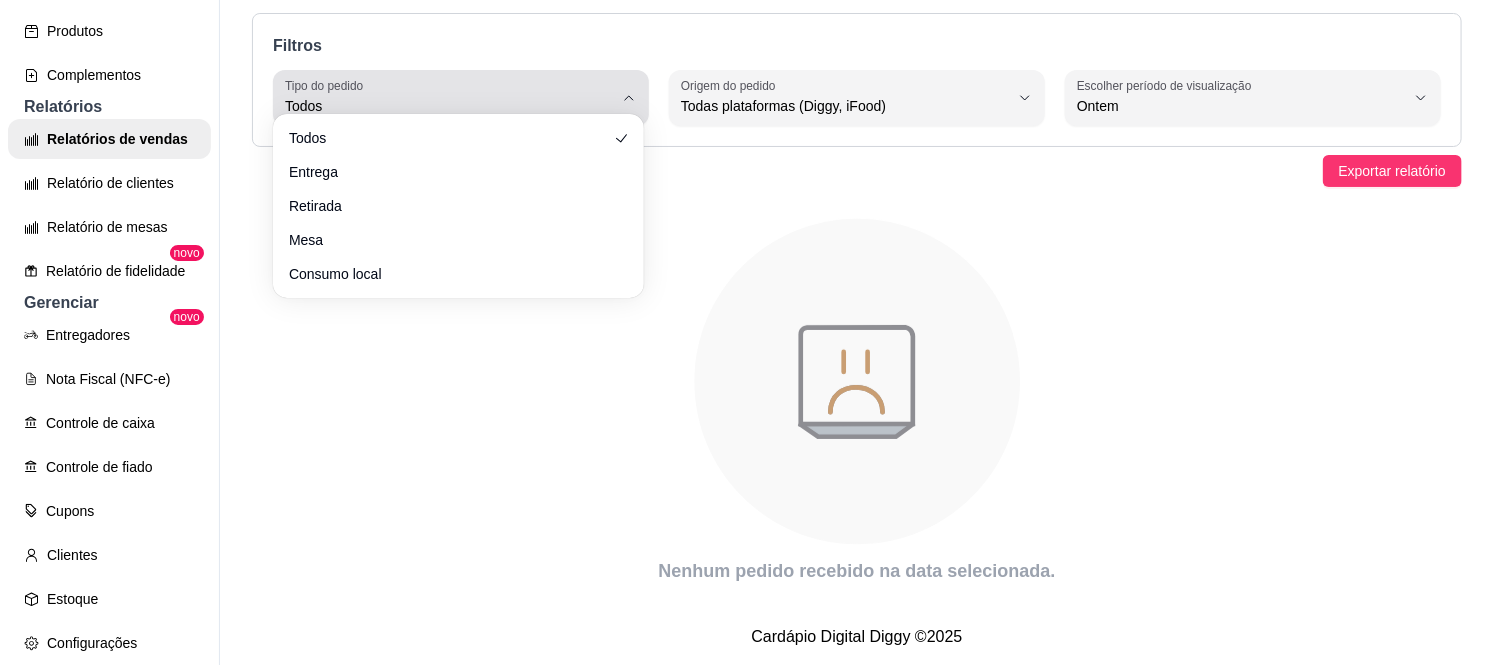click on "Tipo do pedido Todos" at bounding box center [461, 98] 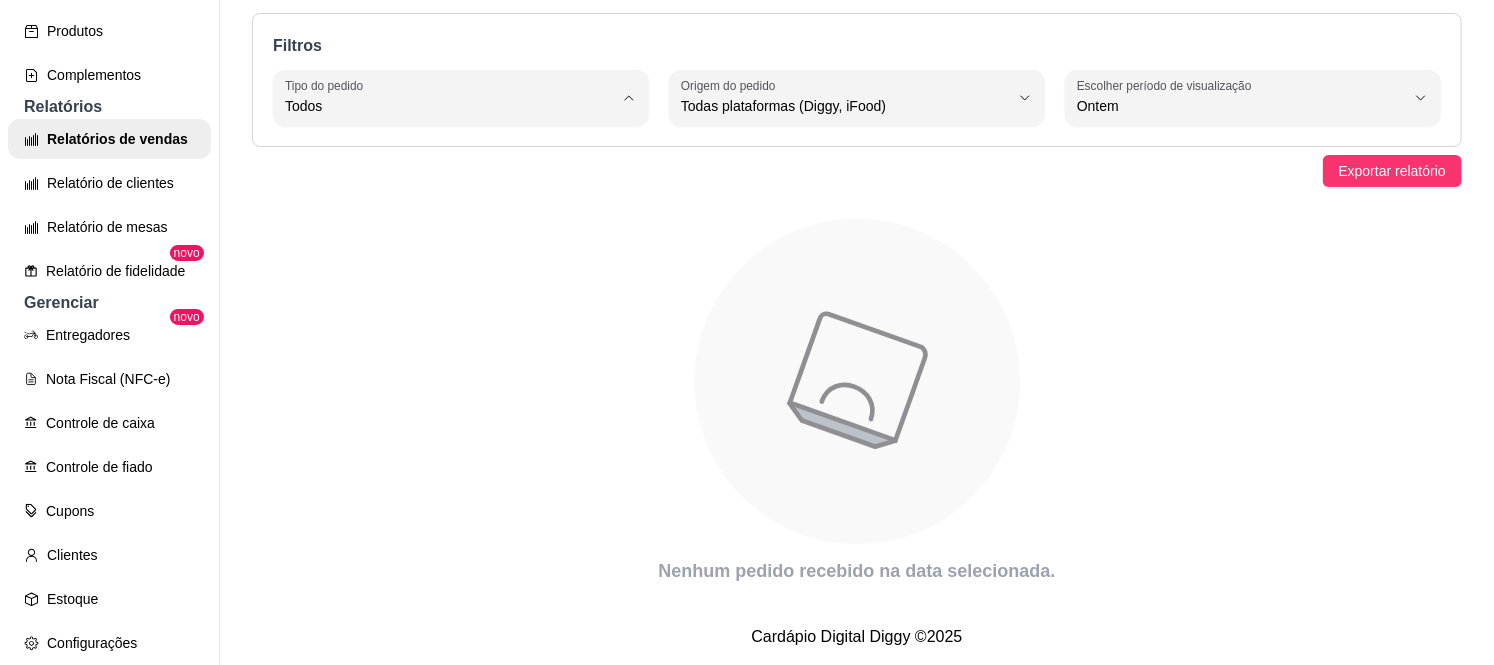 click on "Entrega" at bounding box center (449, 169) 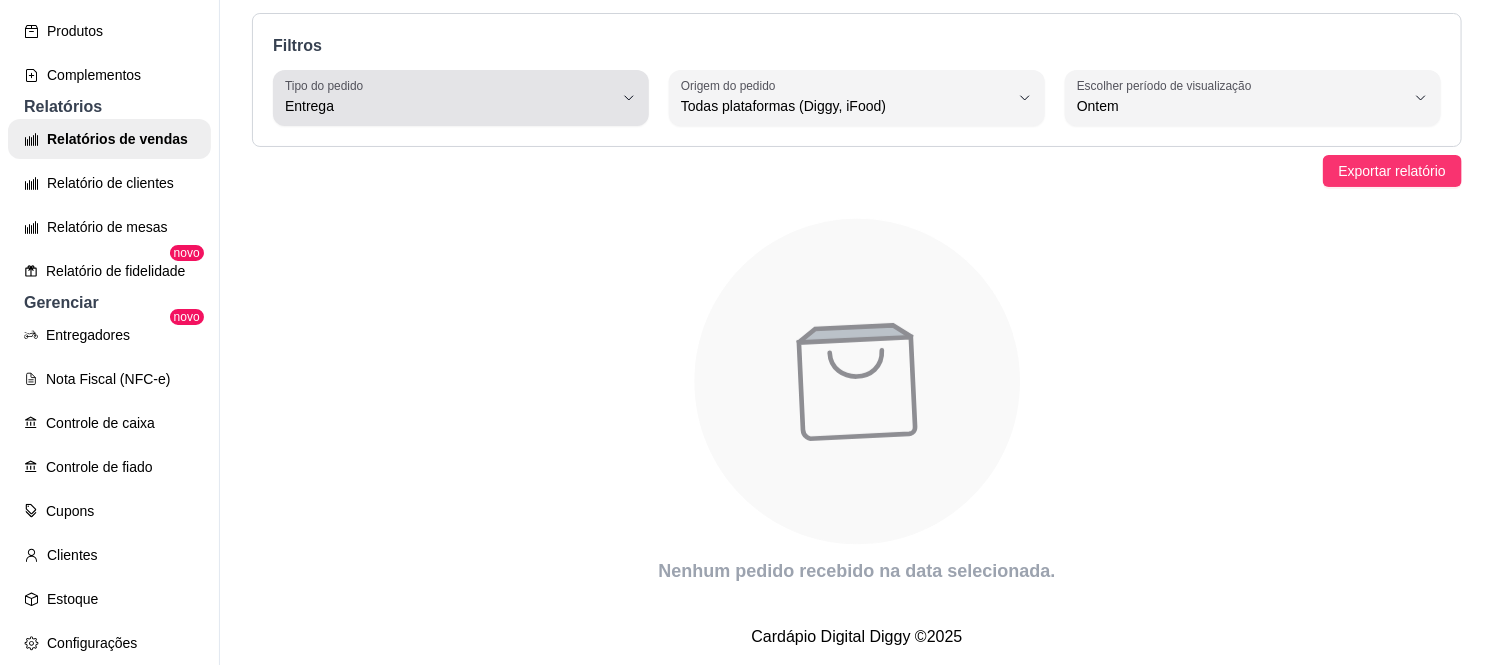click on "Entrega" at bounding box center [449, 106] 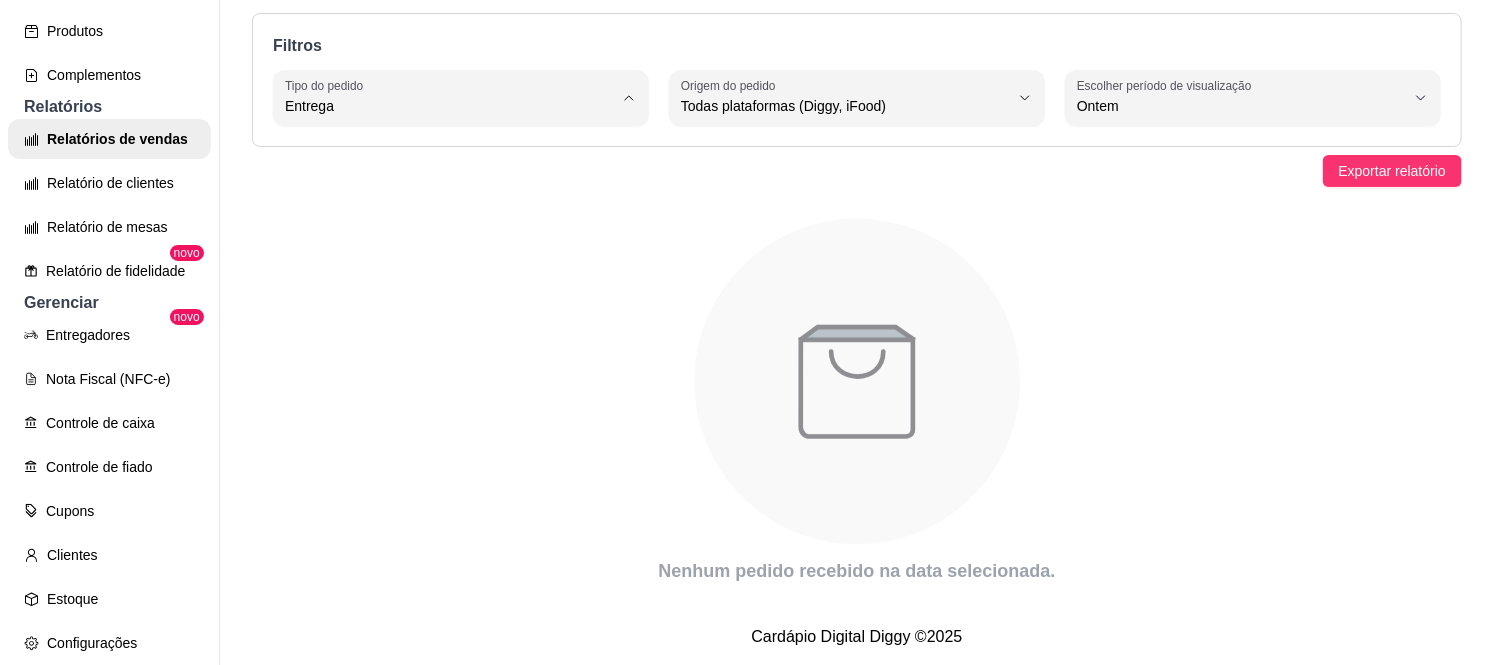 click on "Todos" at bounding box center [449, 136] 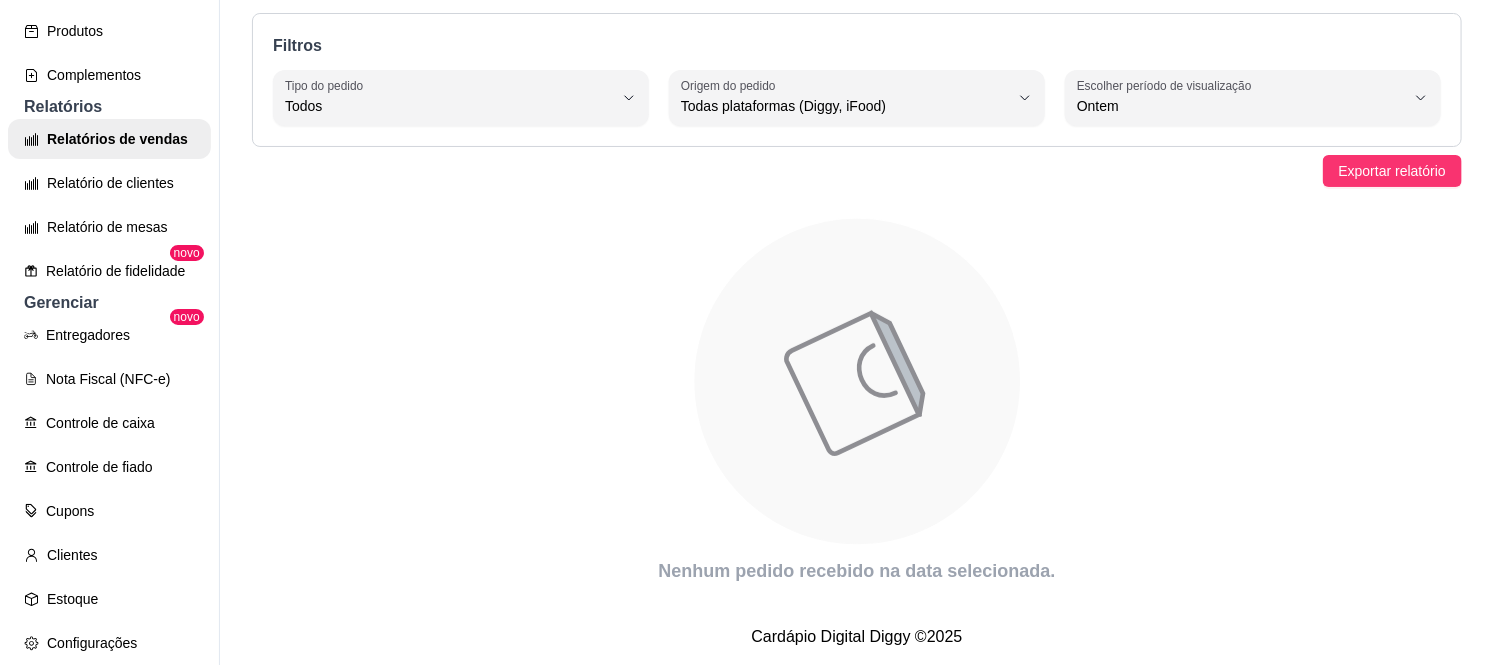 scroll, scrollTop: 0, scrollLeft: 0, axis: both 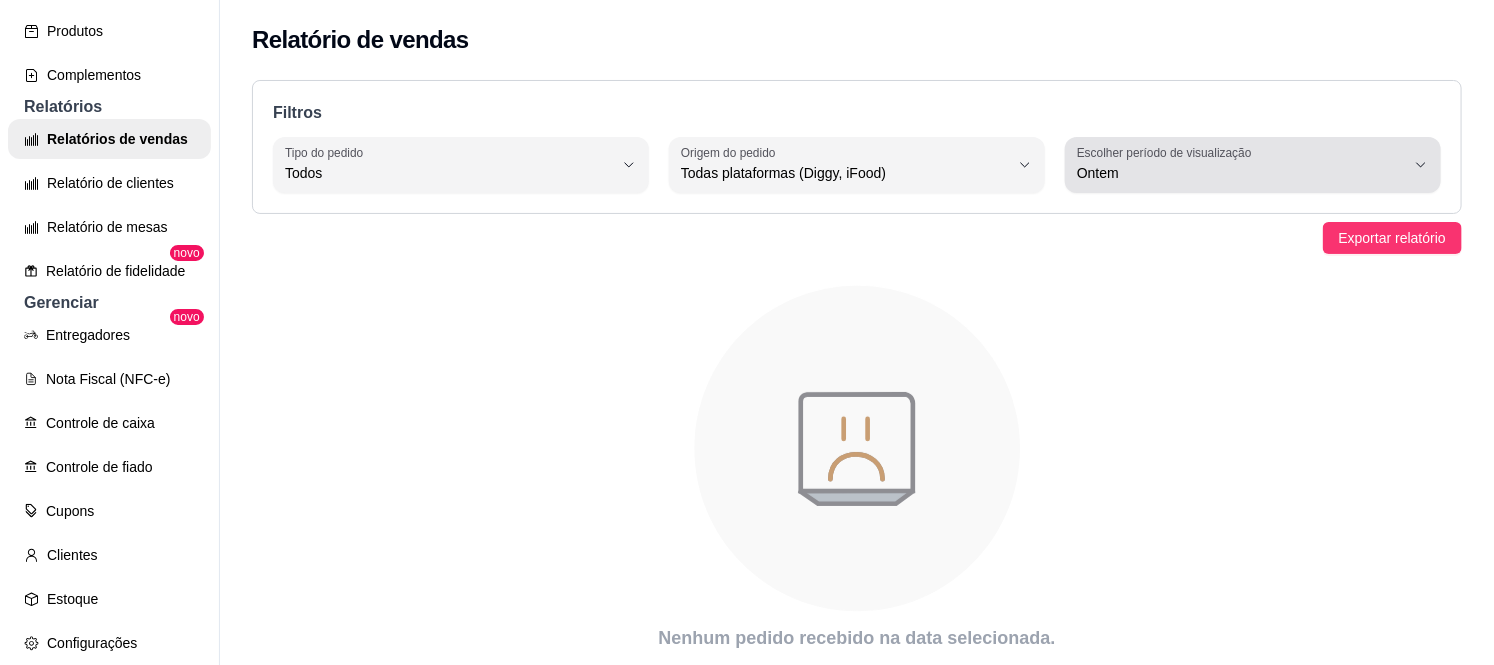 click on "Escolher período de visualização" at bounding box center (1167, 152) 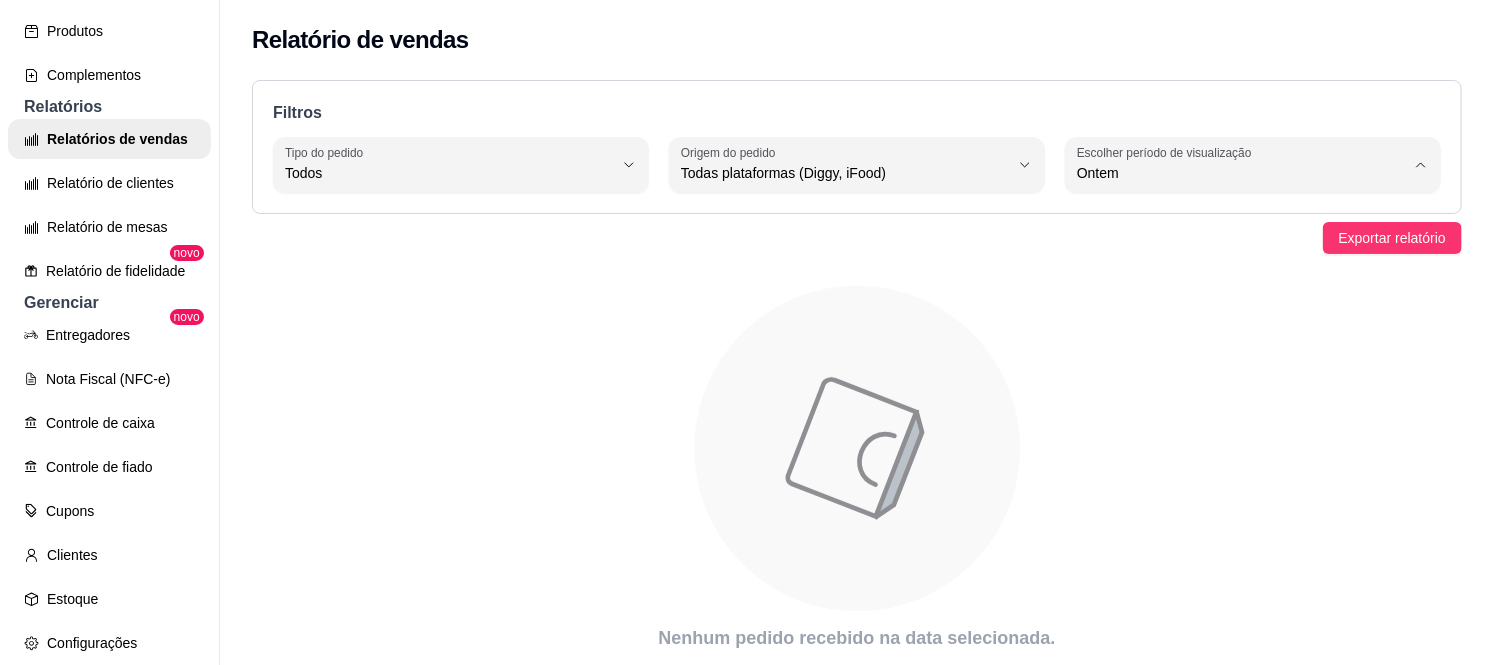 click on "Ontem" at bounding box center (1230, 253) 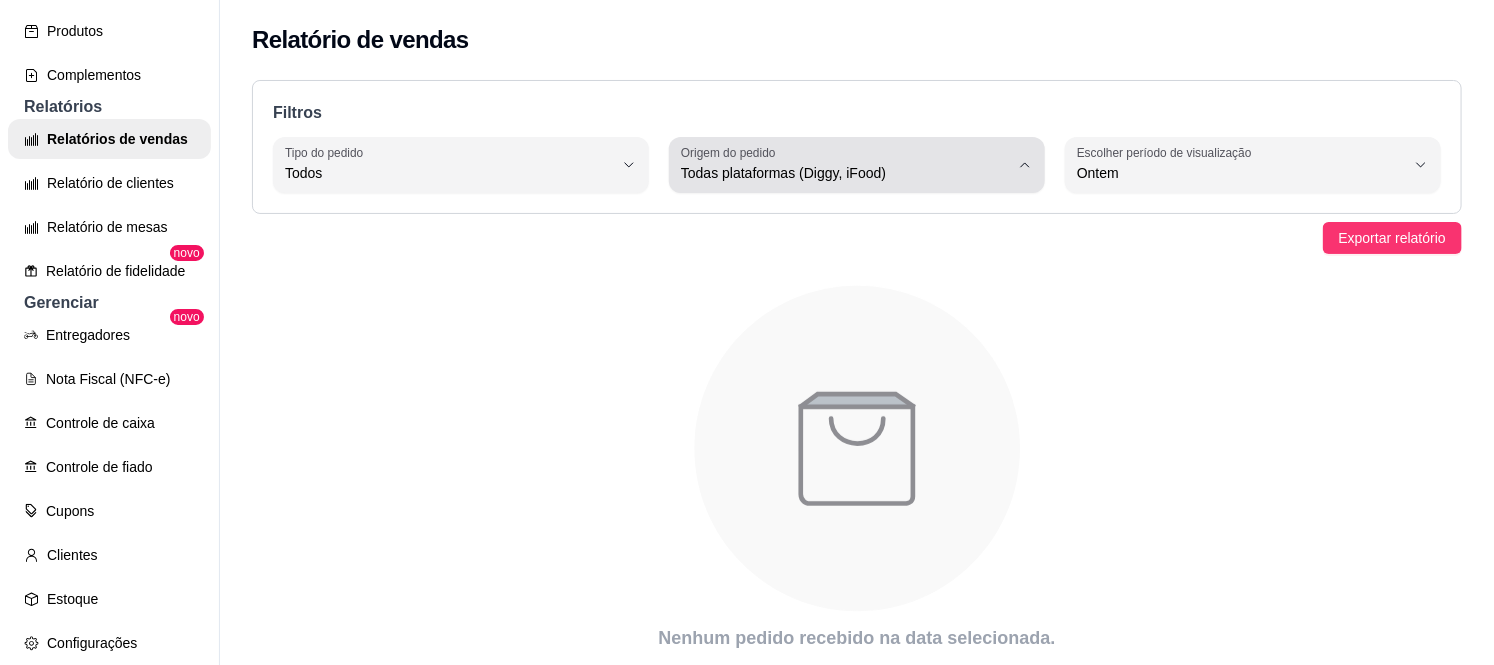 click on "Todas plataformas (Diggy, iFood)" at bounding box center [845, 165] 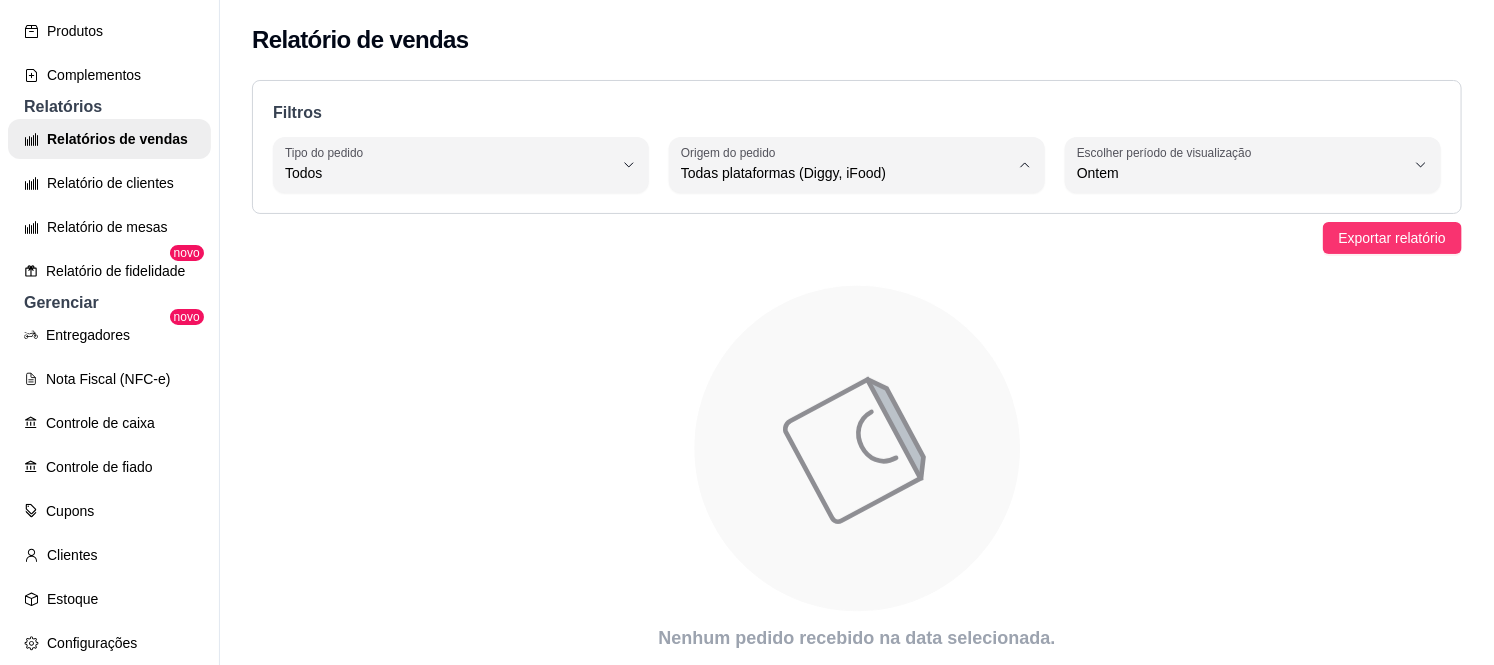 click on "Diggy" at bounding box center (839, 253) 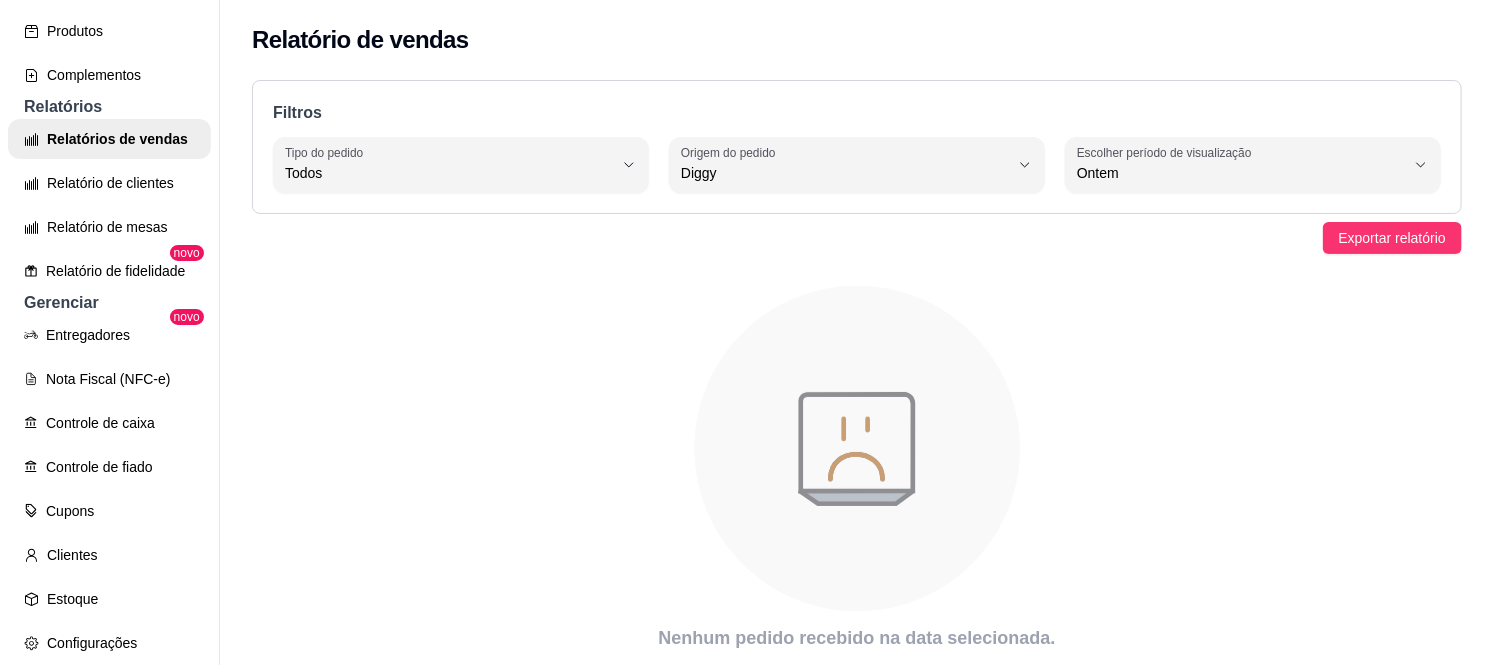 scroll, scrollTop: 83, scrollLeft: 0, axis: vertical 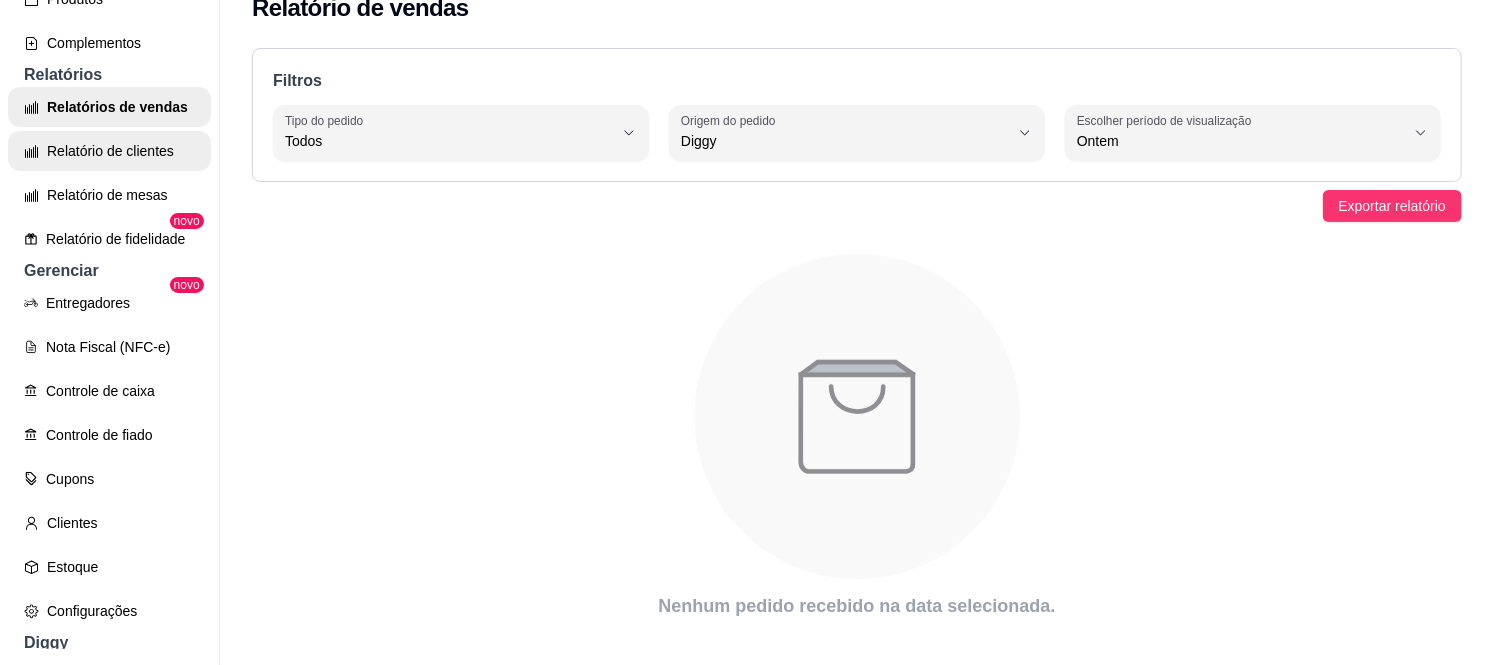 click on "Relatório de clientes" at bounding box center [109, 151] 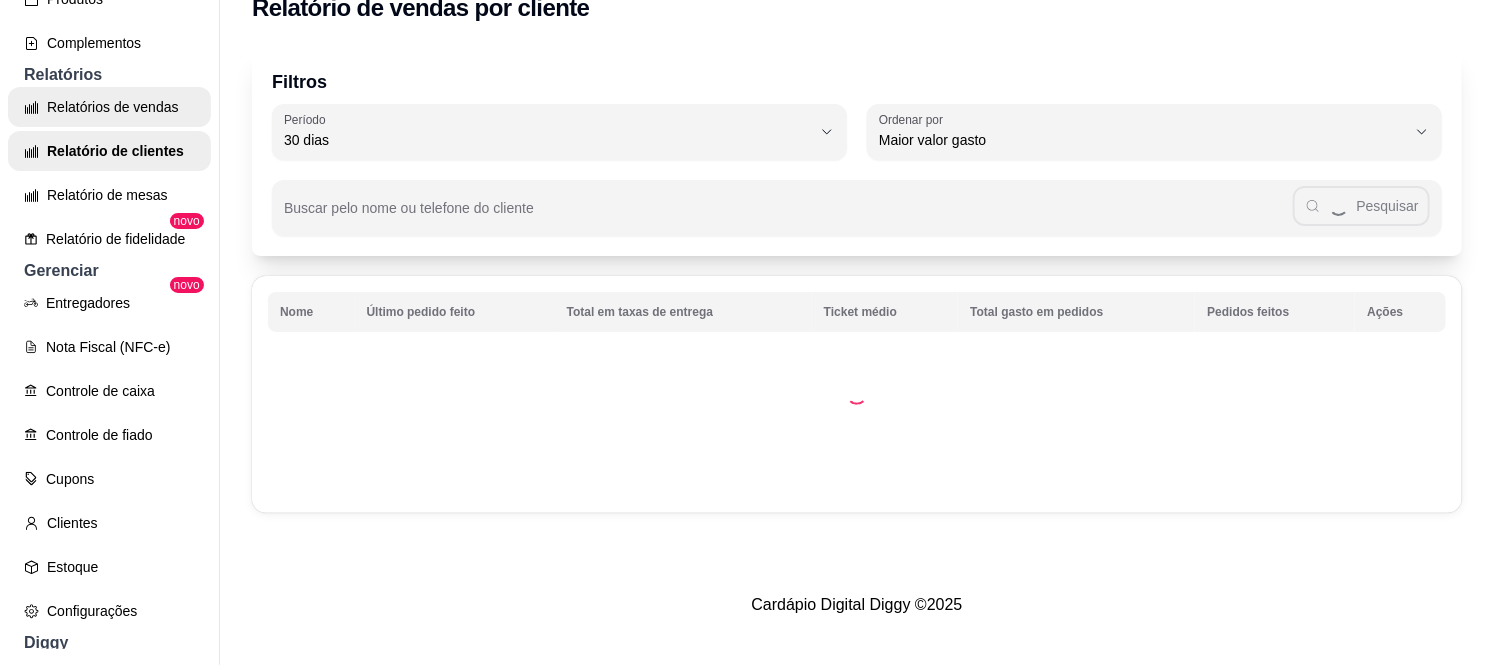 scroll, scrollTop: 0, scrollLeft: 0, axis: both 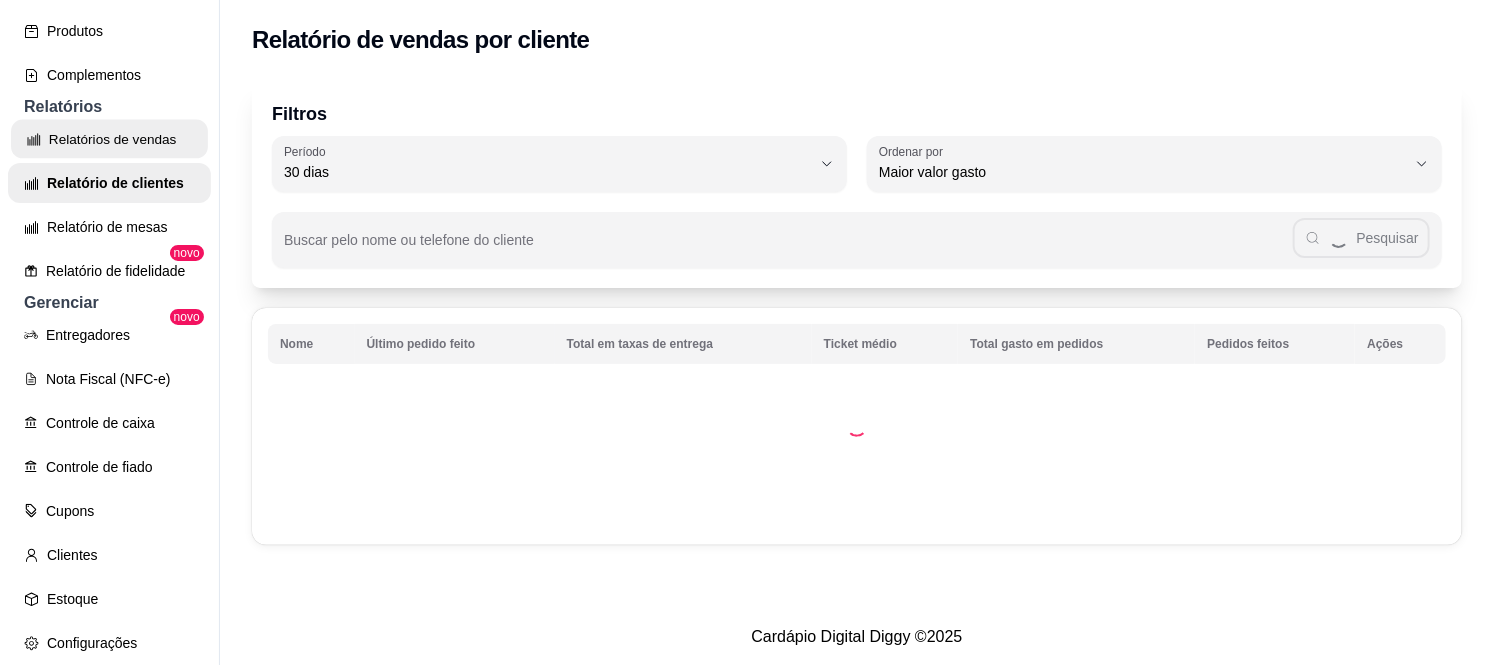 click on "Relatórios de vendas" at bounding box center [109, 139] 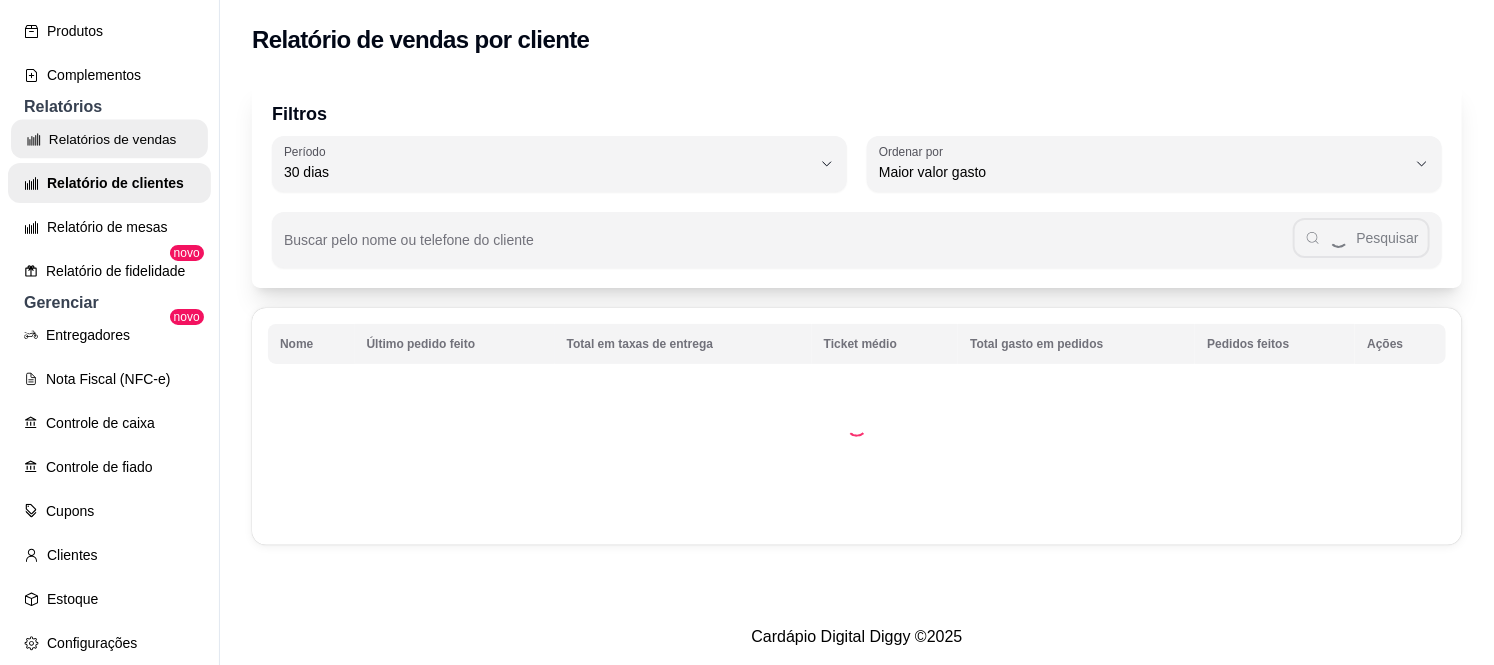 select on "ALL" 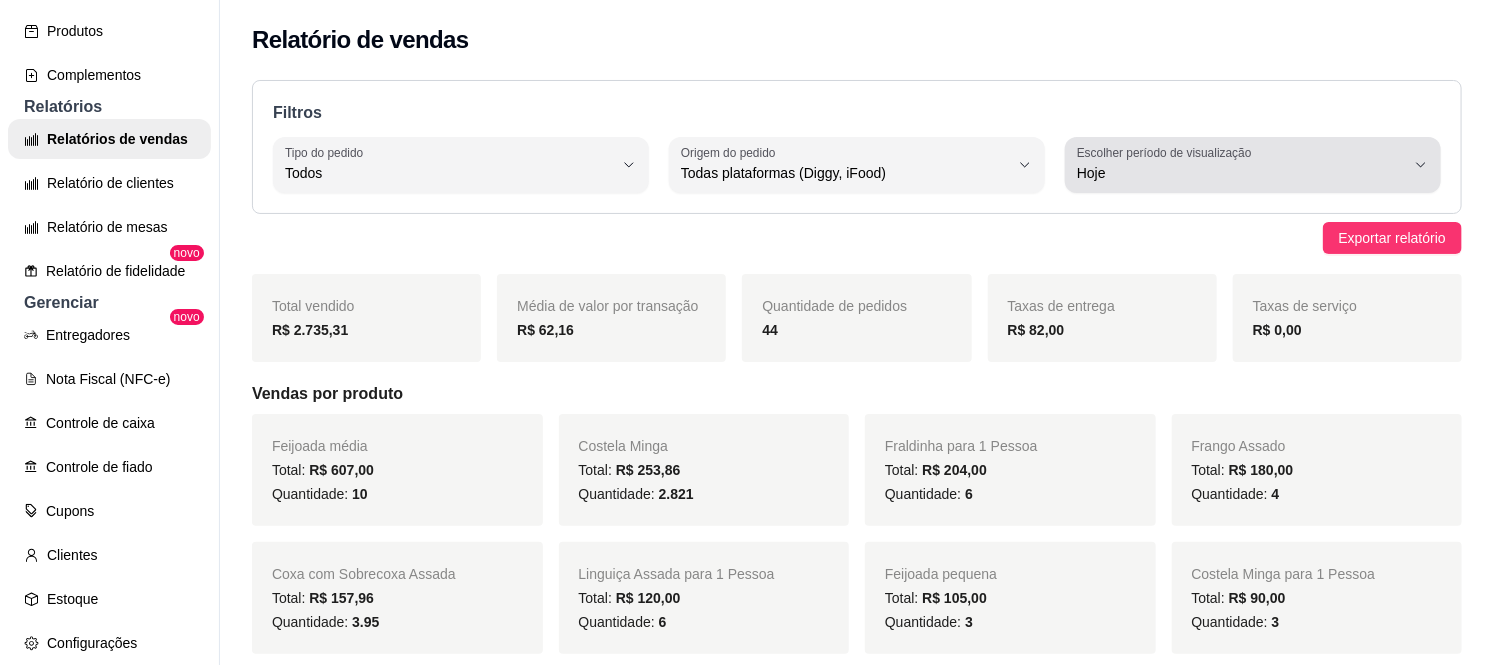 click on "Hoje" at bounding box center [1241, 173] 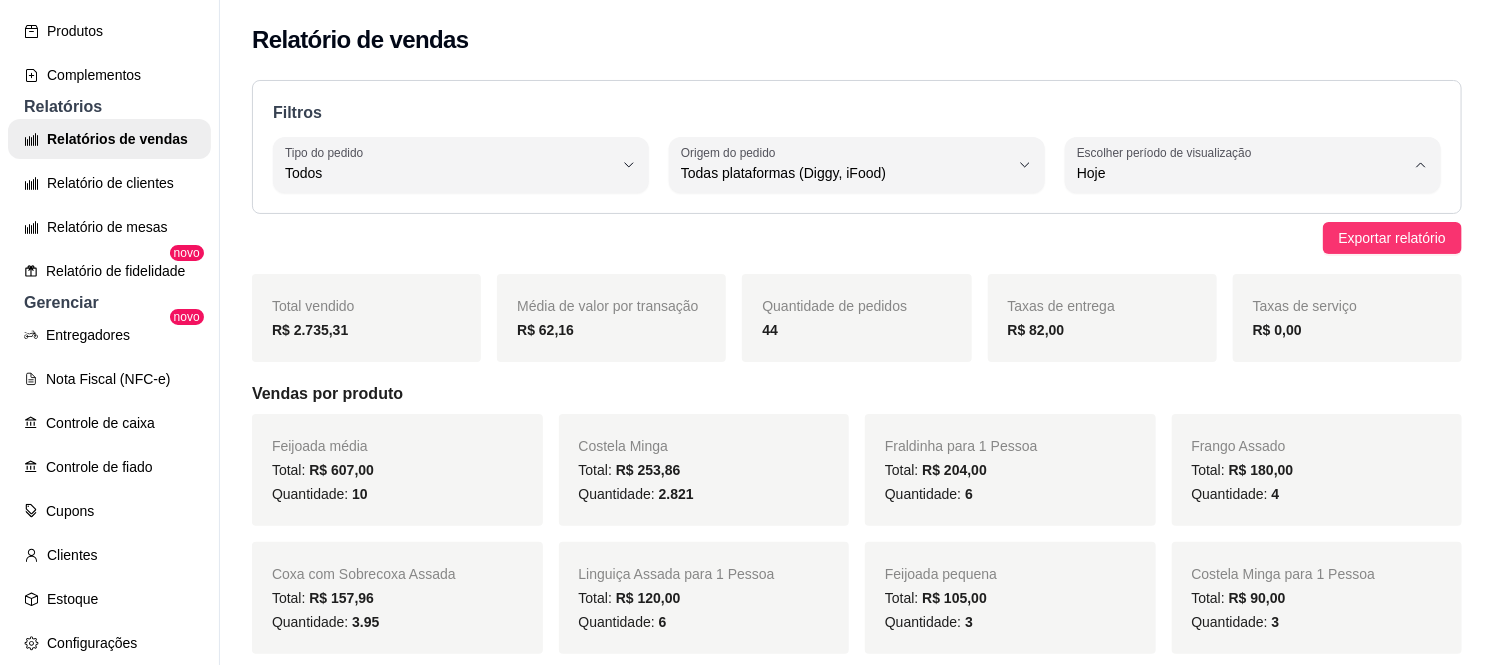 click on "Customizado" at bounding box center (1230, 416) 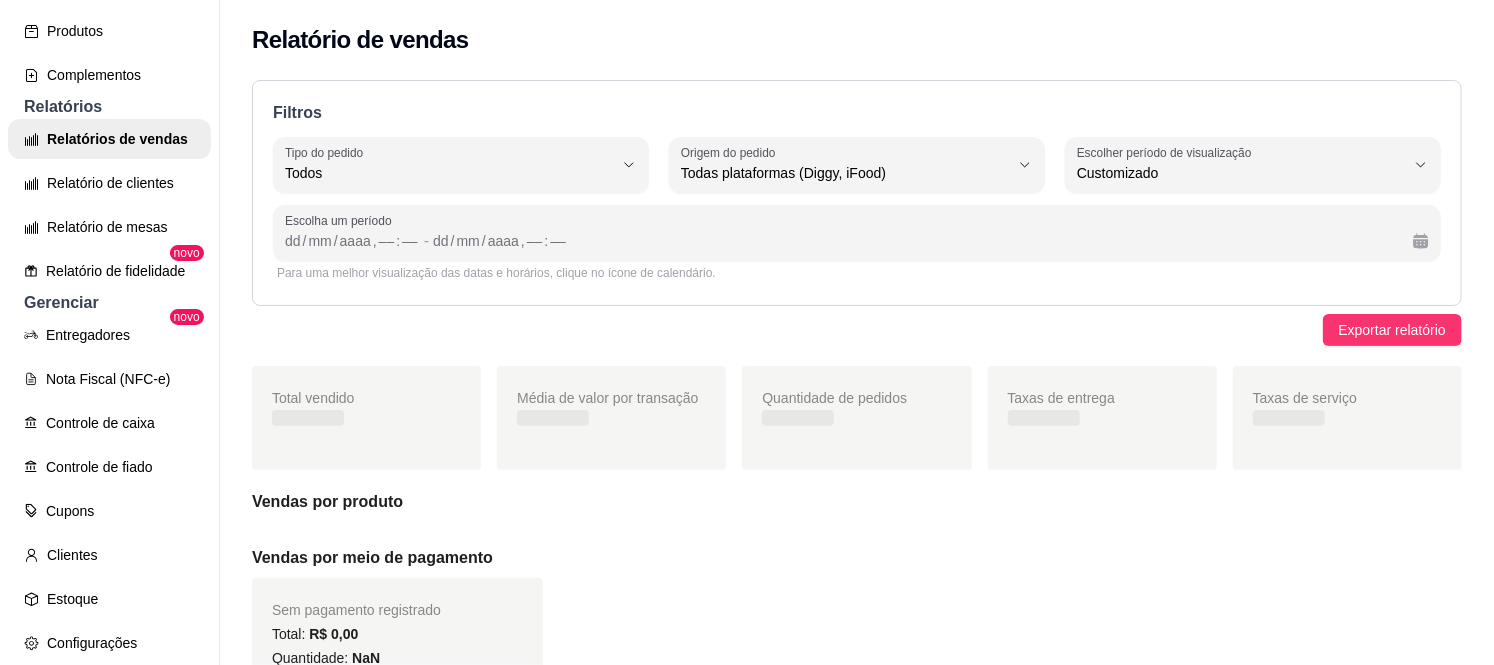 scroll, scrollTop: 18, scrollLeft: 0, axis: vertical 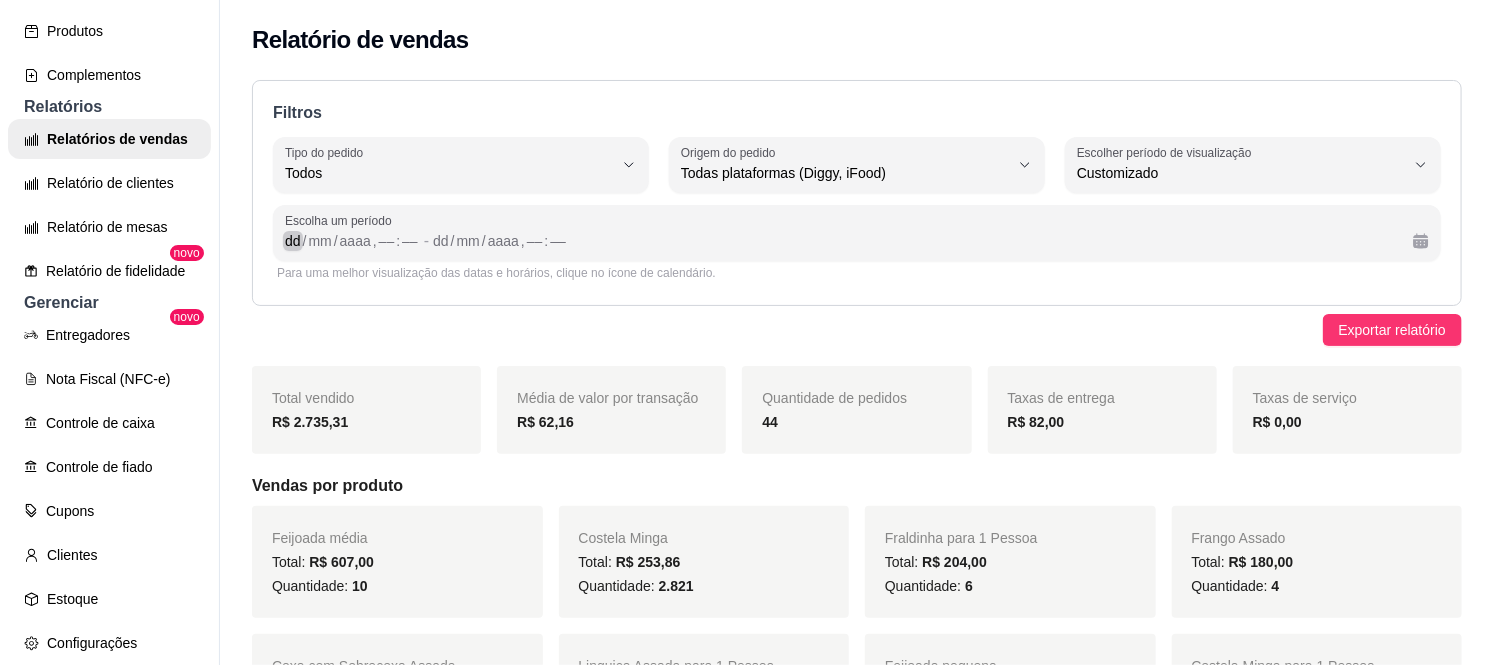 click on "/" at bounding box center [305, 241] 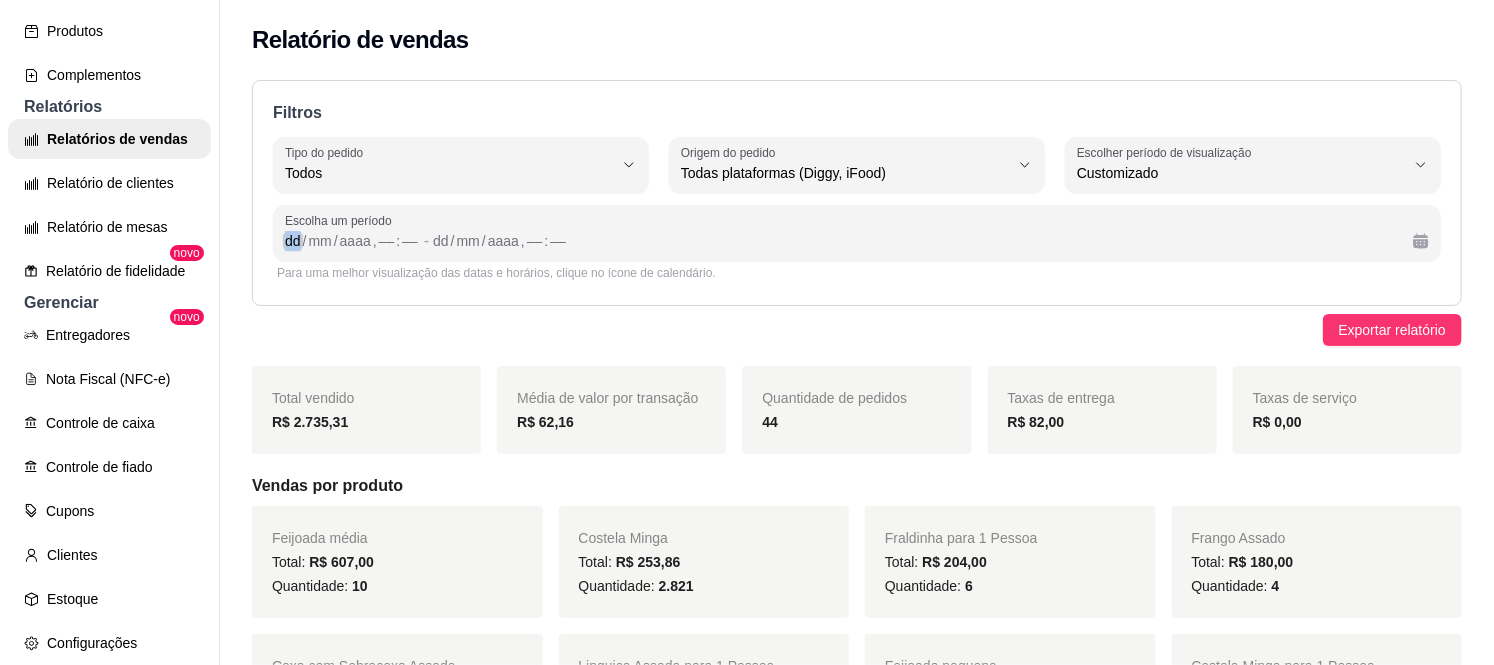 click on "dd" at bounding box center [293, 241] 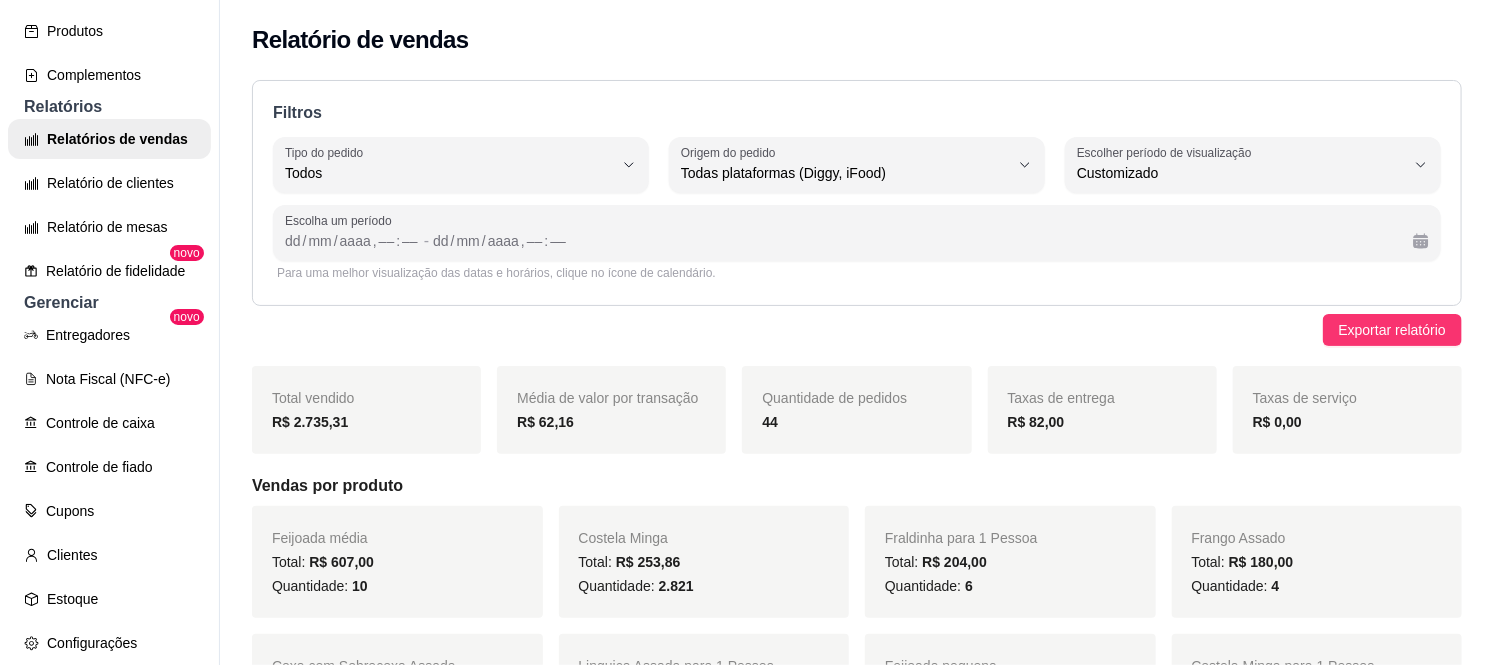 click on "Exportar relatório" at bounding box center (857, 330) 